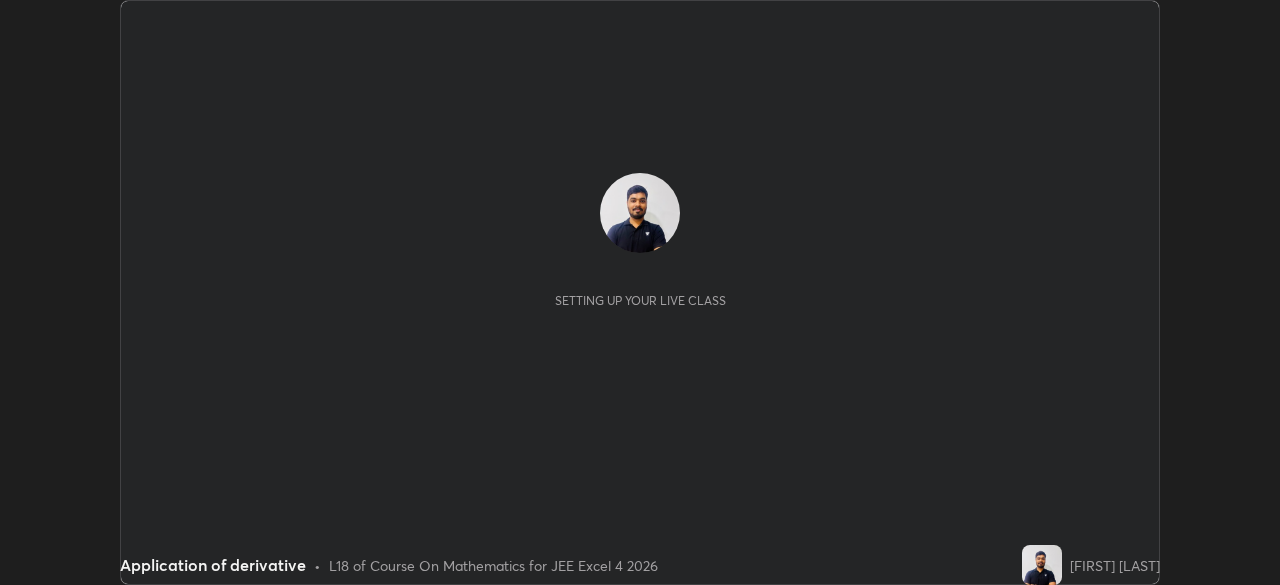 scroll, scrollTop: 0, scrollLeft: 0, axis: both 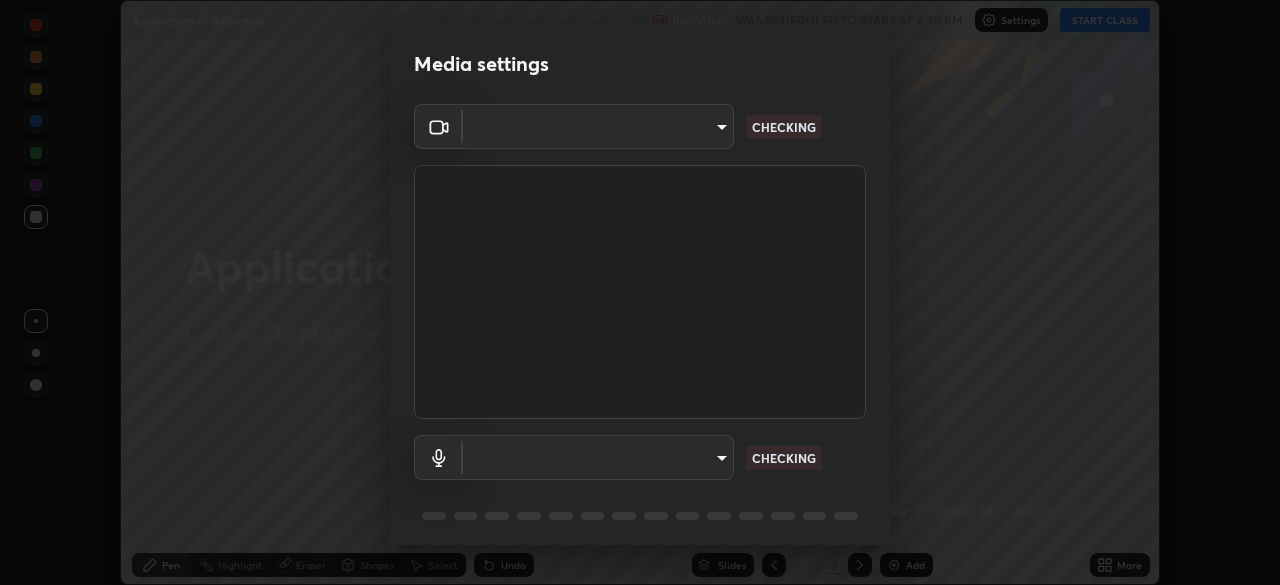 type on "f44939252cec670a7c81aafead478e6b9f15b20a1b8f1ae8dba2619045631b1c" 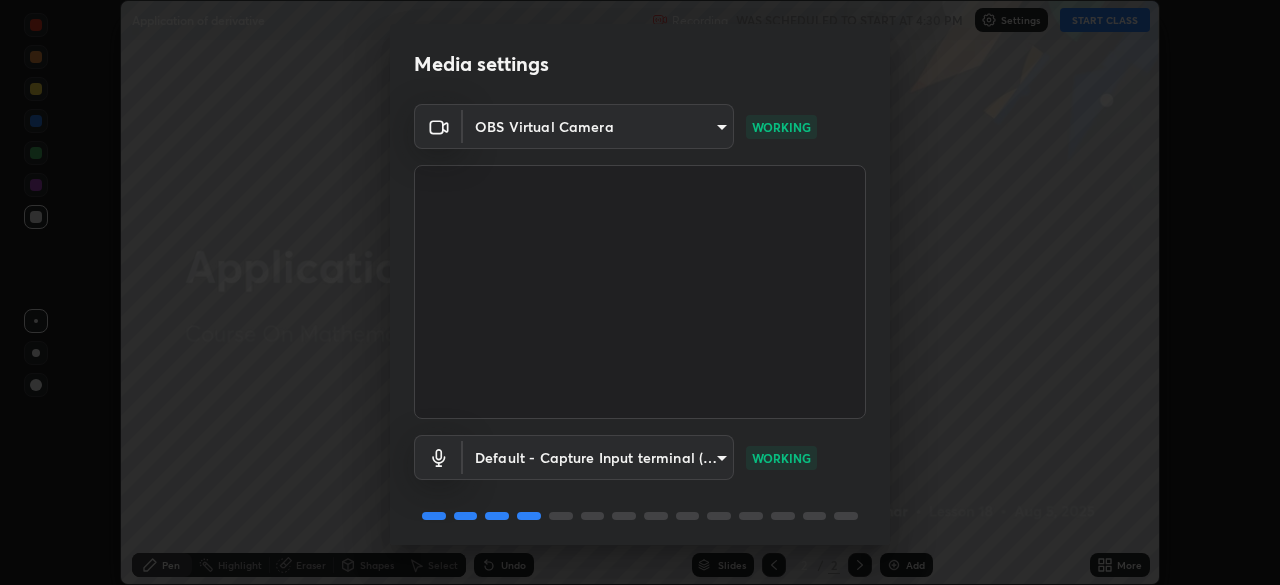 scroll, scrollTop: 71, scrollLeft: 0, axis: vertical 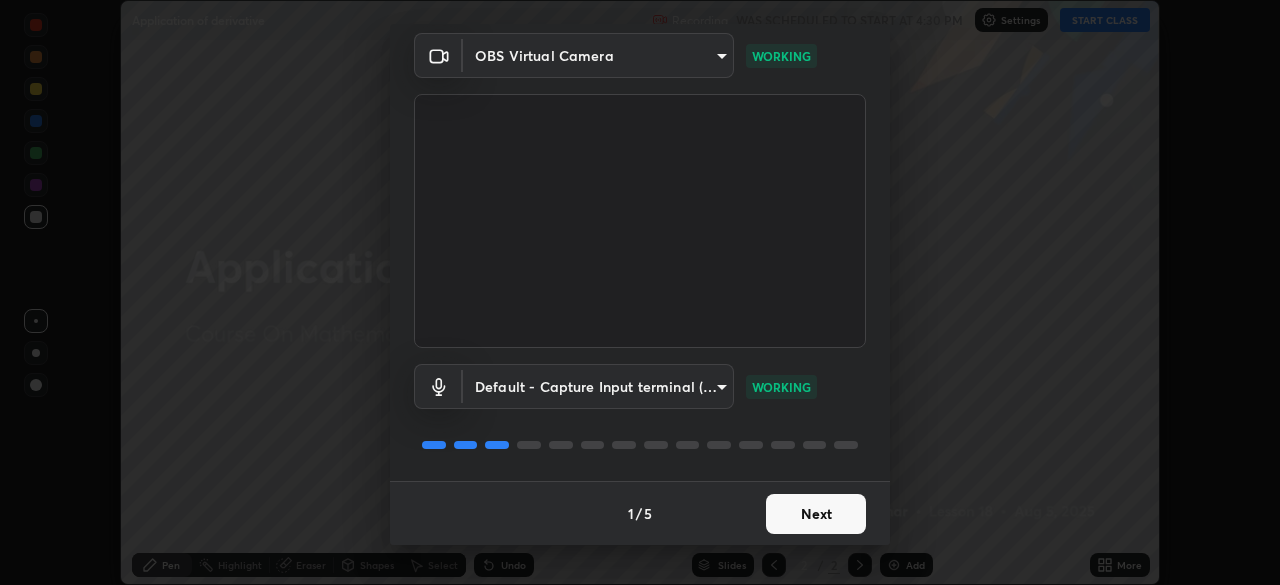click on "Next" at bounding box center (816, 514) 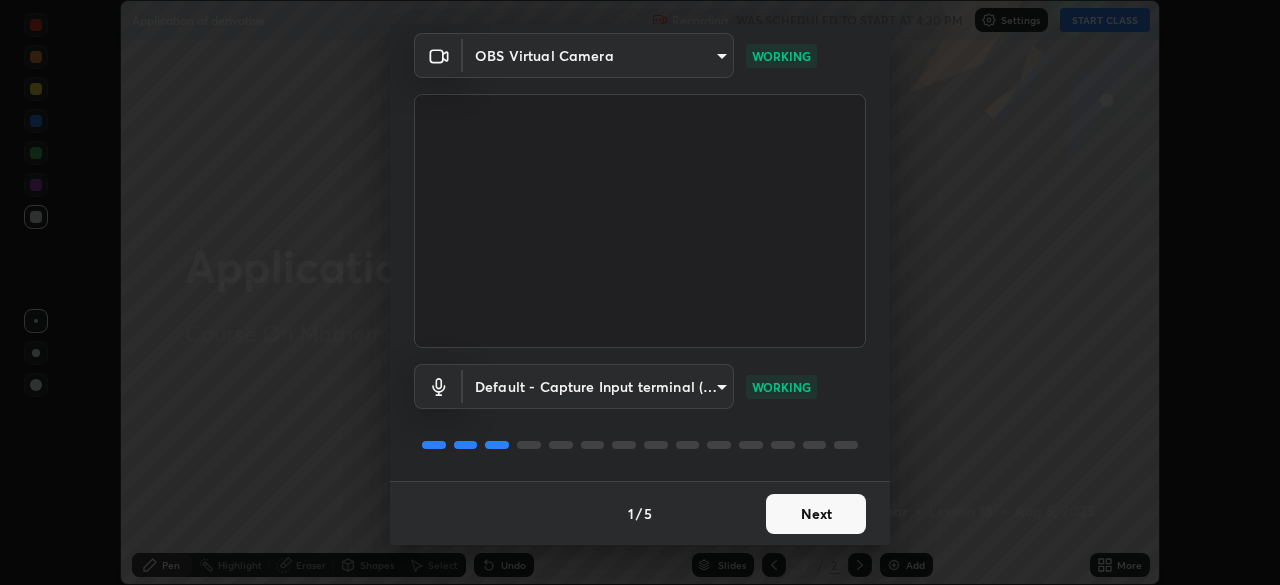scroll, scrollTop: 0, scrollLeft: 0, axis: both 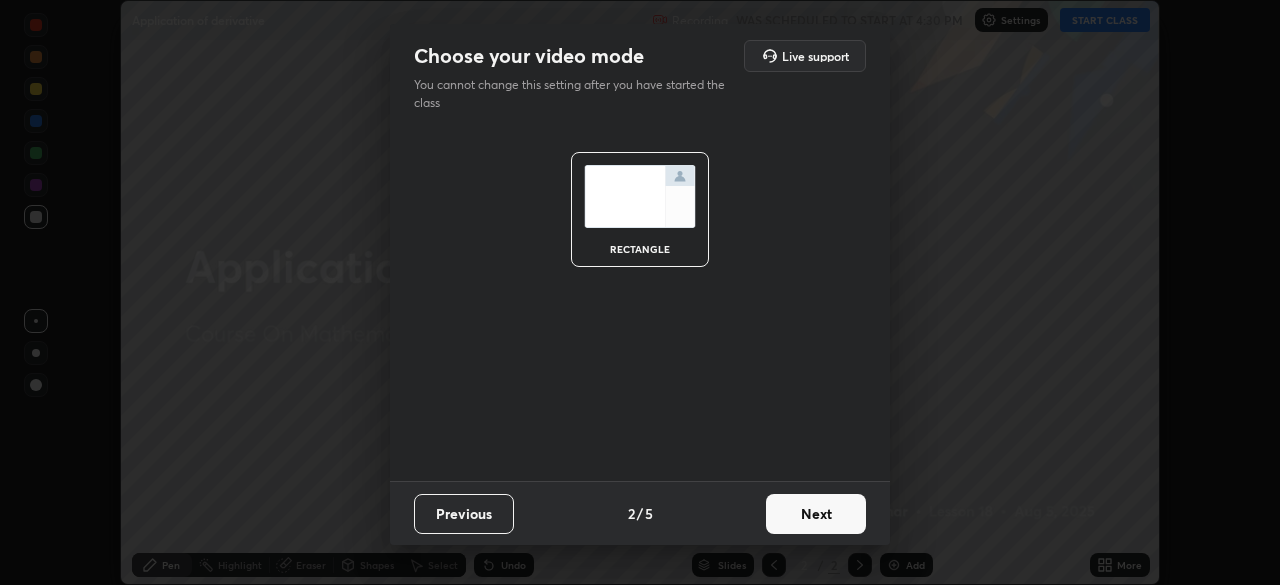click on "Next" at bounding box center (816, 514) 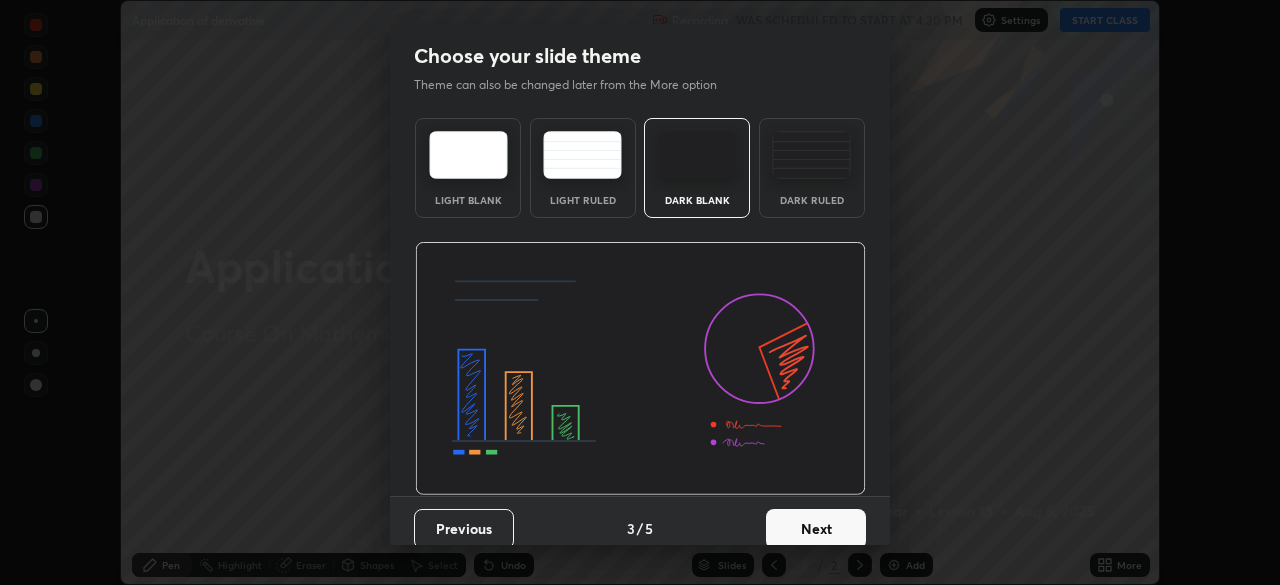 click on "Next" at bounding box center [816, 529] 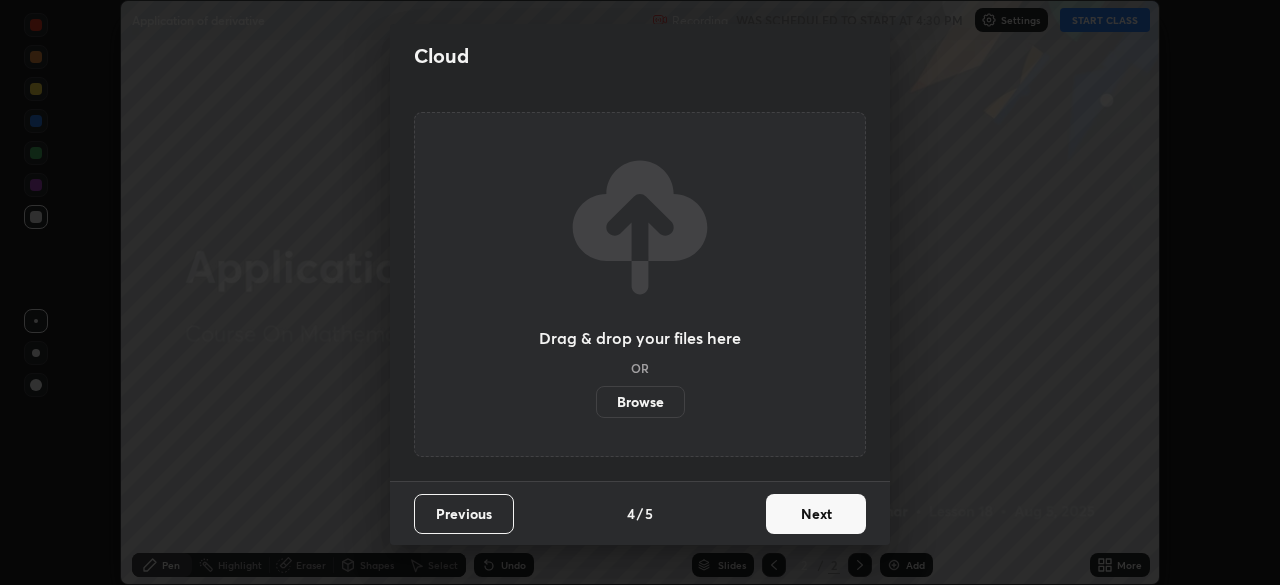 click on "Next" at bounding box center (816, 514) 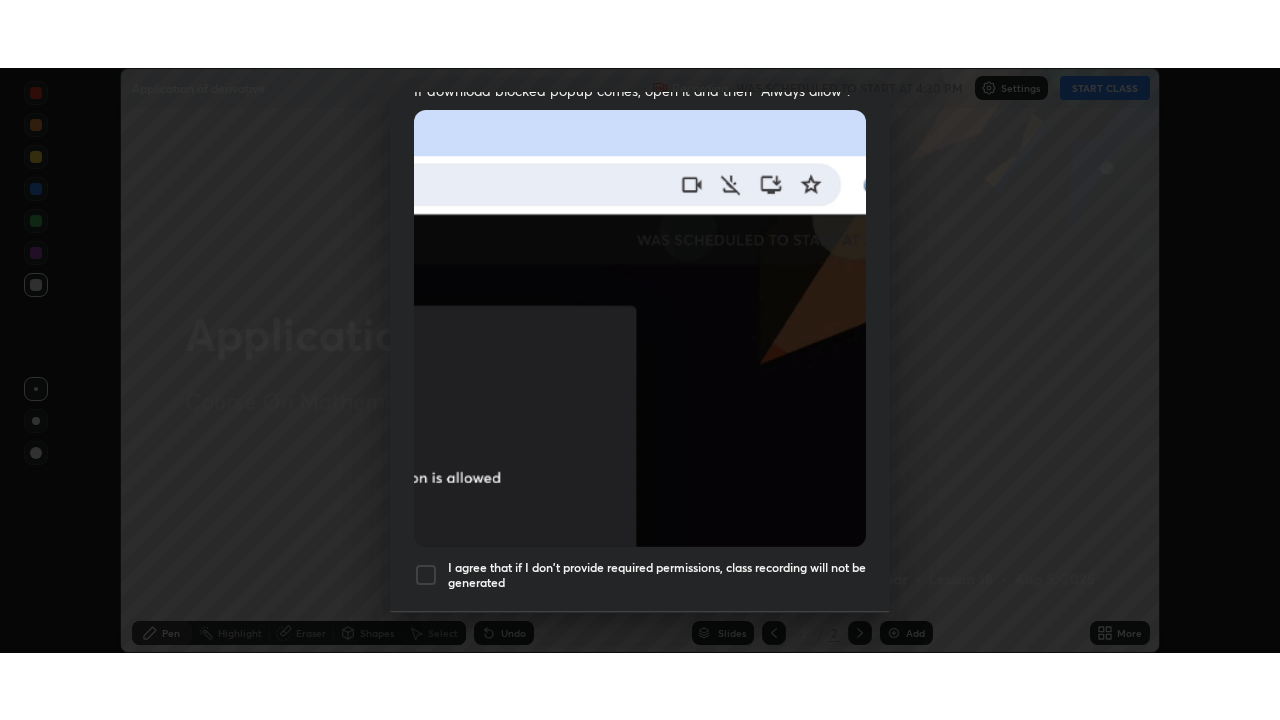 scroll, scrollTop: 479, scrollLeft: 0, axis: vertical 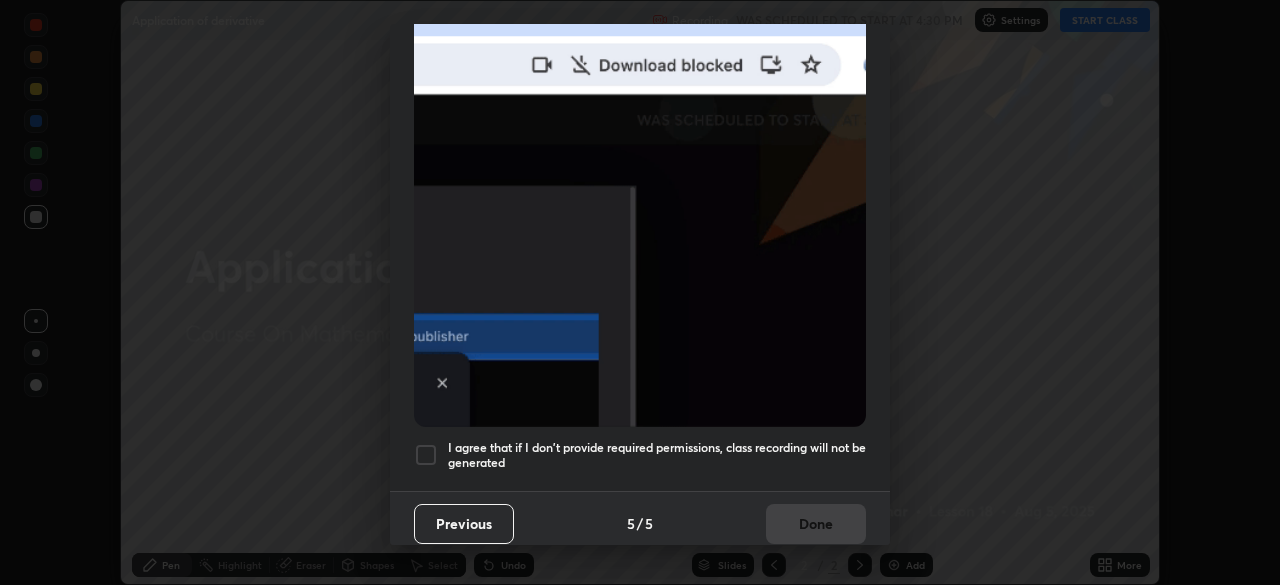 click on "I agree that if I don't provide required permissions, class recording will not be generated" at bounding box center [657, 455] 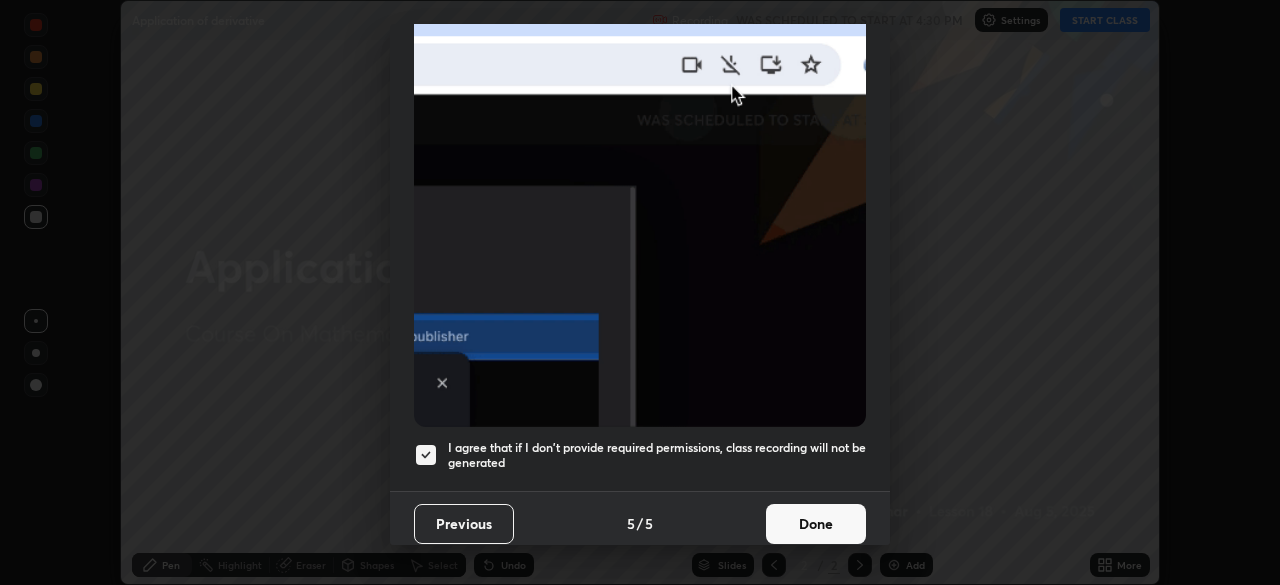 click on "Done" at bounding box center (816, 524) 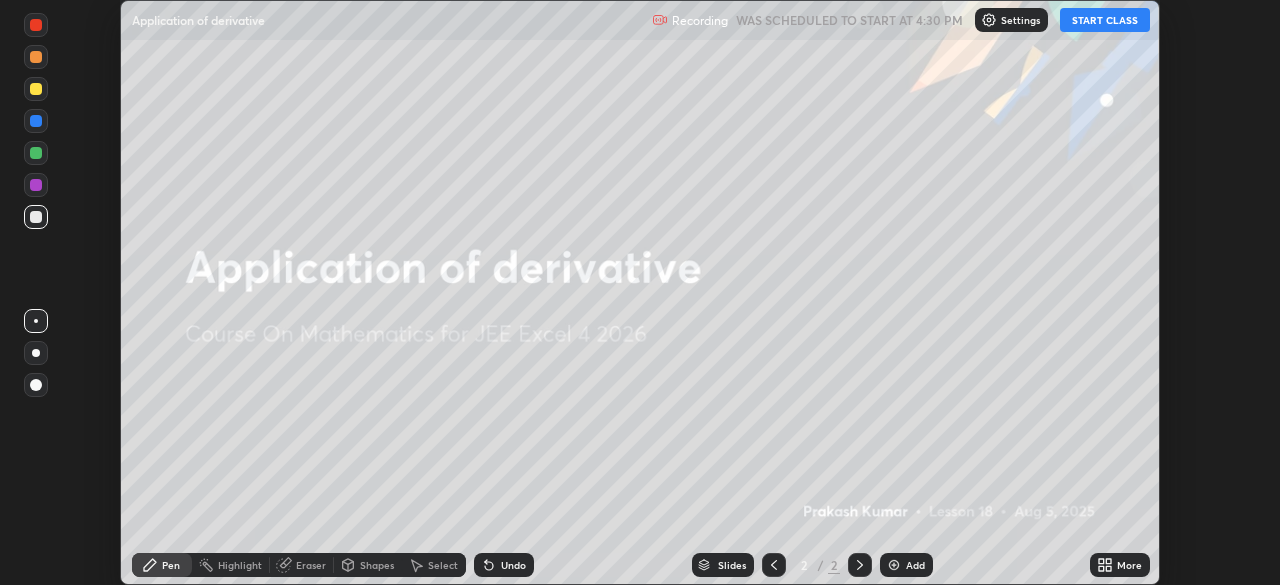 click on "START CLASS" at bounding box center [1105, 20] 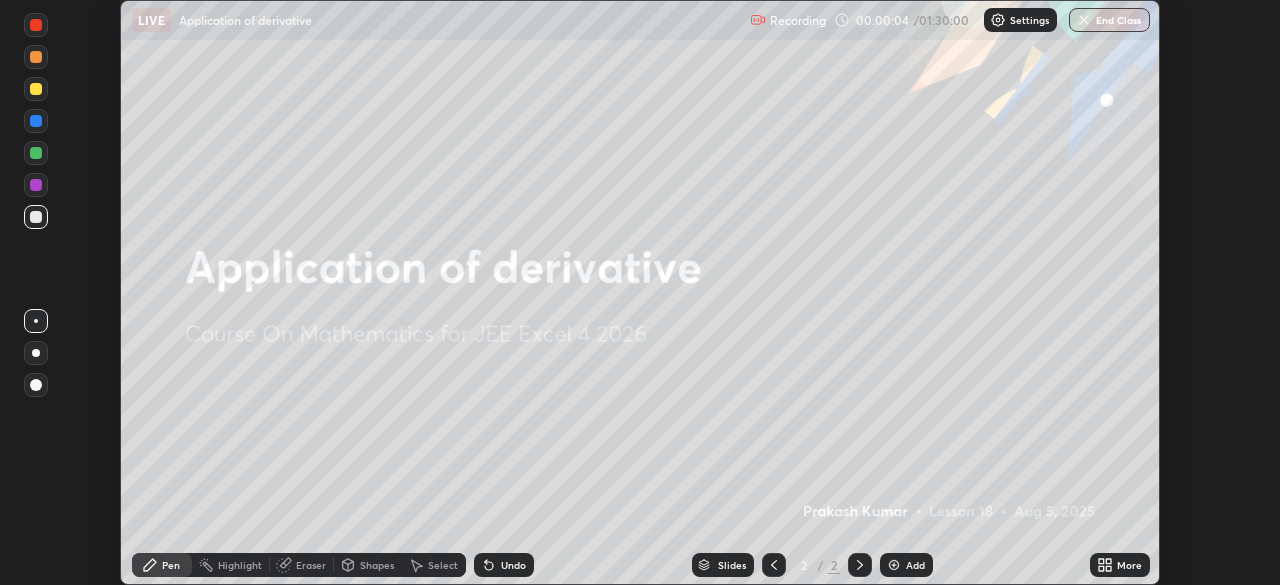 click on "More" at bounding box center (1129, 565) 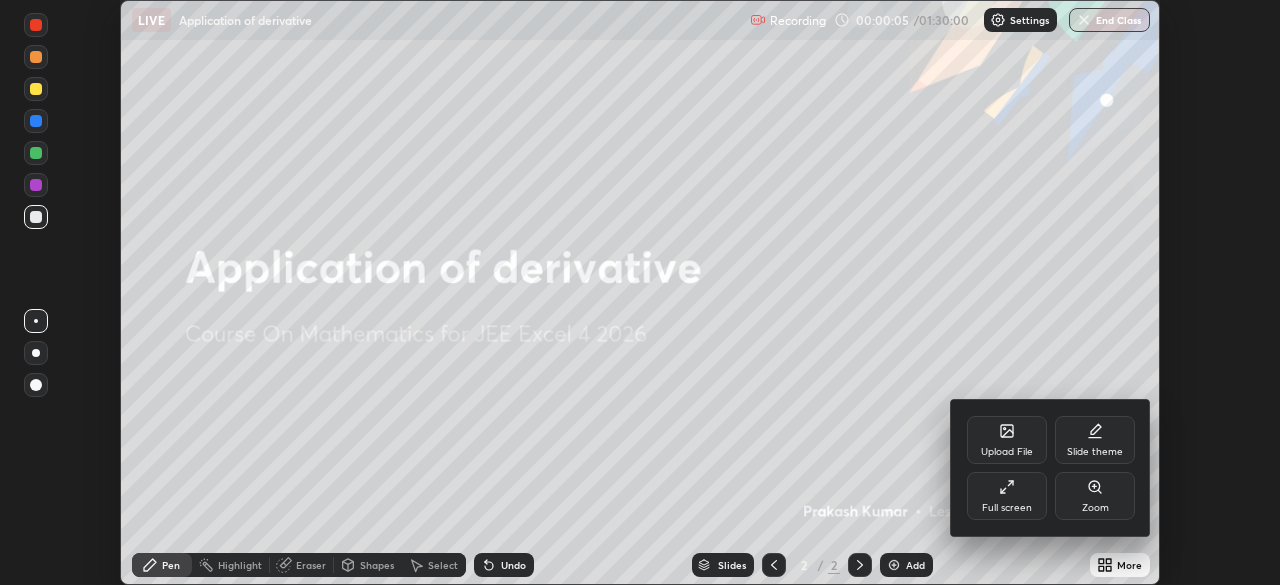 click on "Full screen" at bounding box center (1007, 496) 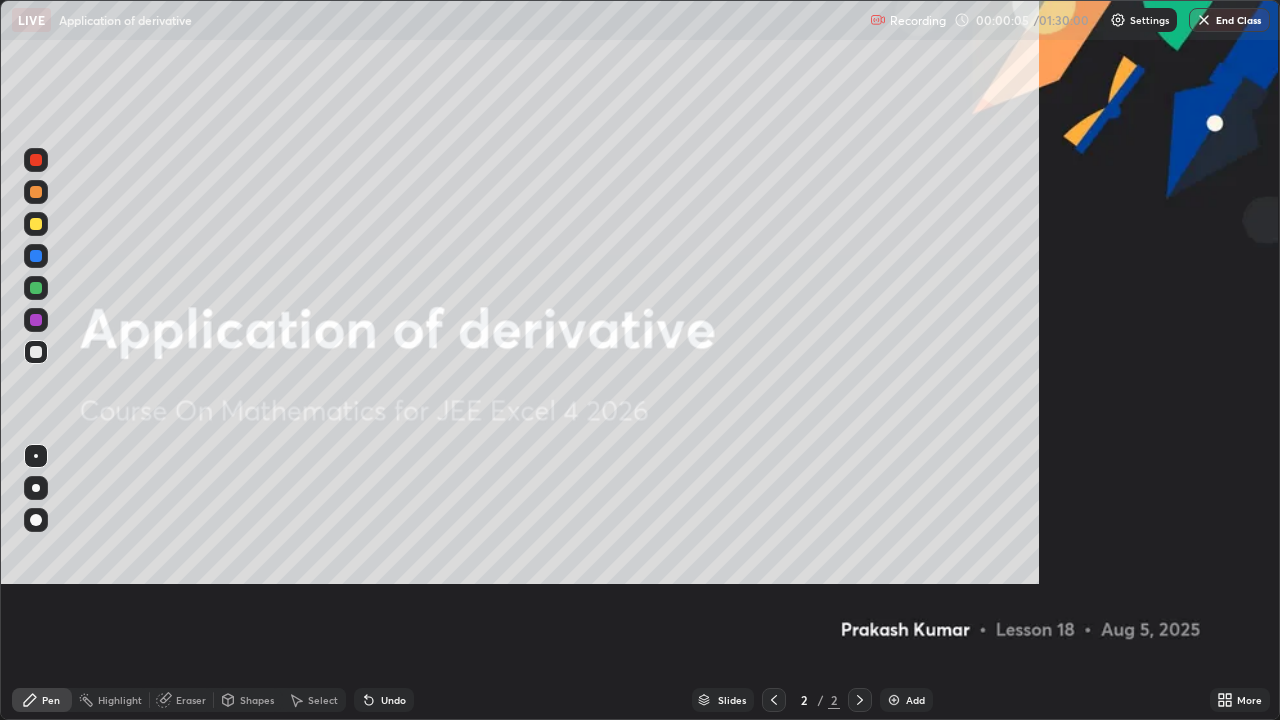scroll, scrollTop: 99280, scrollLeft: 98720, axis: both 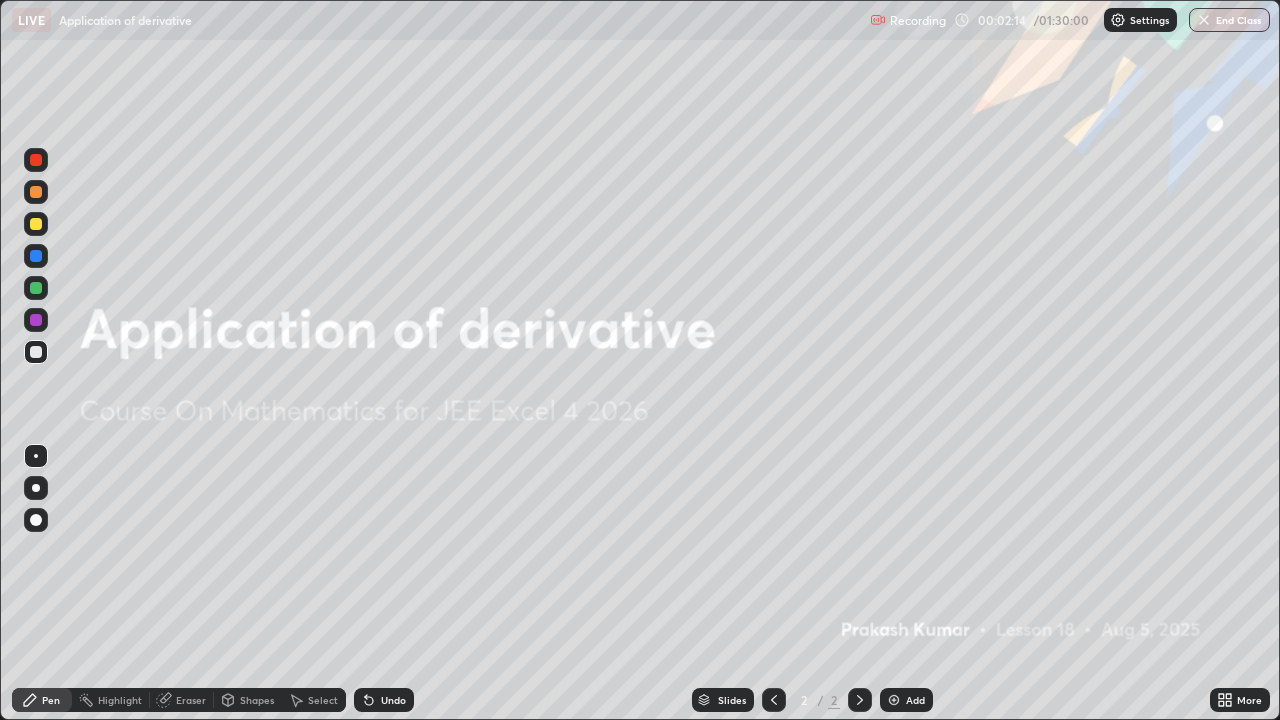 click on "Add" at bounding box center [906, 700] 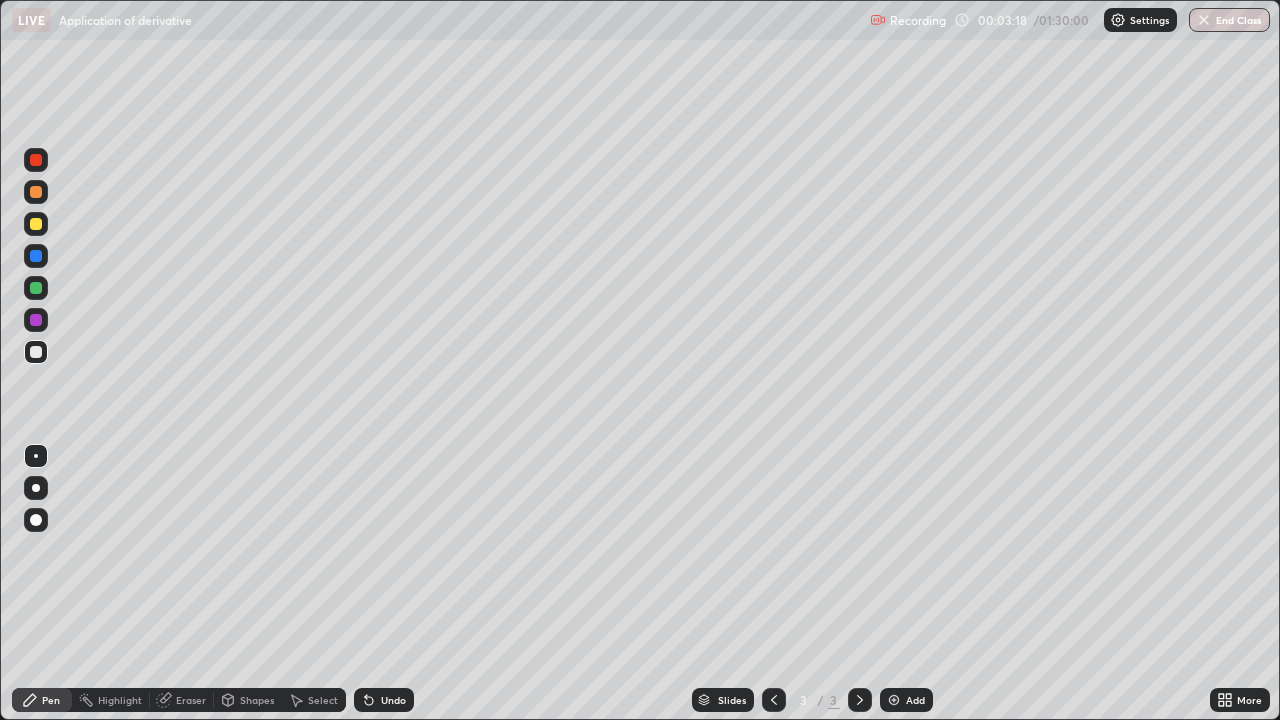 click at bounding box center (36, 288) 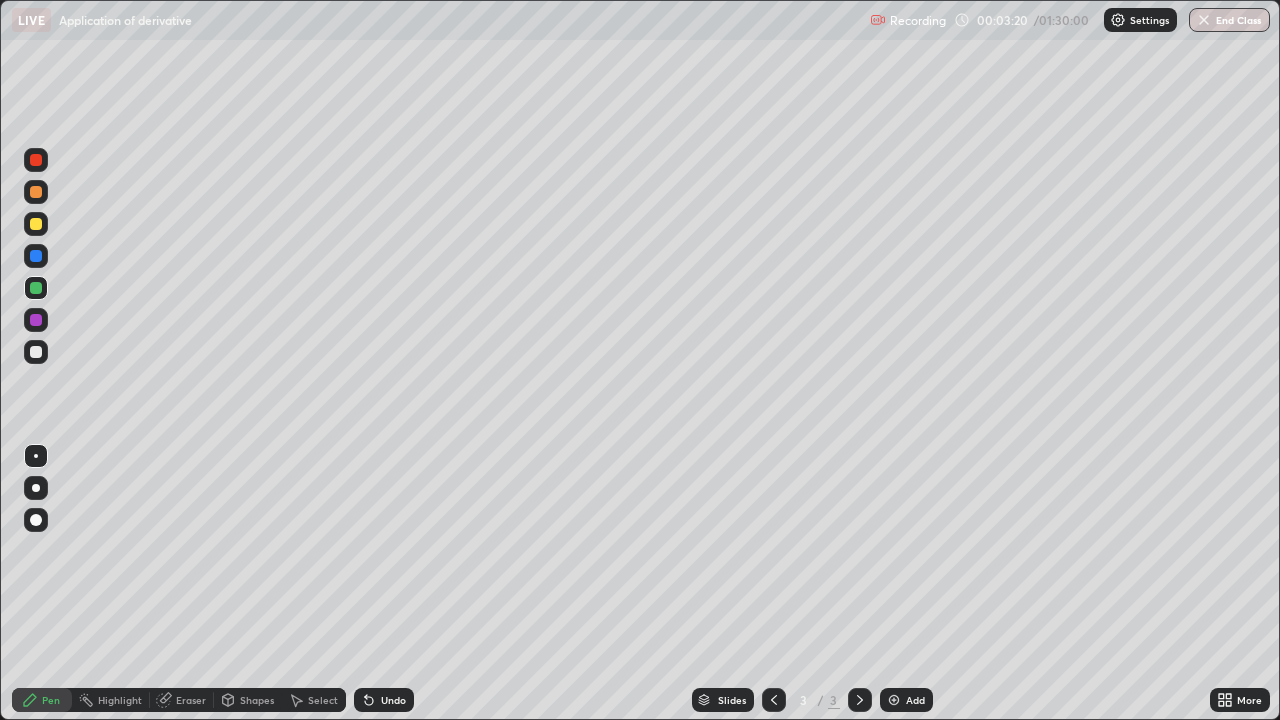 click on "Shapes" at bounding box center (257, 700) 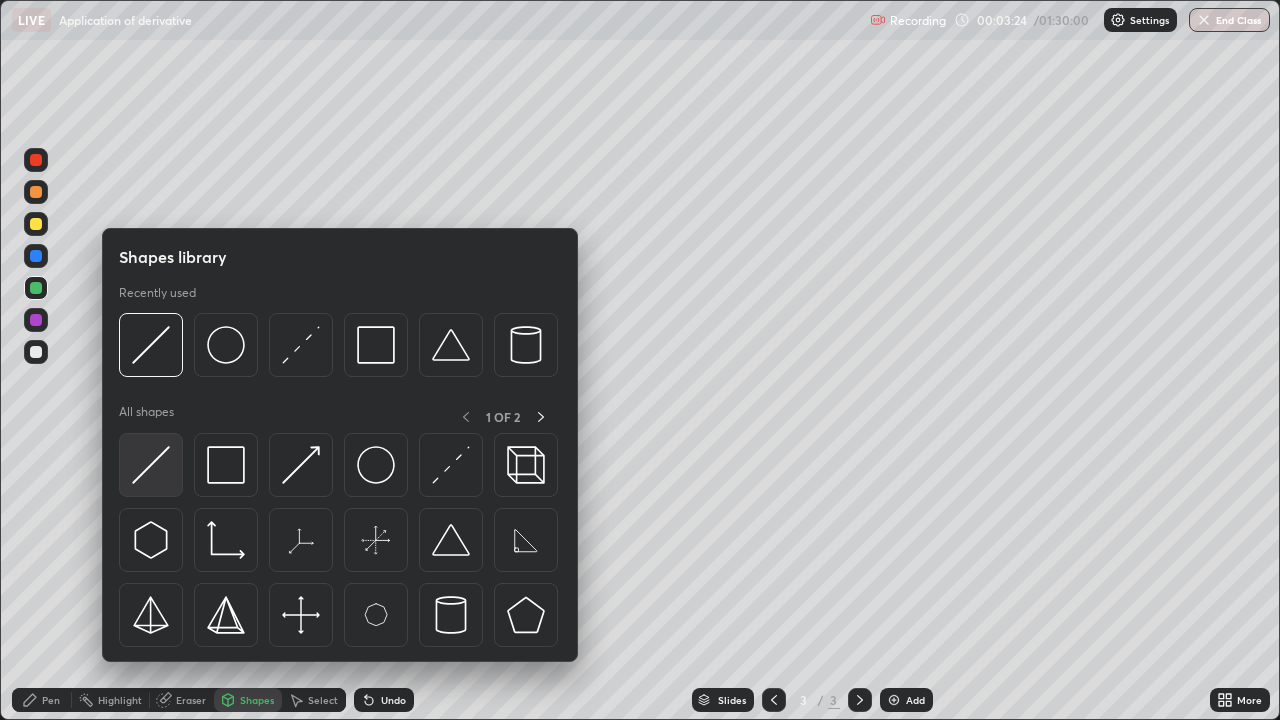 click at bounding box center (151, 465) 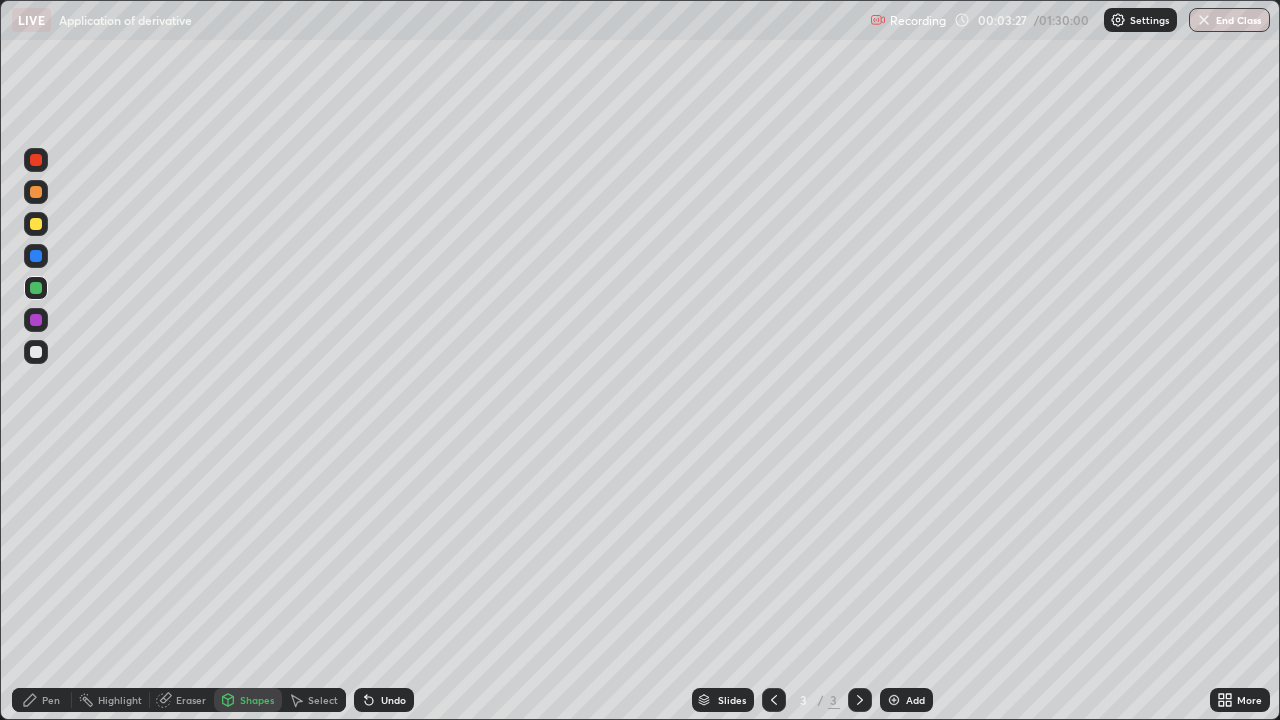 click on "Pen" at bounding box center [51, 700] 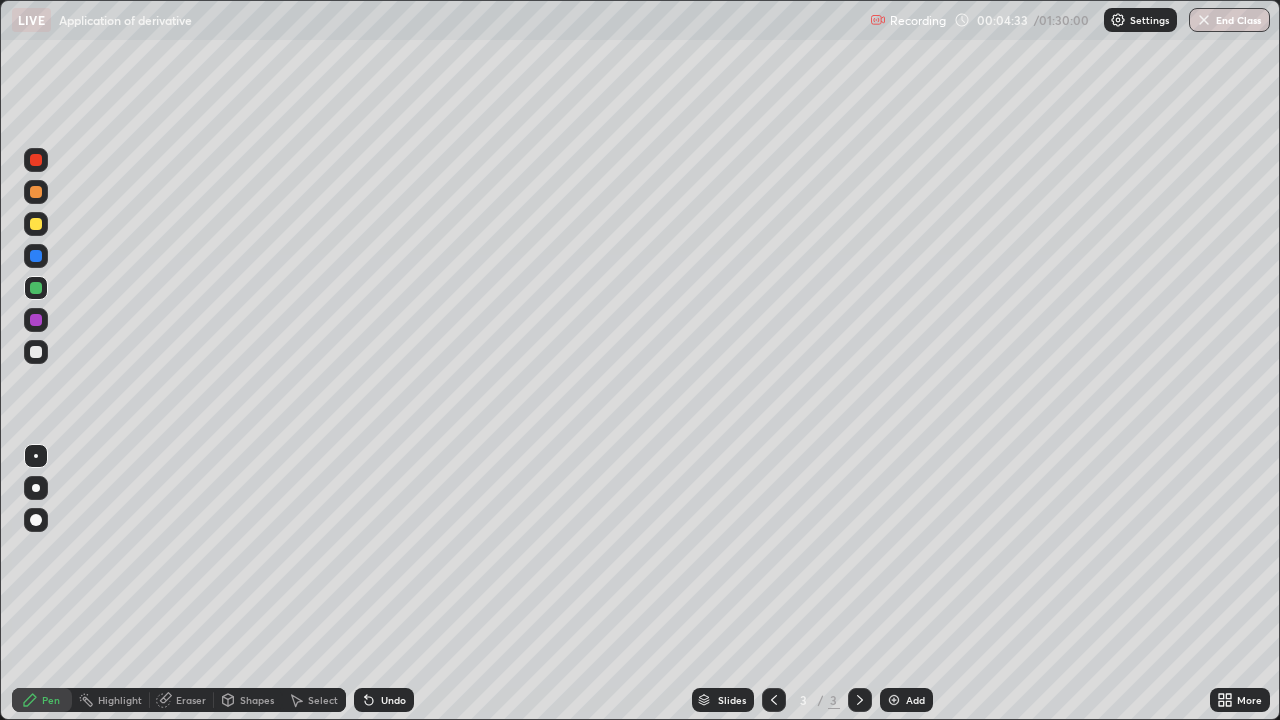 click at bounding box center [36, 352] 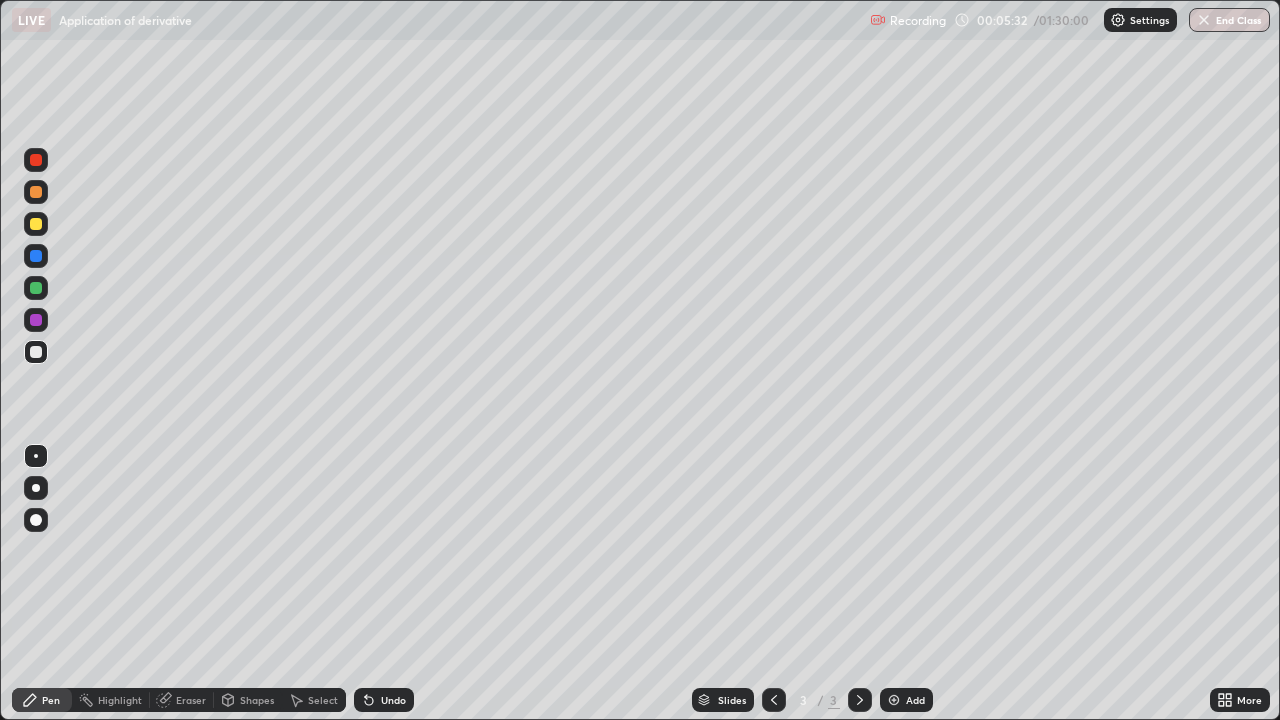 click at bounding box center [36, 352] 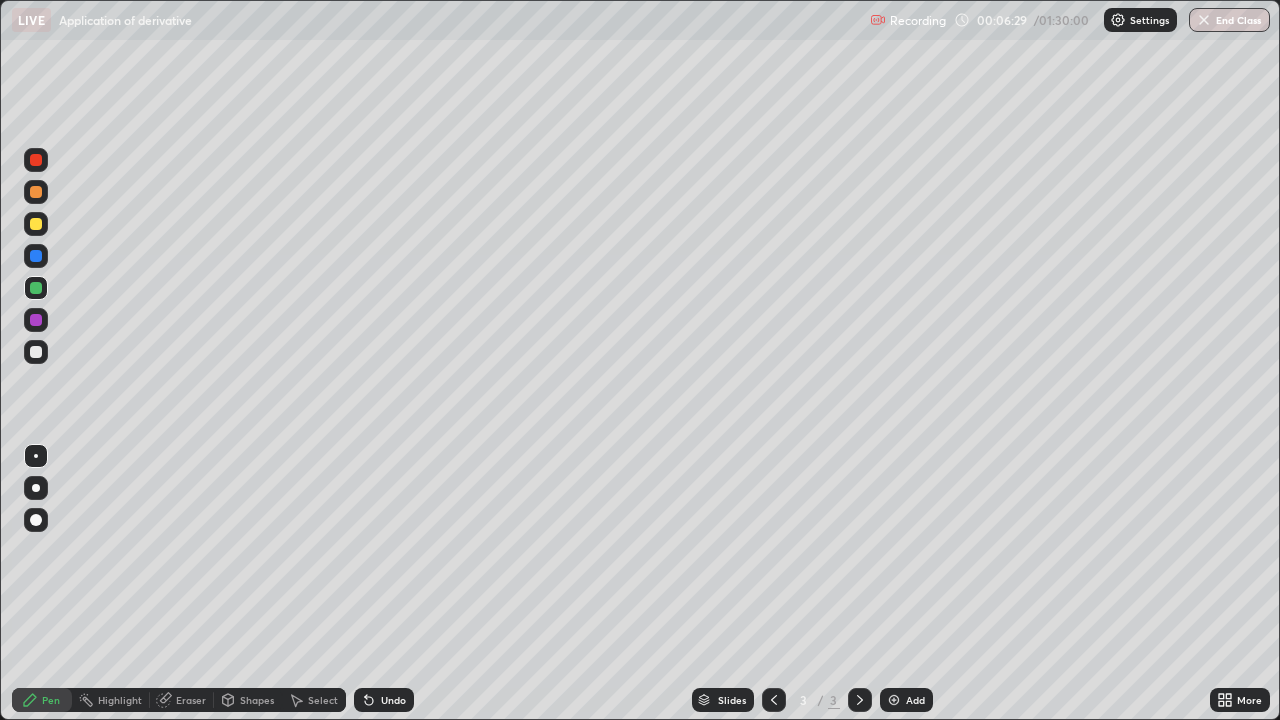 click on "Eraser" at bounding box center (191, 700) 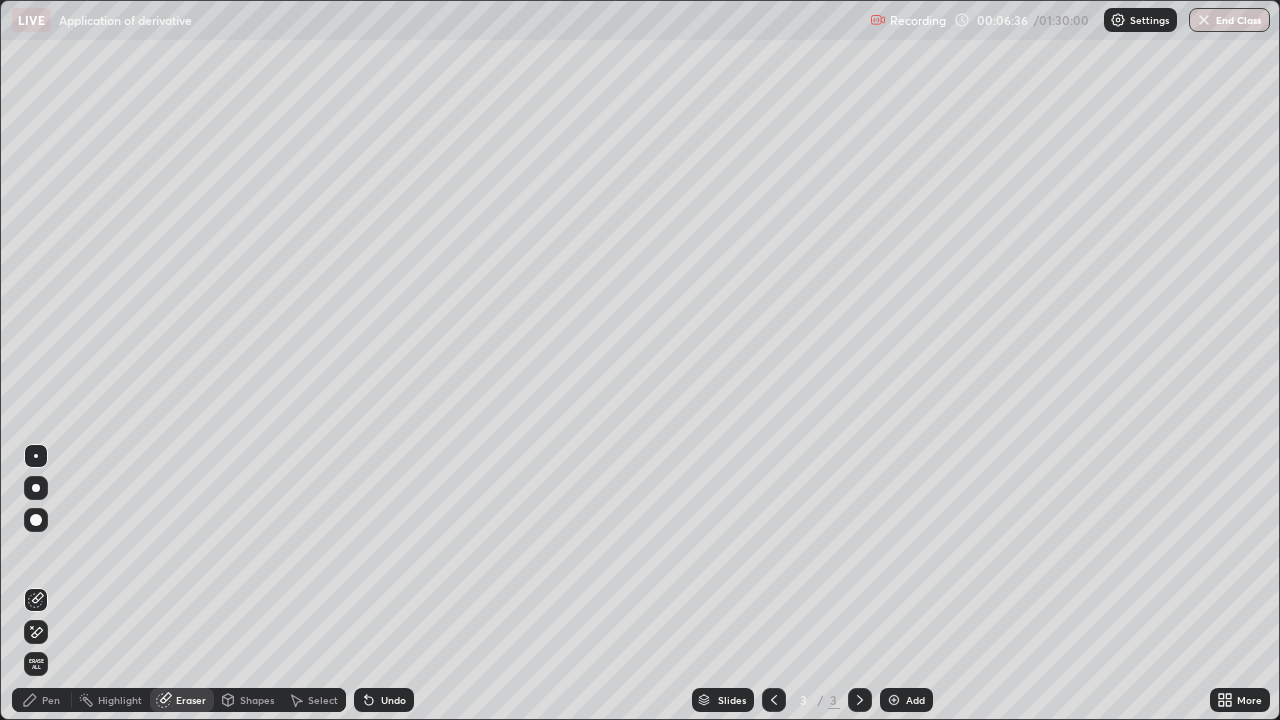click 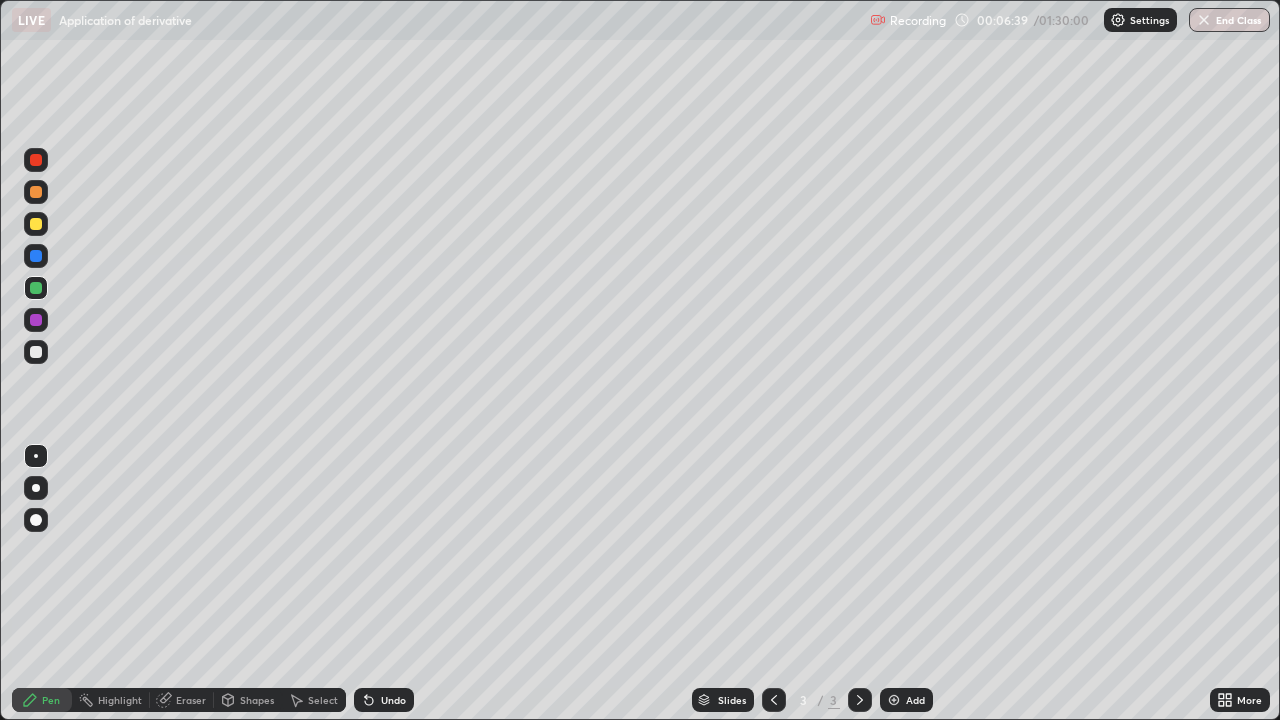click at bounding box center [36, 352] 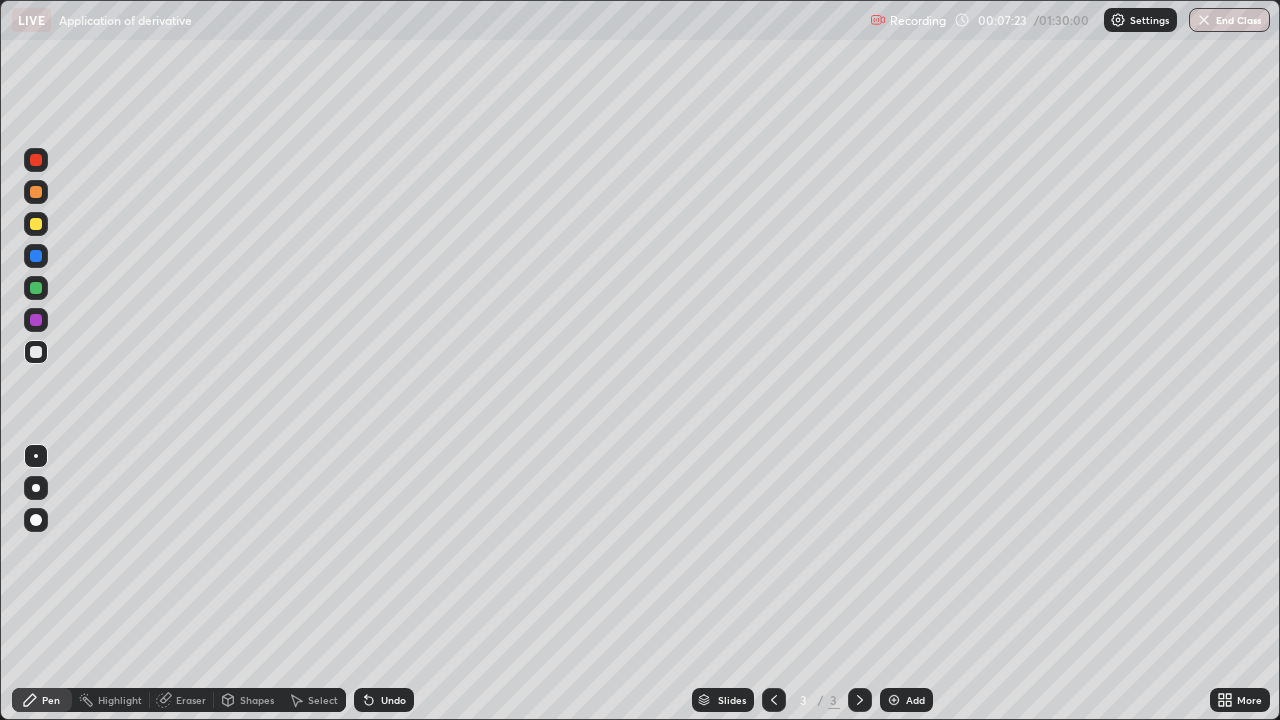 click on "Eraser" at bounding box center (182, 700) 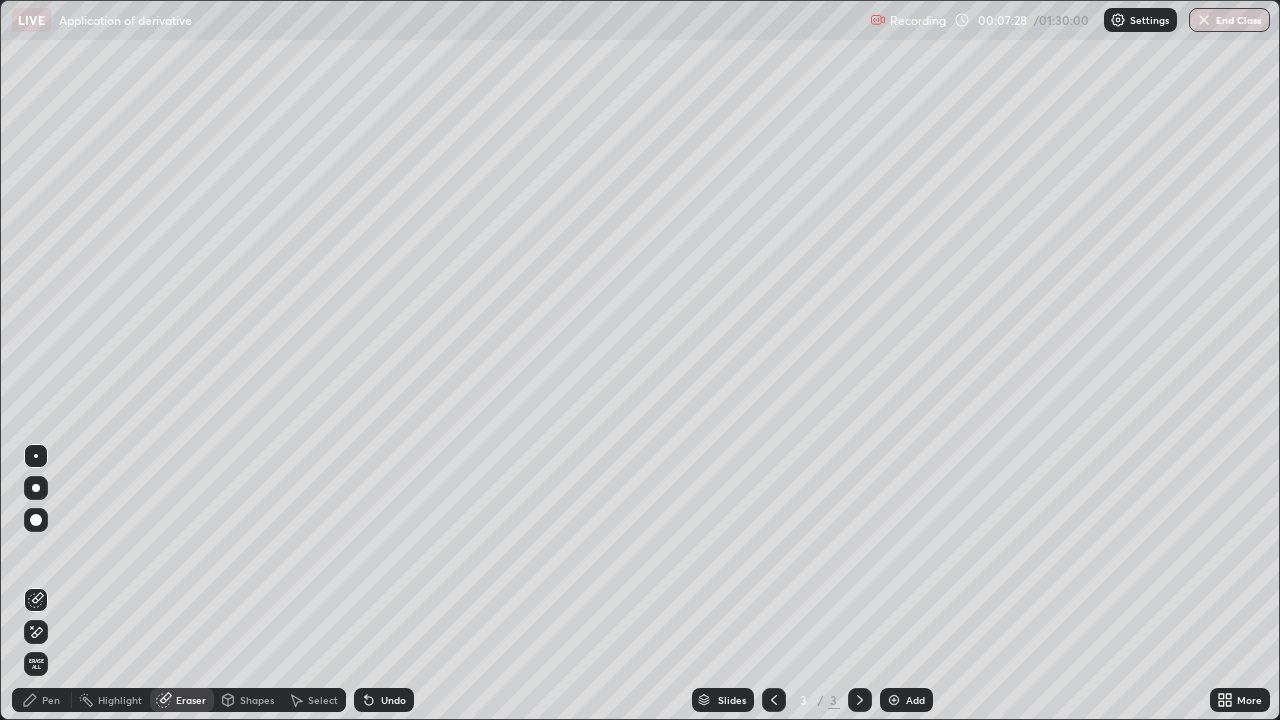 click on "Pen" at bounding box center (51, 700) 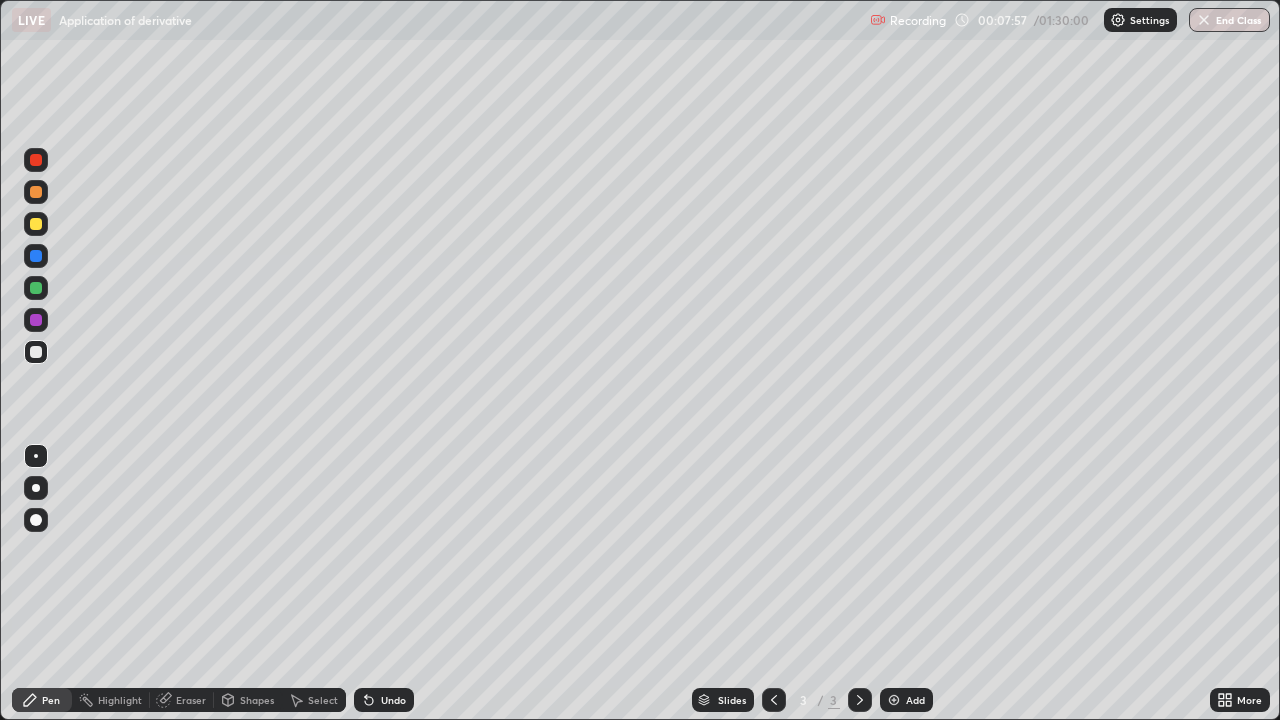 click 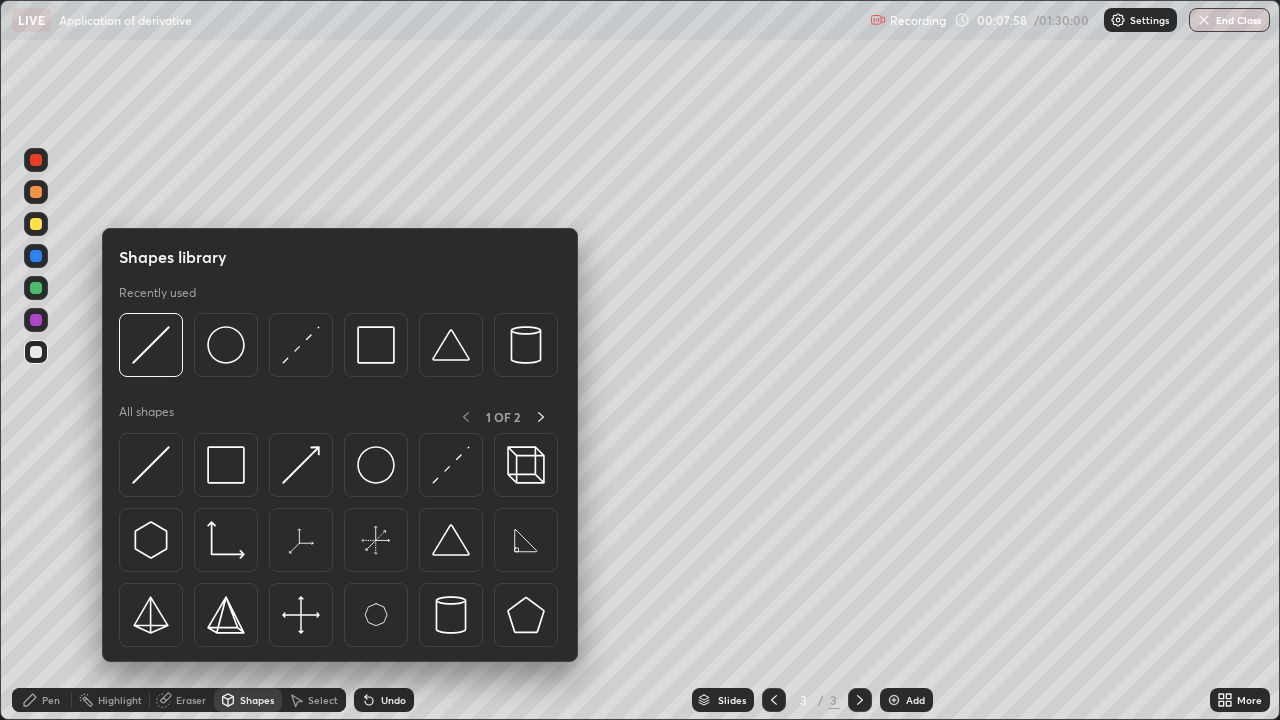 click on "Eraser" at bounding box center [191, 700] 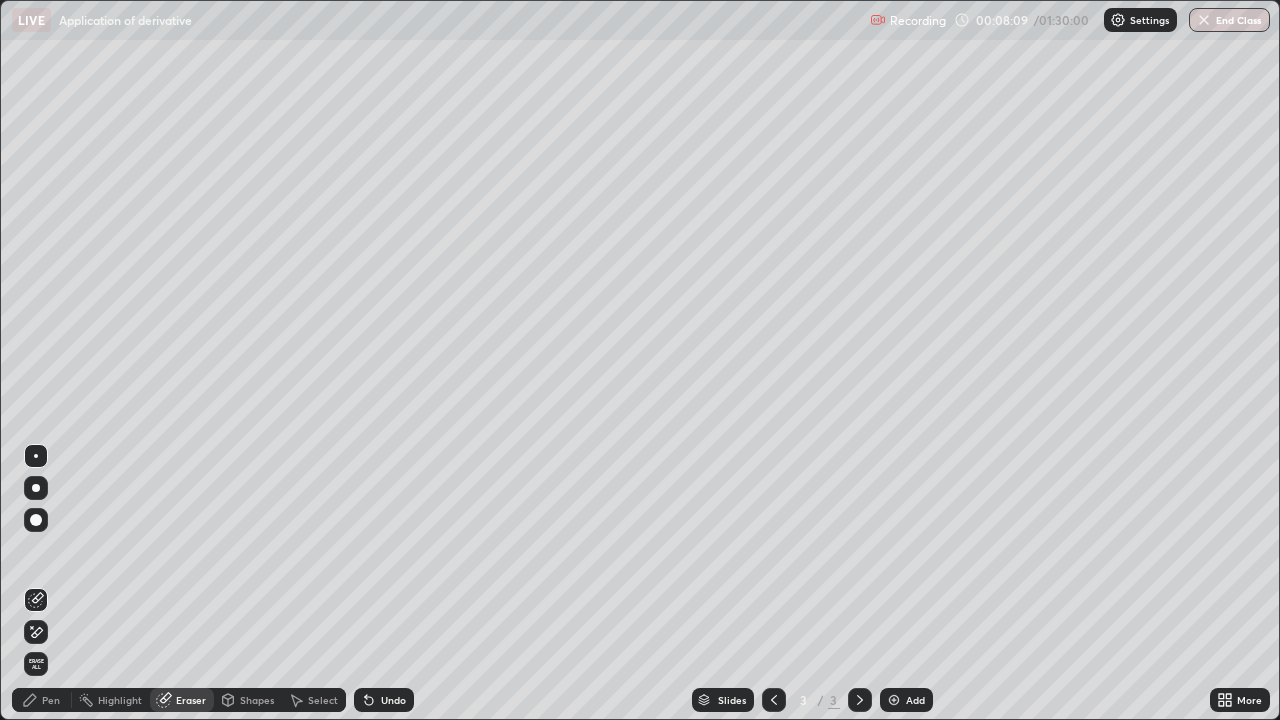 click on "Pen" at bounding box center [42, 700] 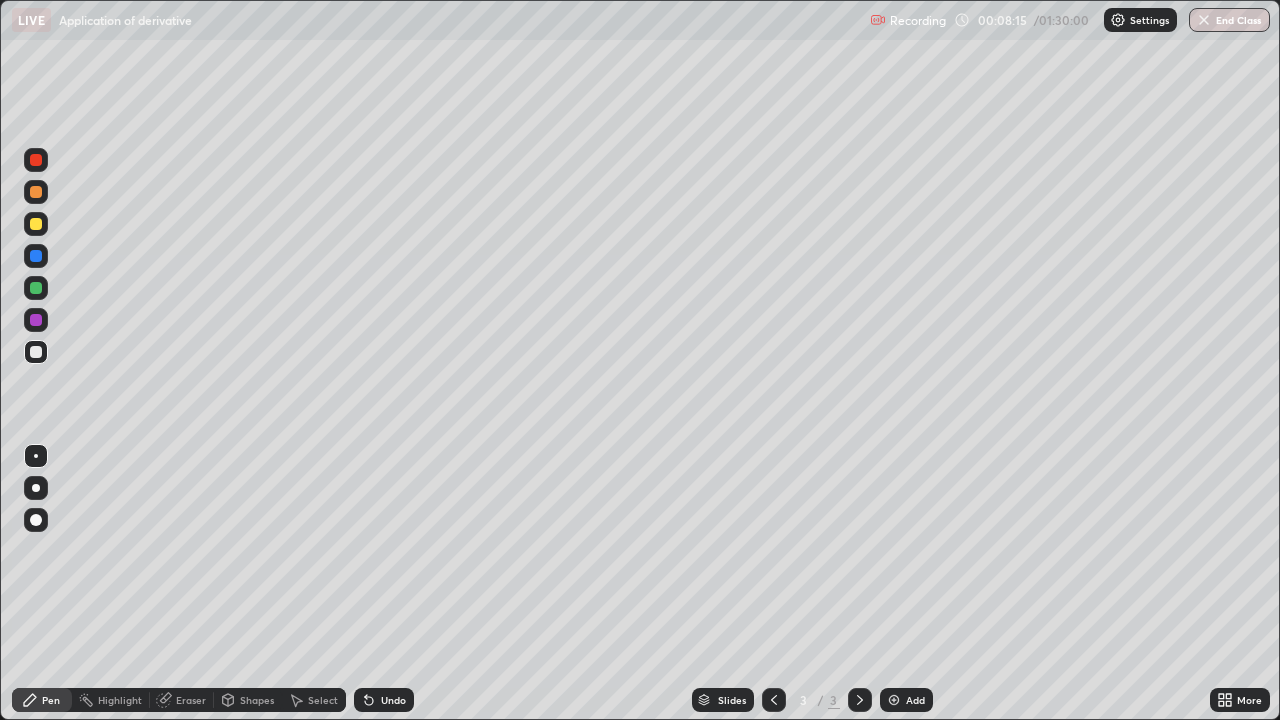 click on "Eraser" at bounding box center (191, 700) 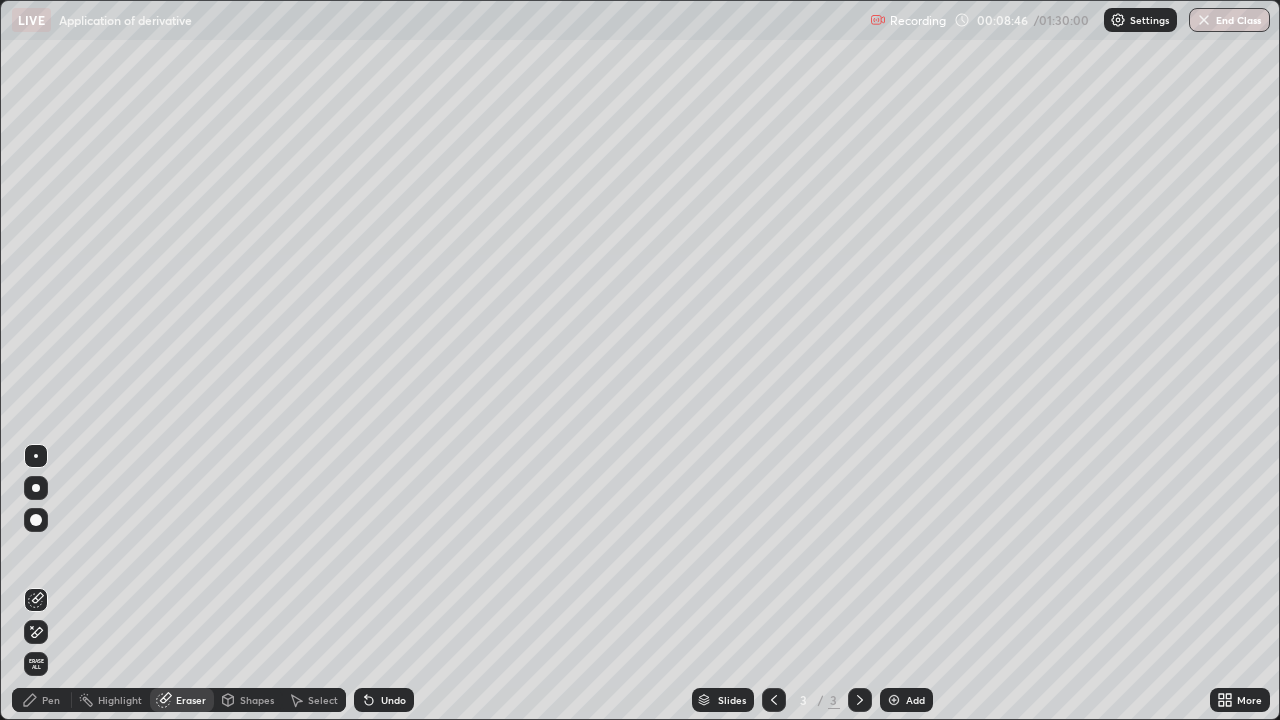 click on "Pen" at bounding box center [42, 700] 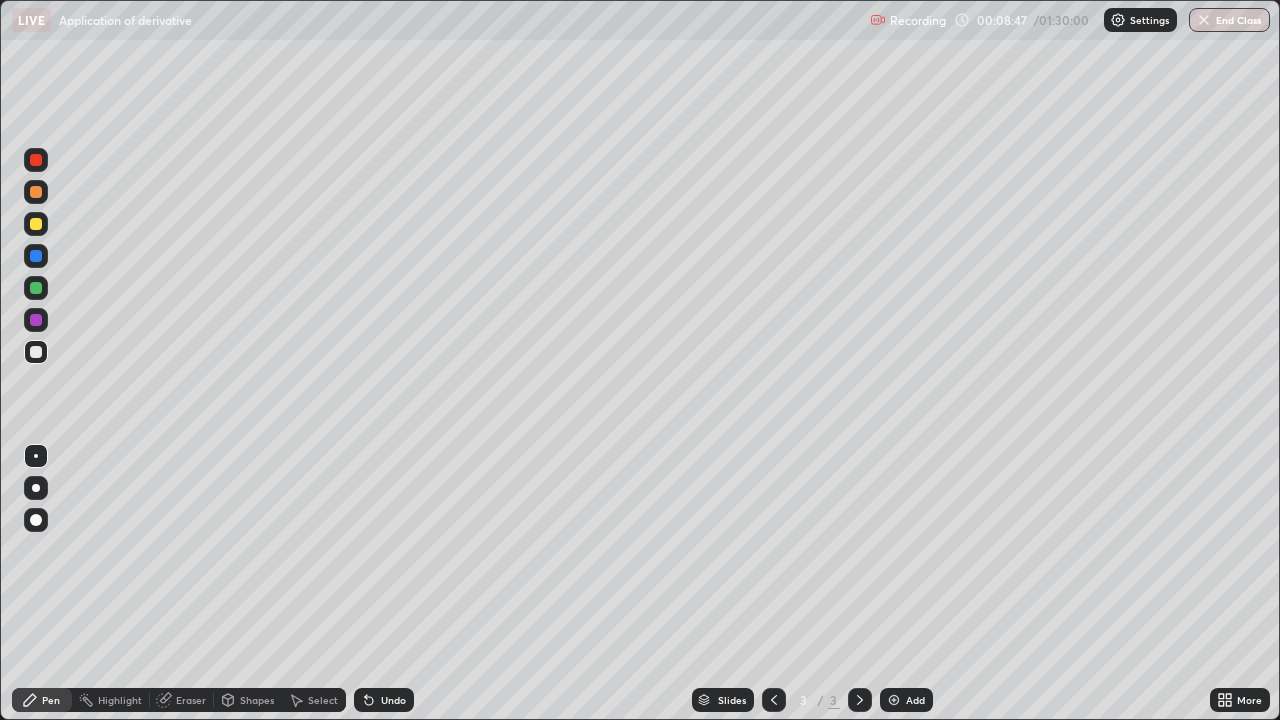 click on "Pen" at bounding box center (42, 700) 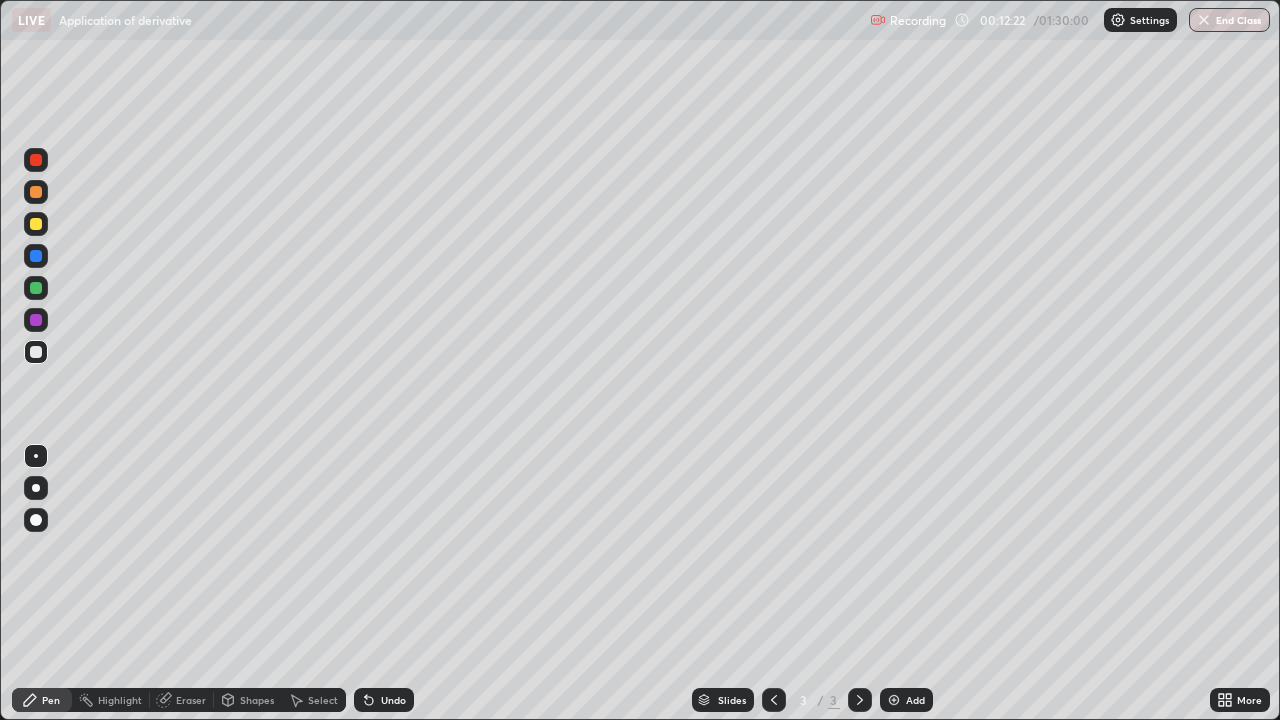 click on "Eraser" at bounding box center (191, 700) 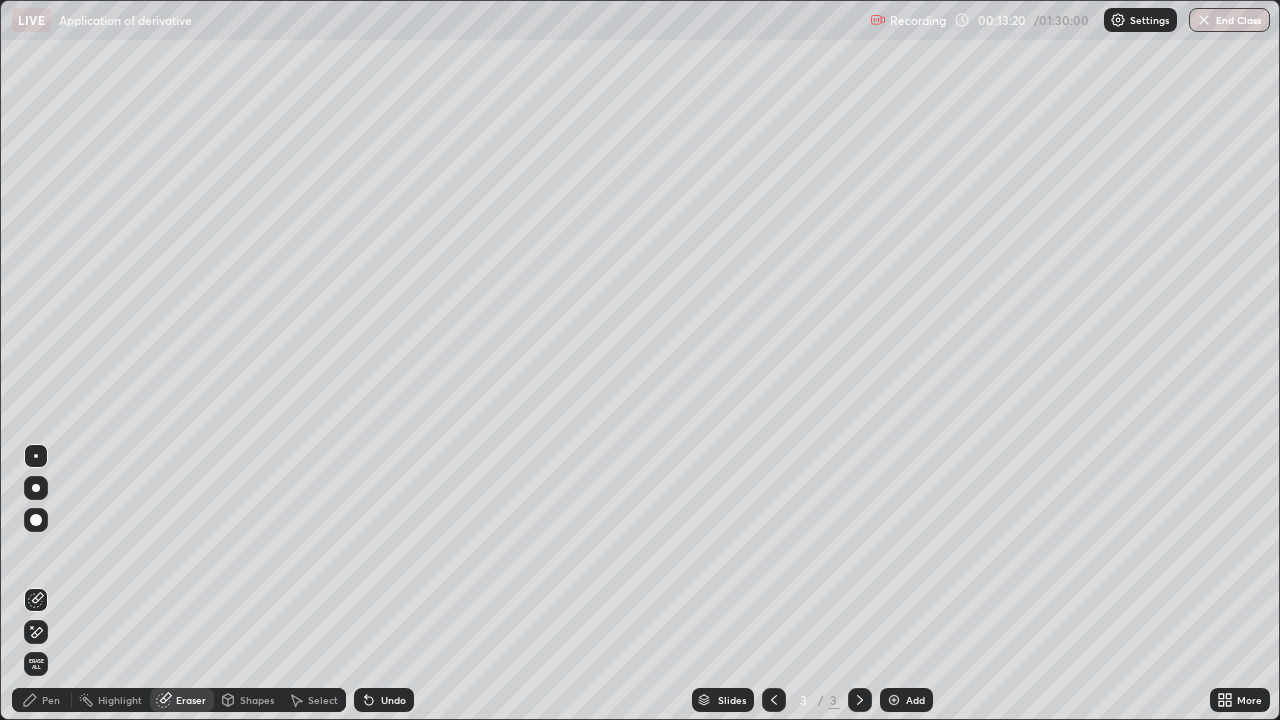 click on "Pen" at bounding box center (51, 700) 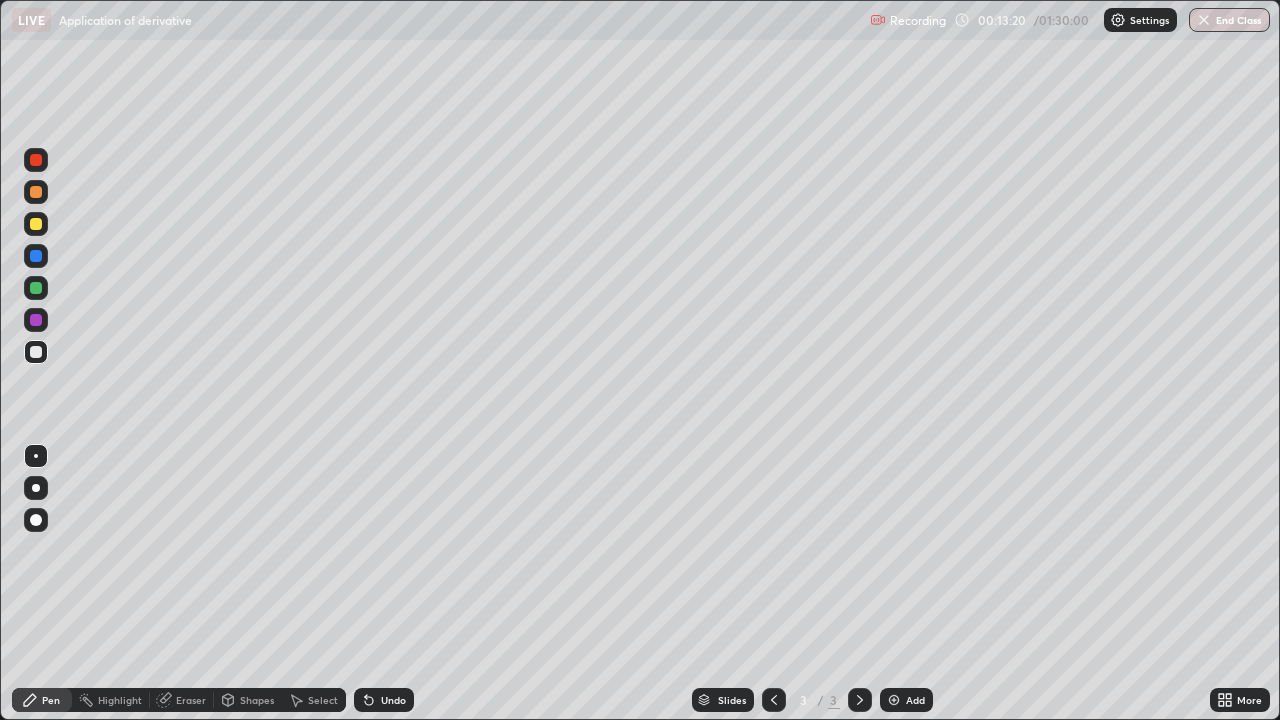 click at bounding box center [36, 352] 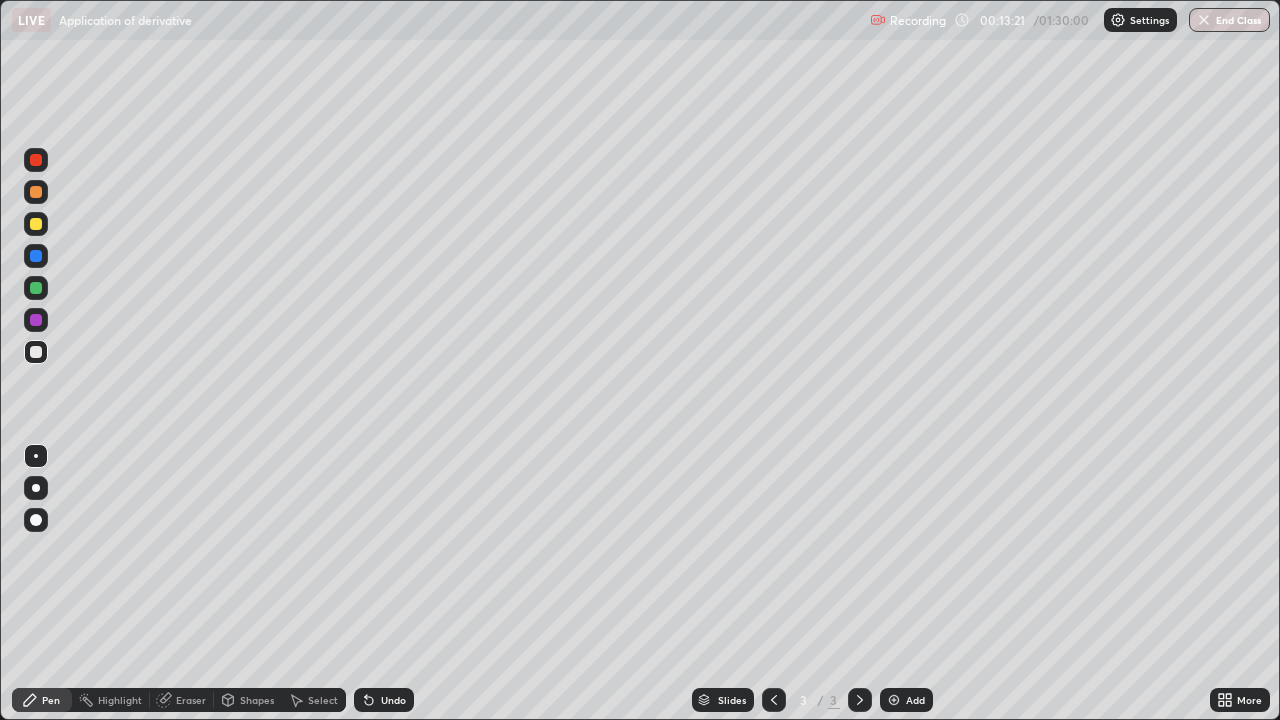 click at bounding box center [36, 224] 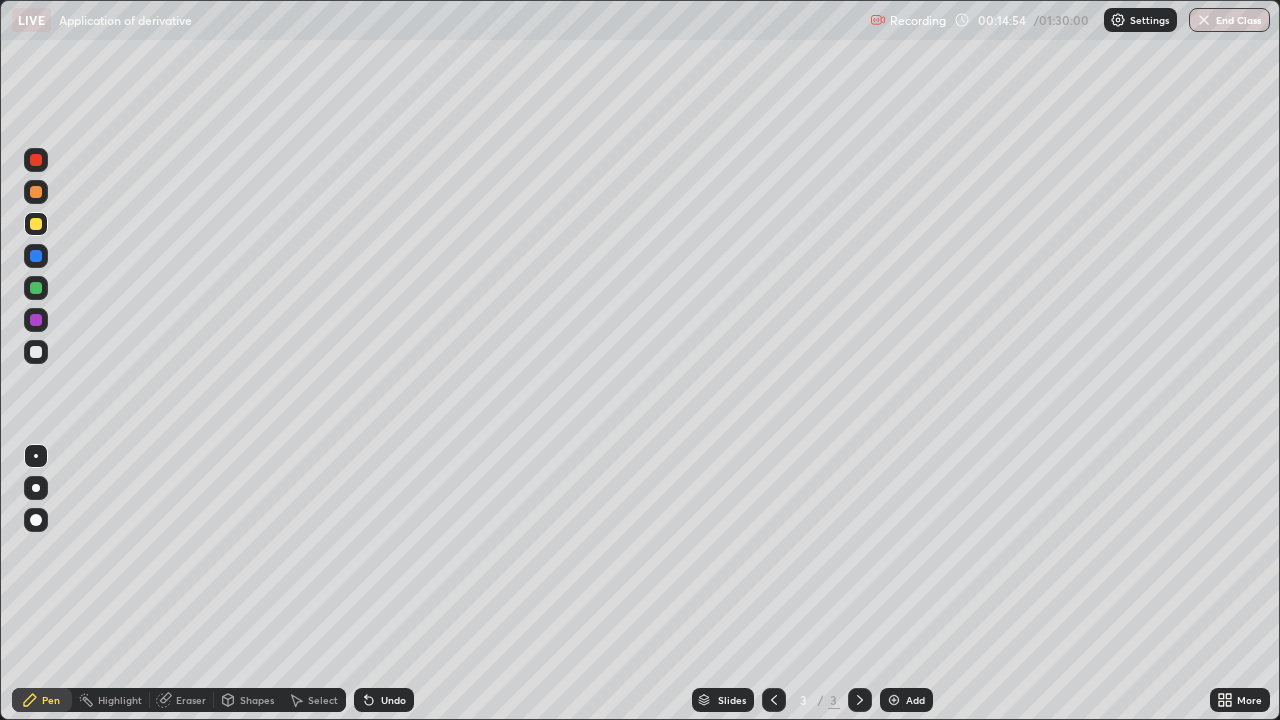 click on "Undo" at bounding box center (384, 700) 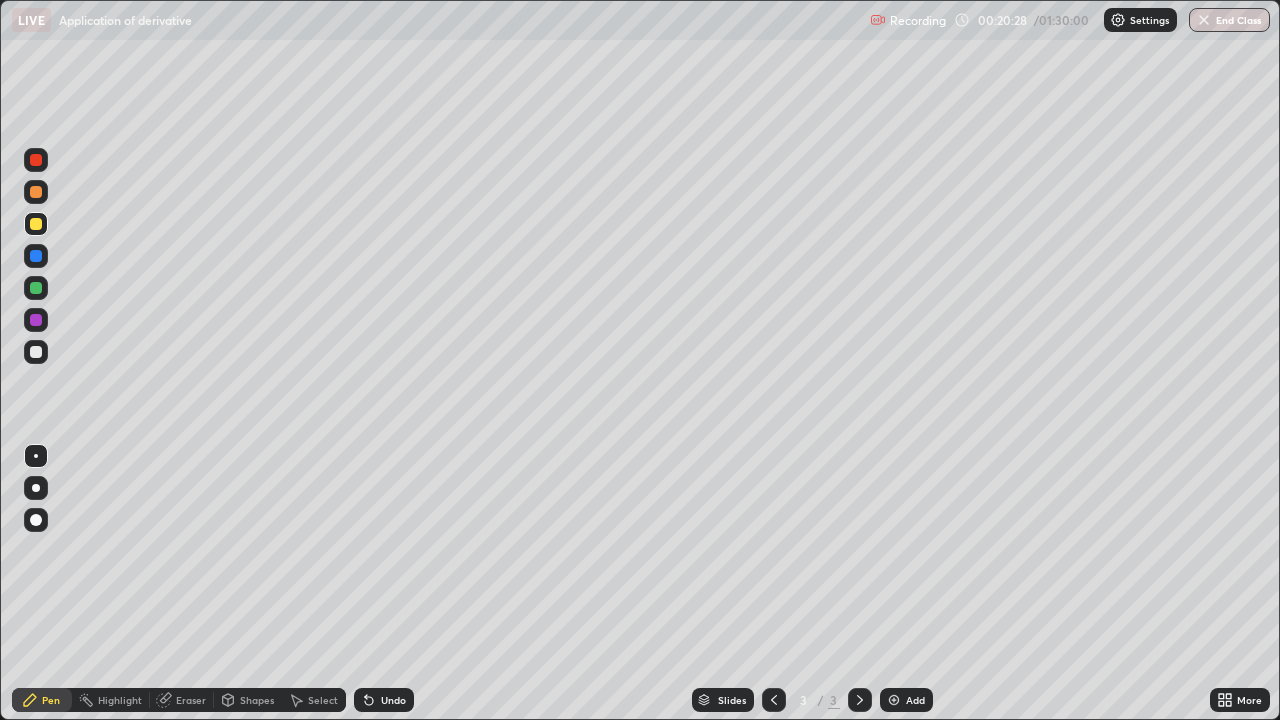 click on "Add" at bounding box center (915, 700) 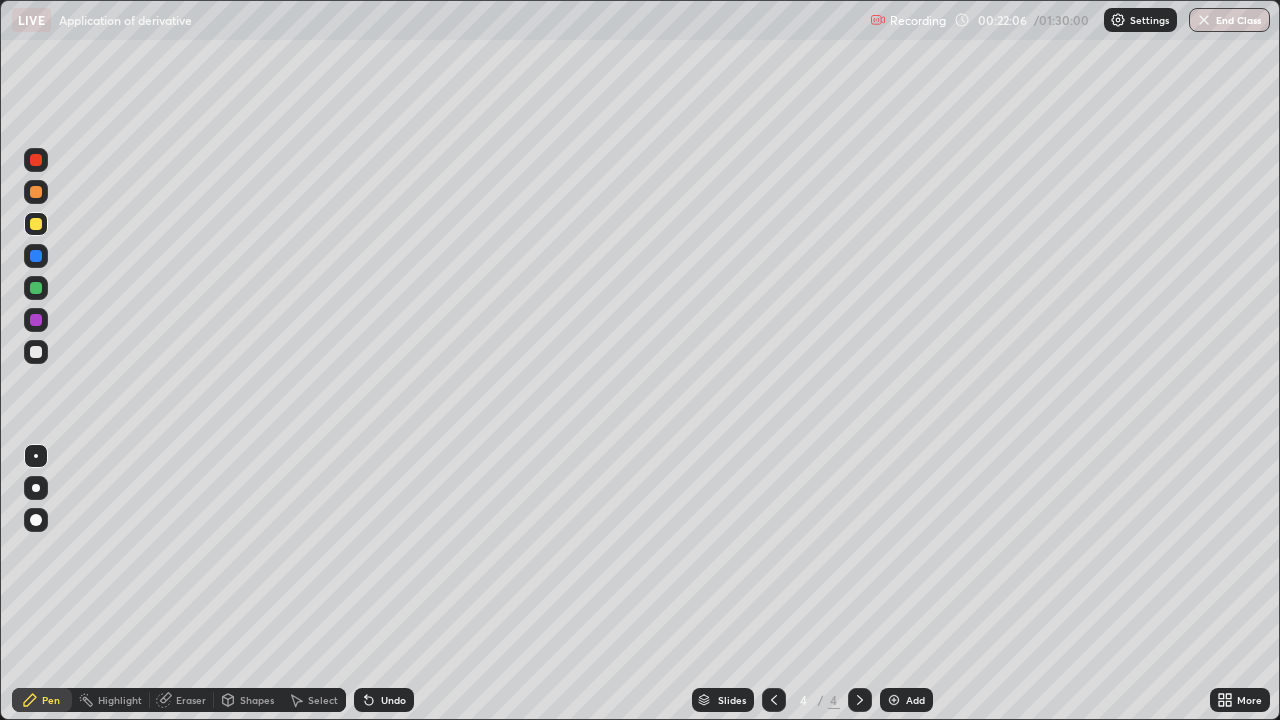click on "Eraser" at bounding box center (191, 700) 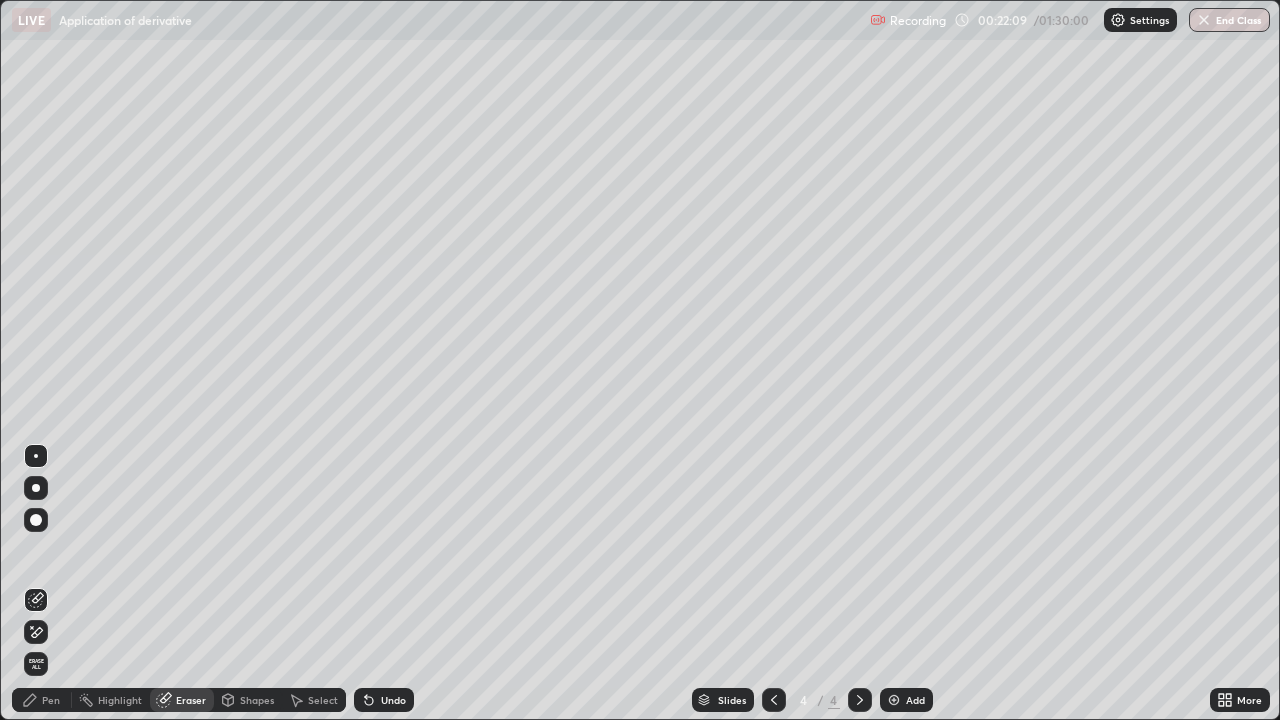 click 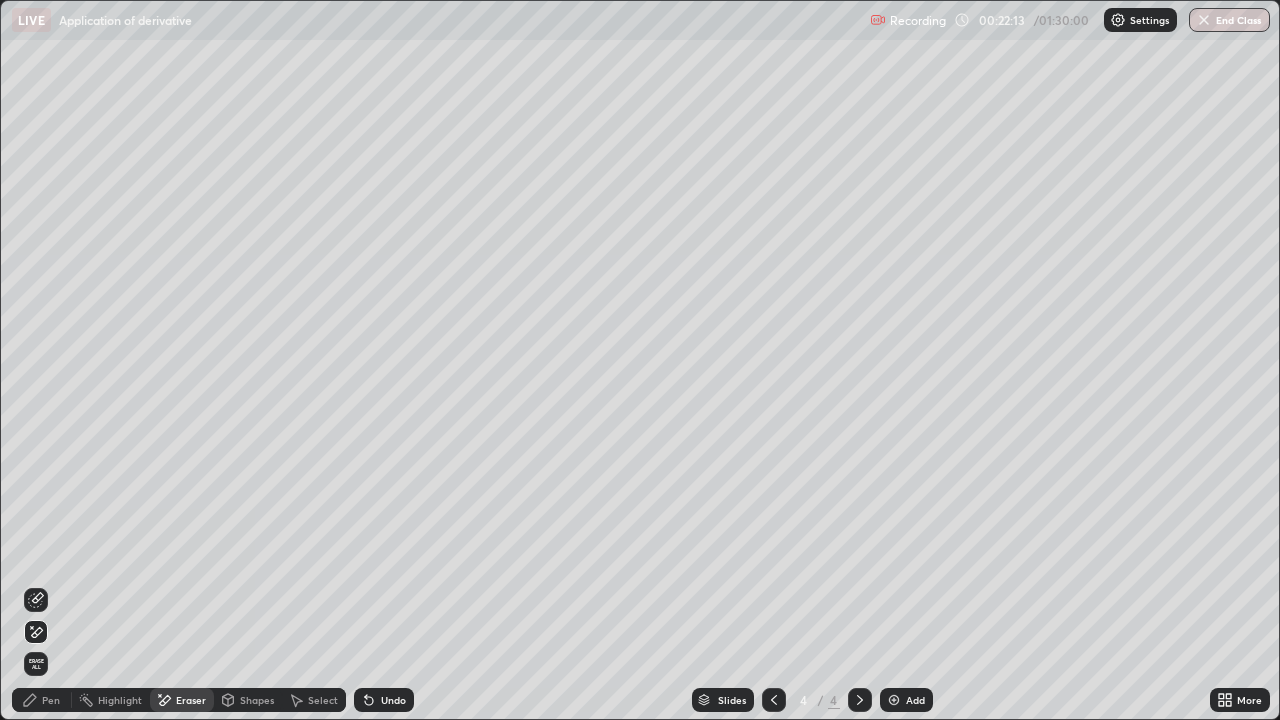 click 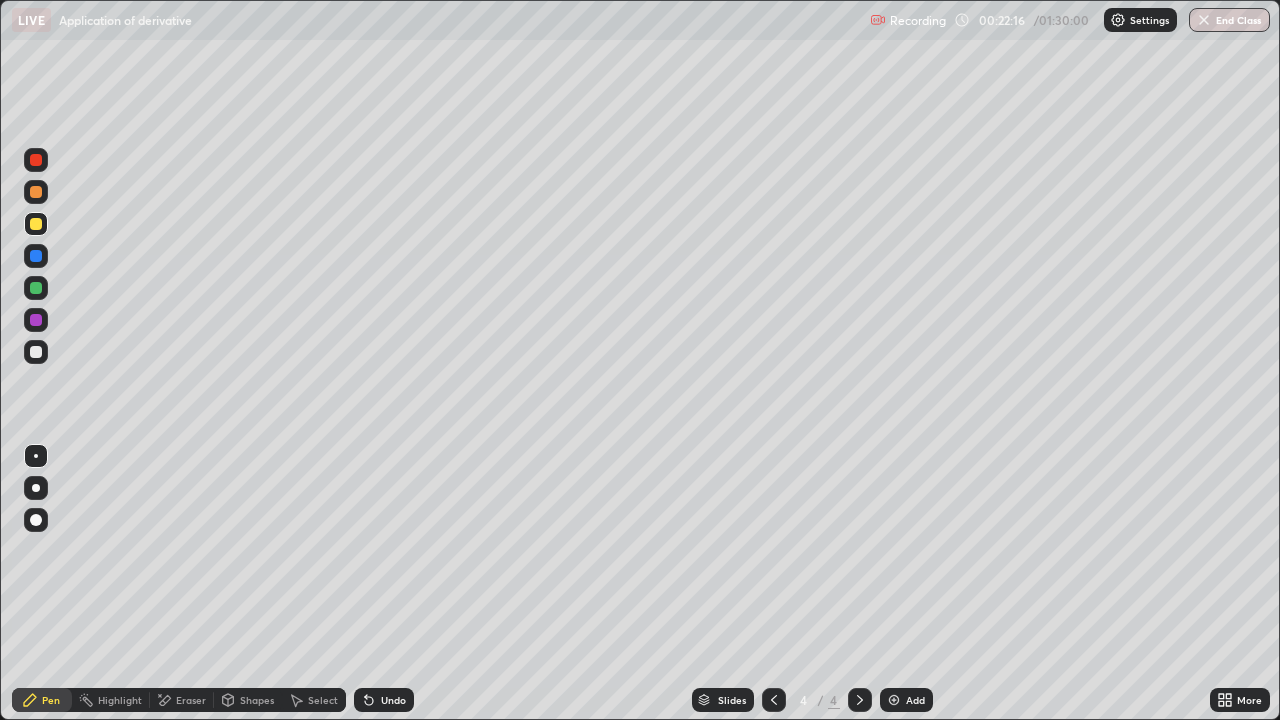 click at bounding box center [36, 352] 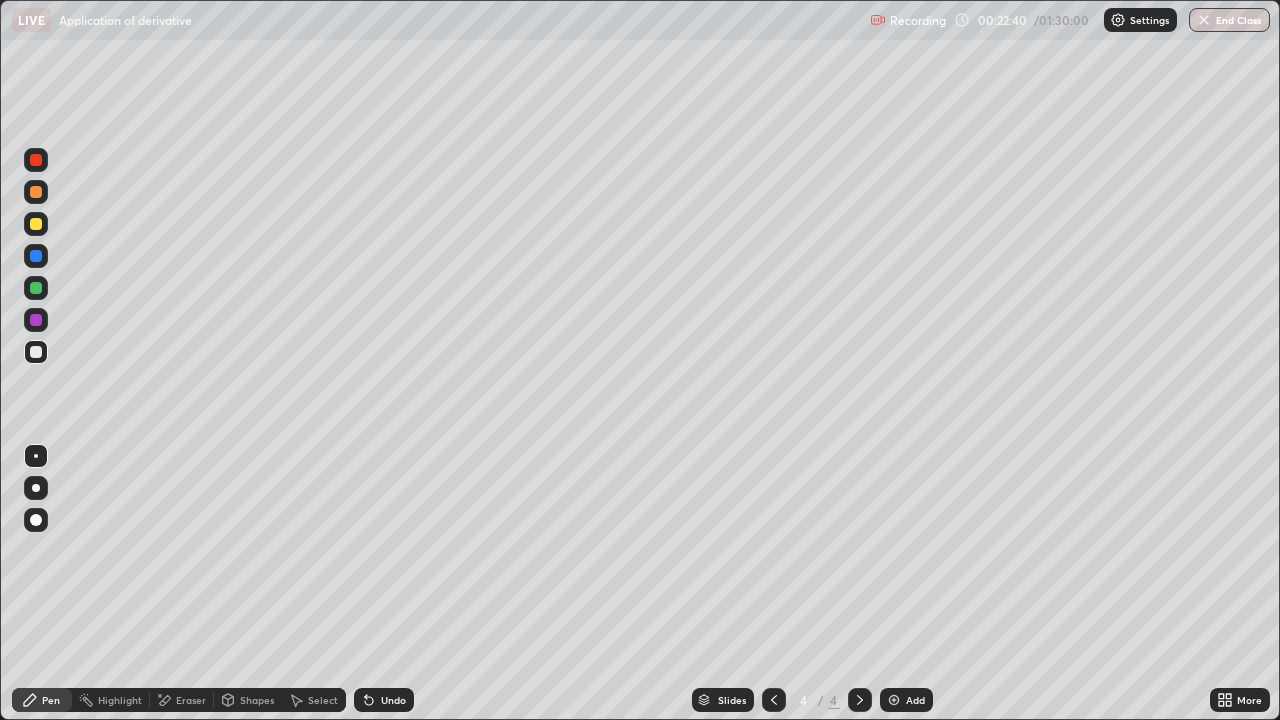 click on "Shapes" at bounding box center [257, 700] 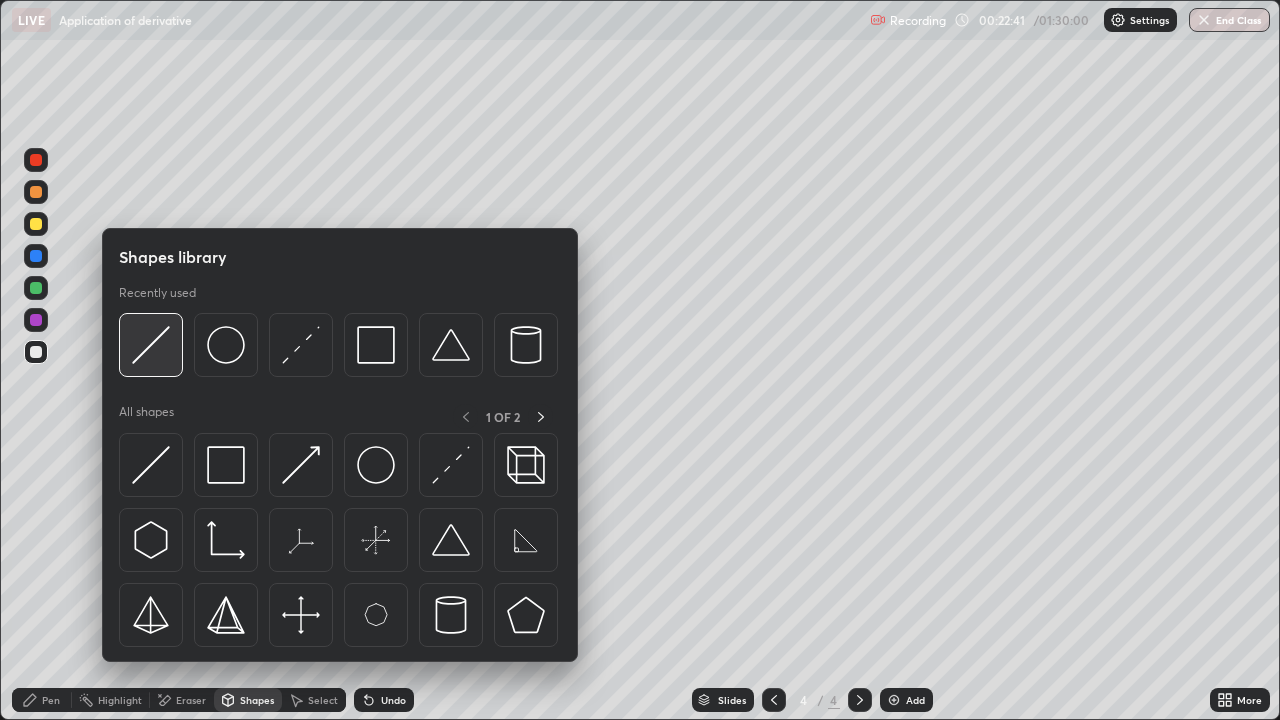 click at bounding box center (151, 345) 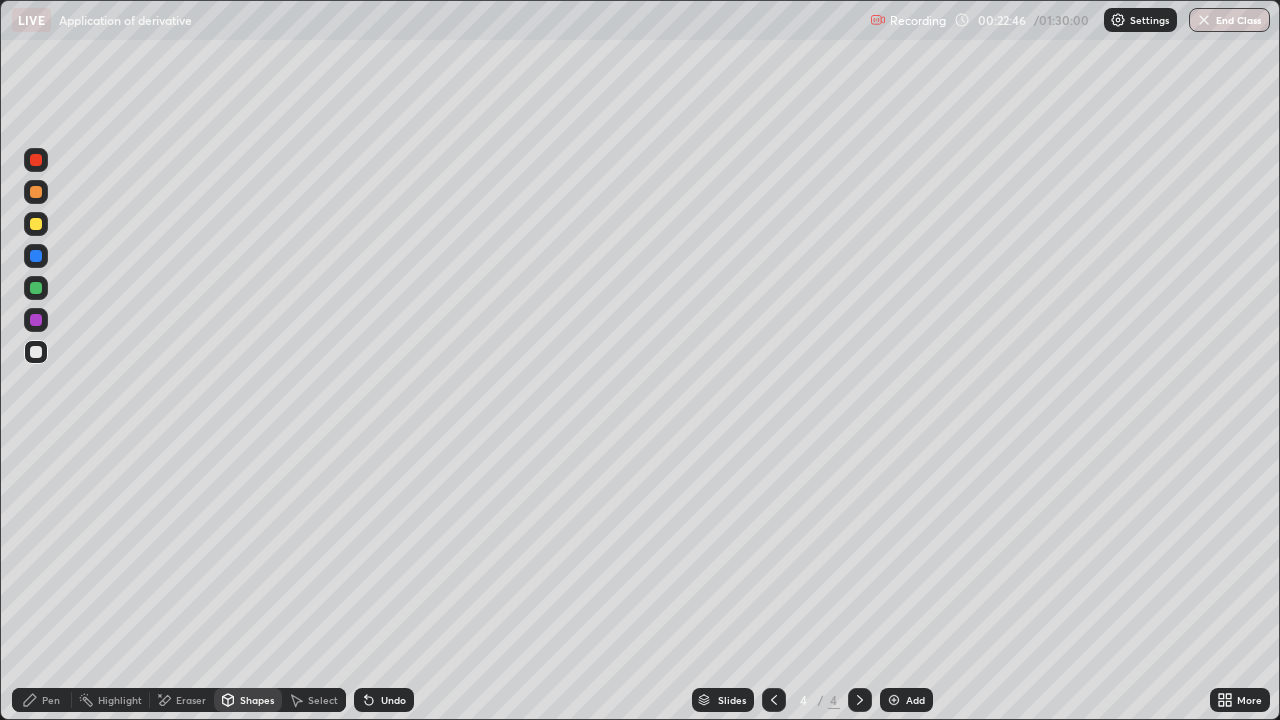 click on "Pen" at bounding box center [51, 700] 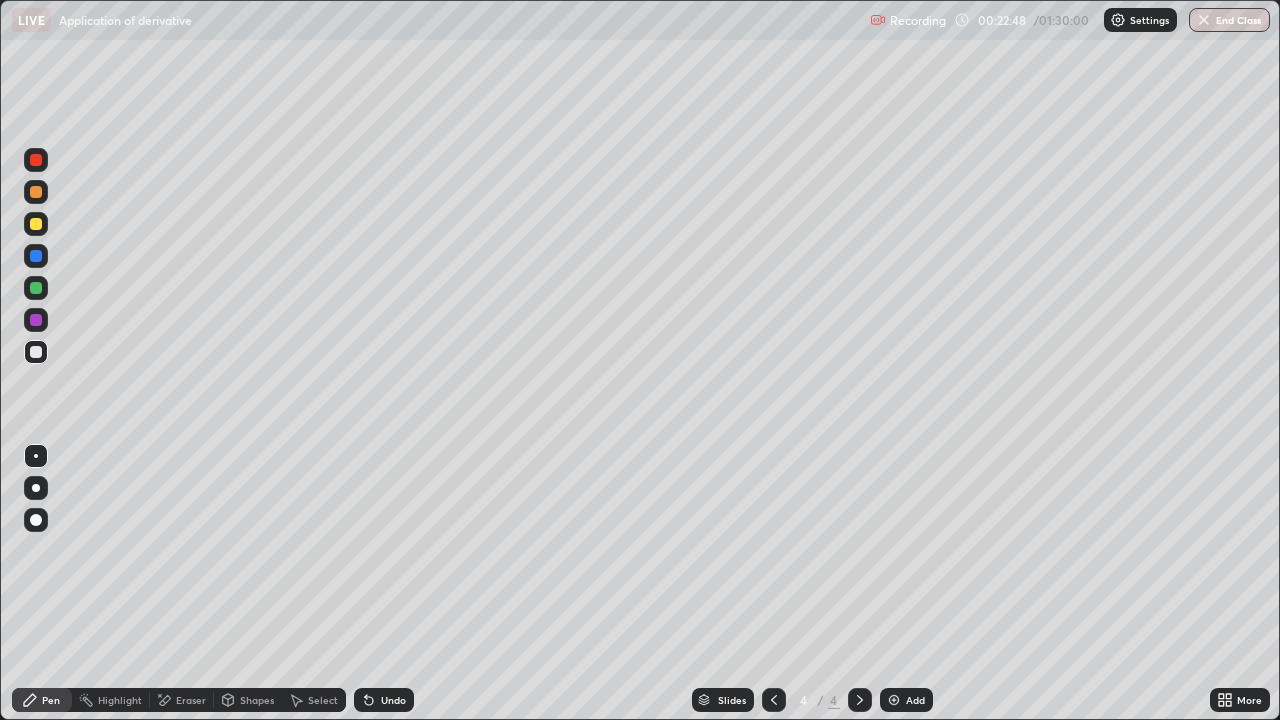 click at bounding box center (36, 288) 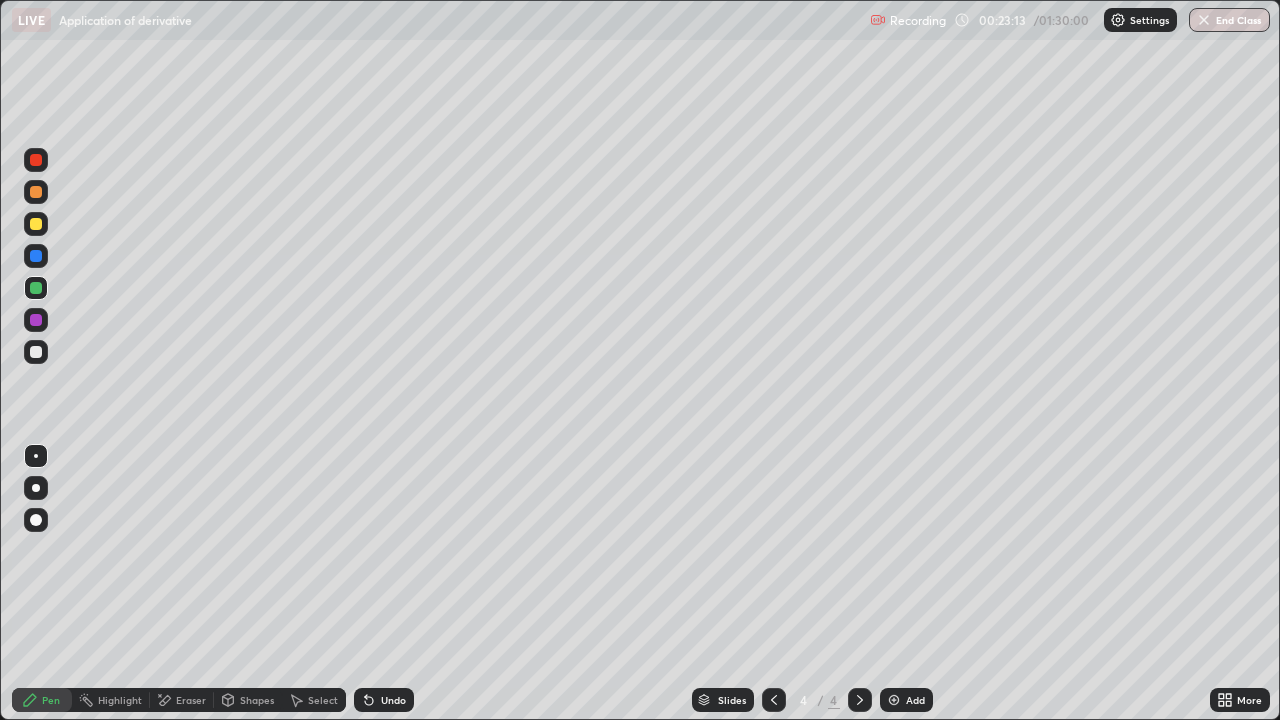 click at bounding box center (36, 352) 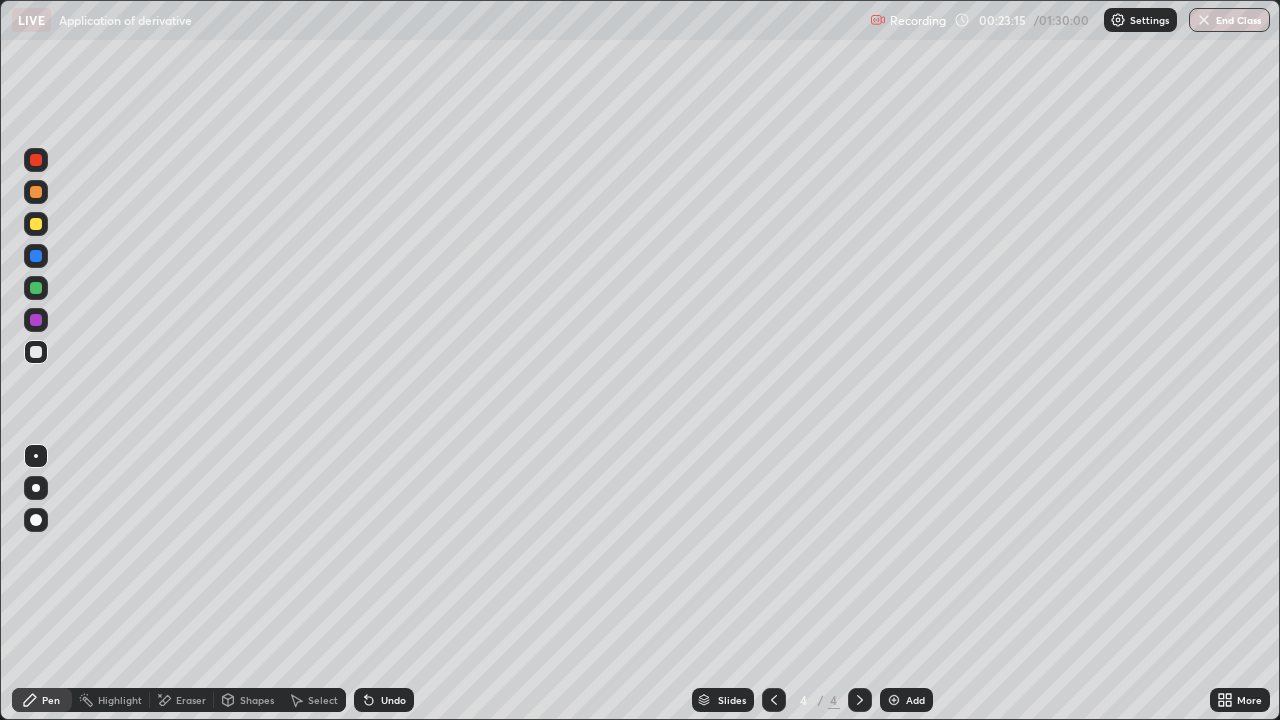 click on "Shapes" at bounding box center (257, 700) 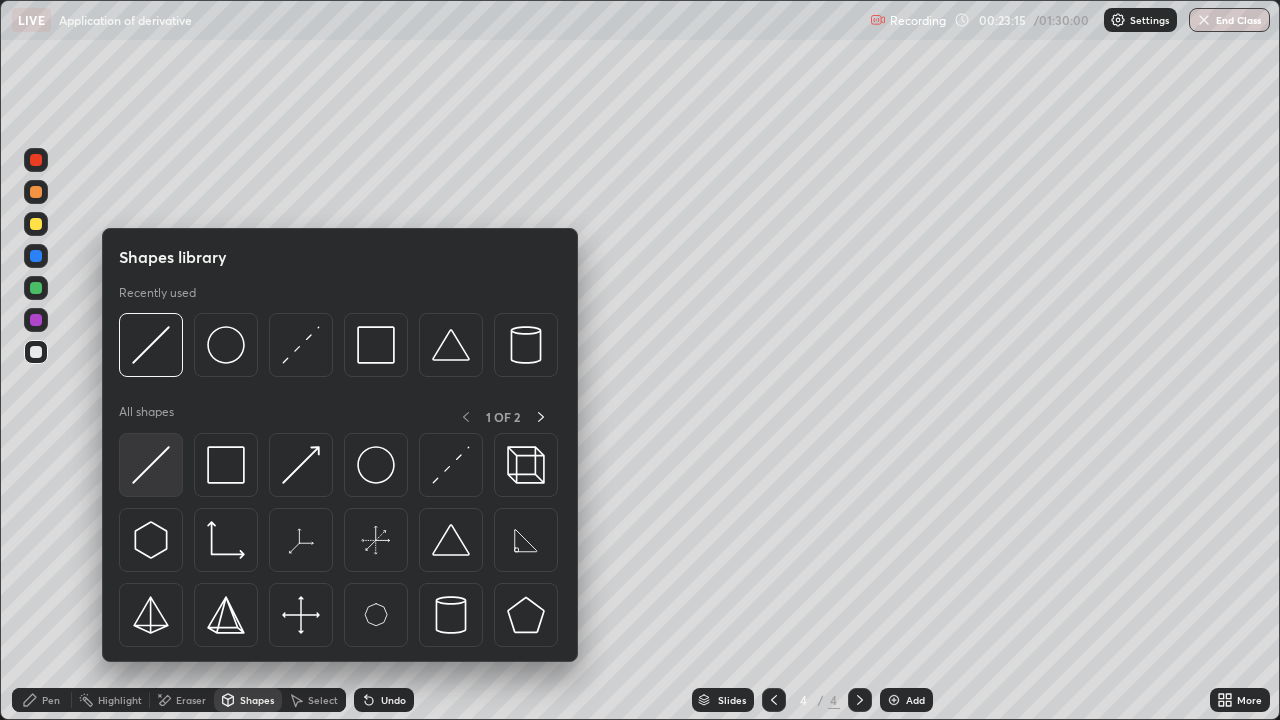 click at bounding box center (151, 465) 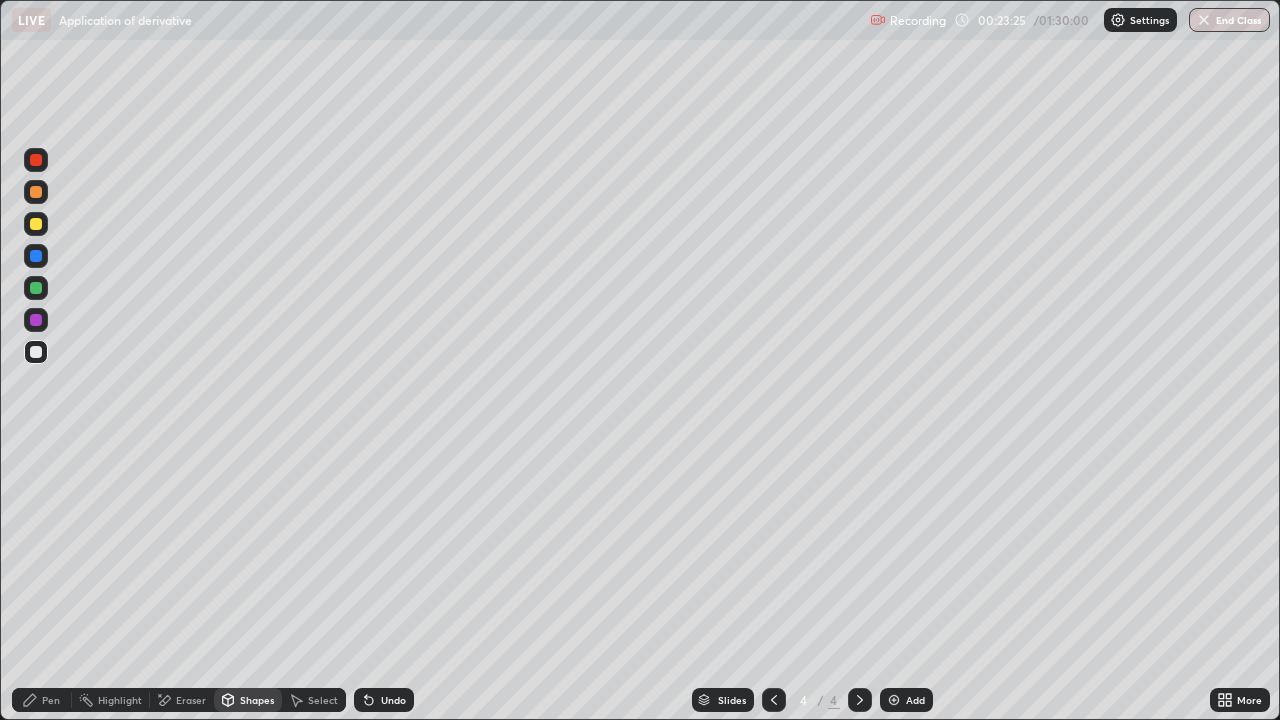 click on "Undo" at bounding box center (393, 700) 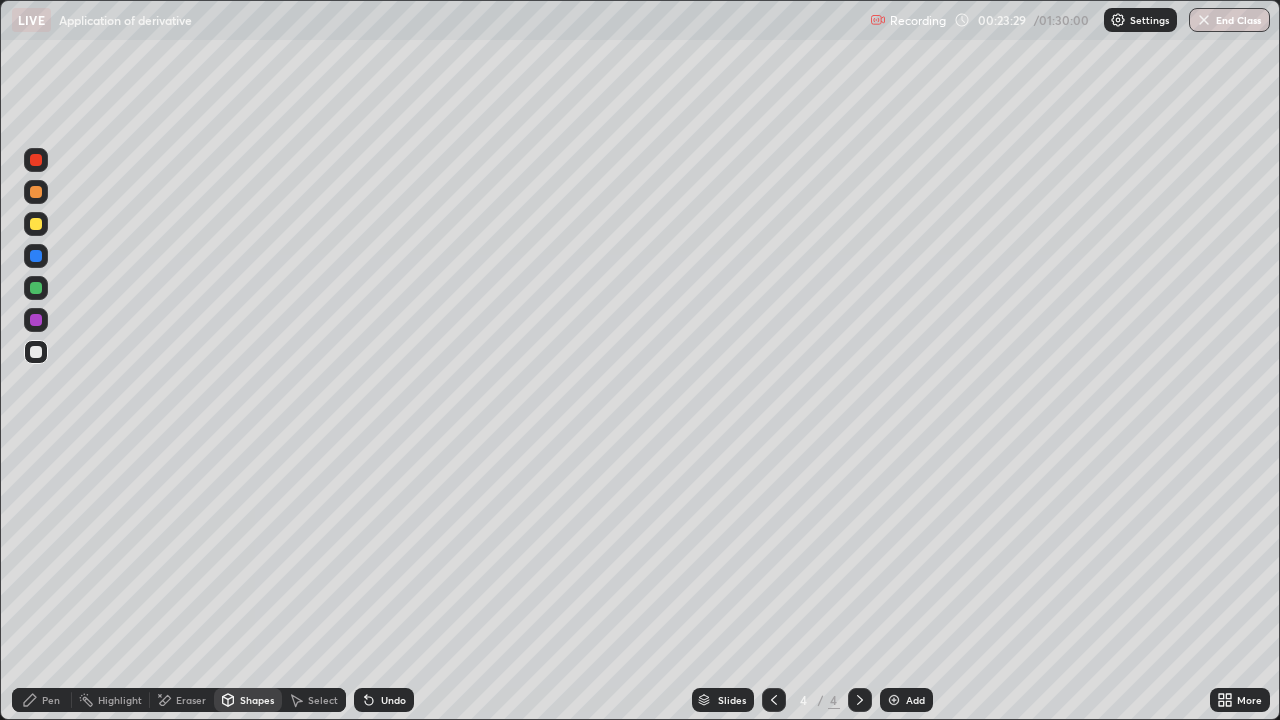 click on "Undo" at bounding box center (393, 700) 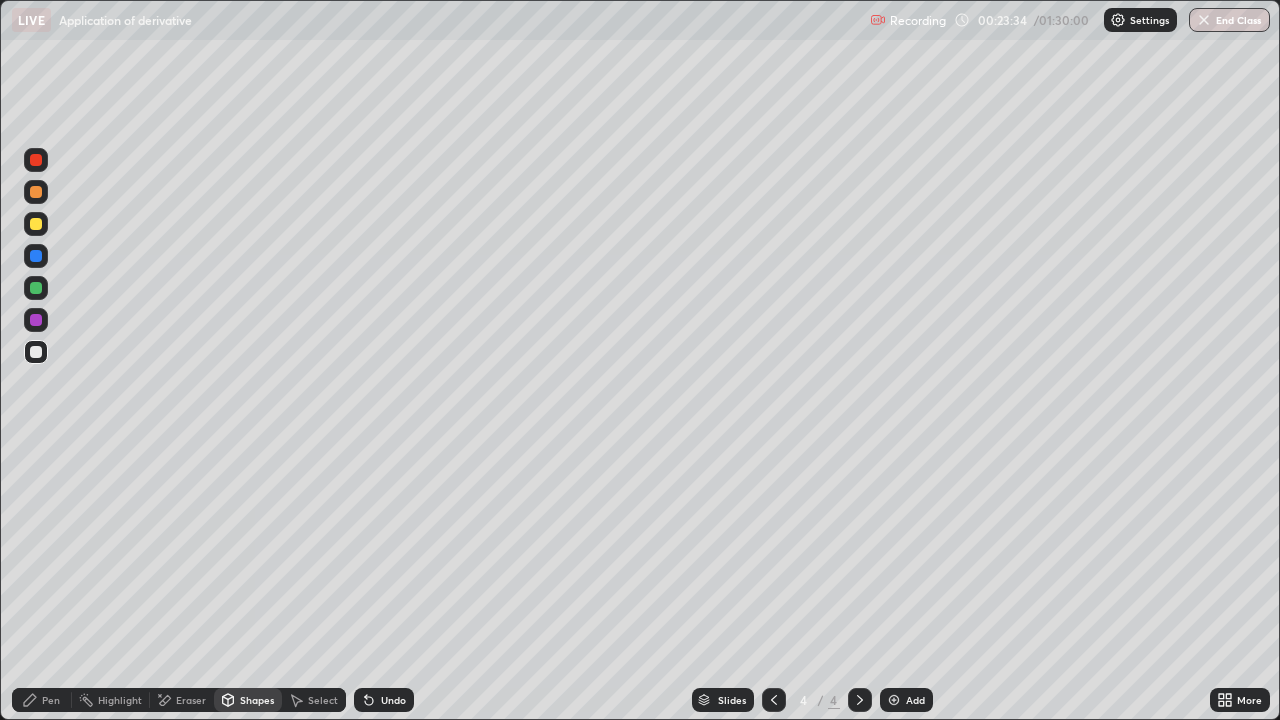 click at bounding box center (36, 192) 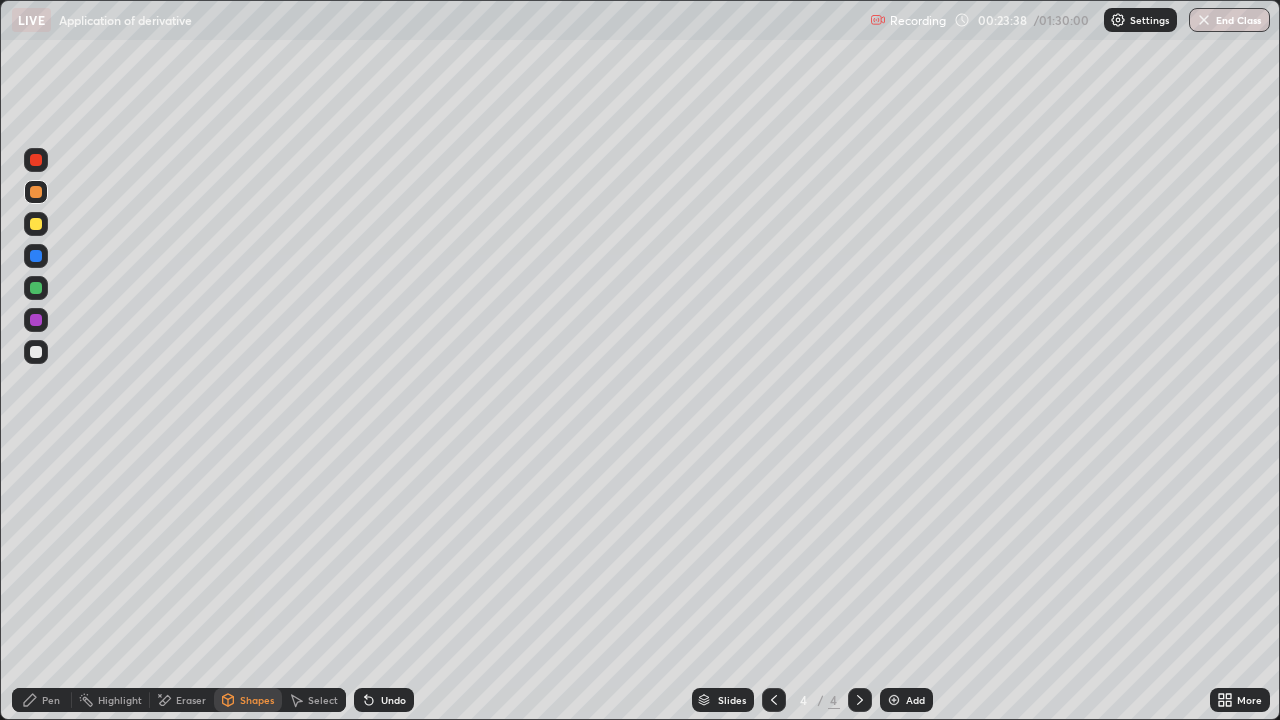 click on "Undo" at bounding box center [384, 700] 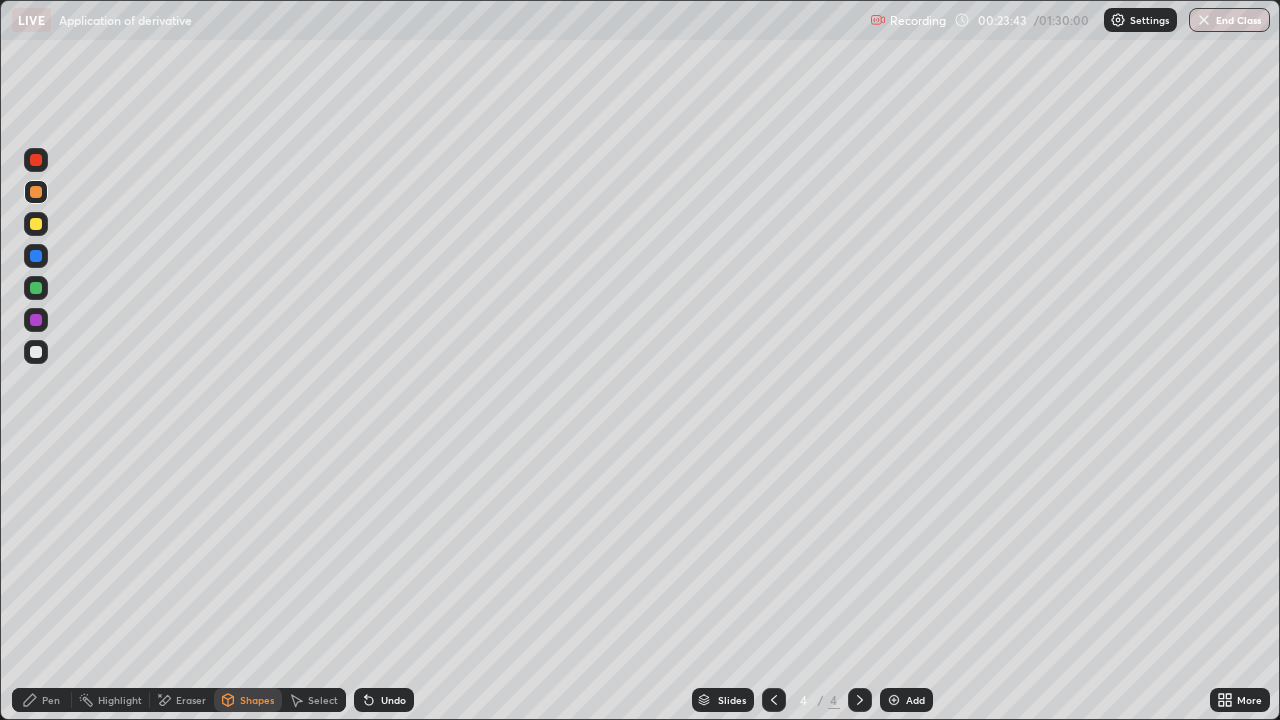 click on "Undo" at bounding box center [393, 700] 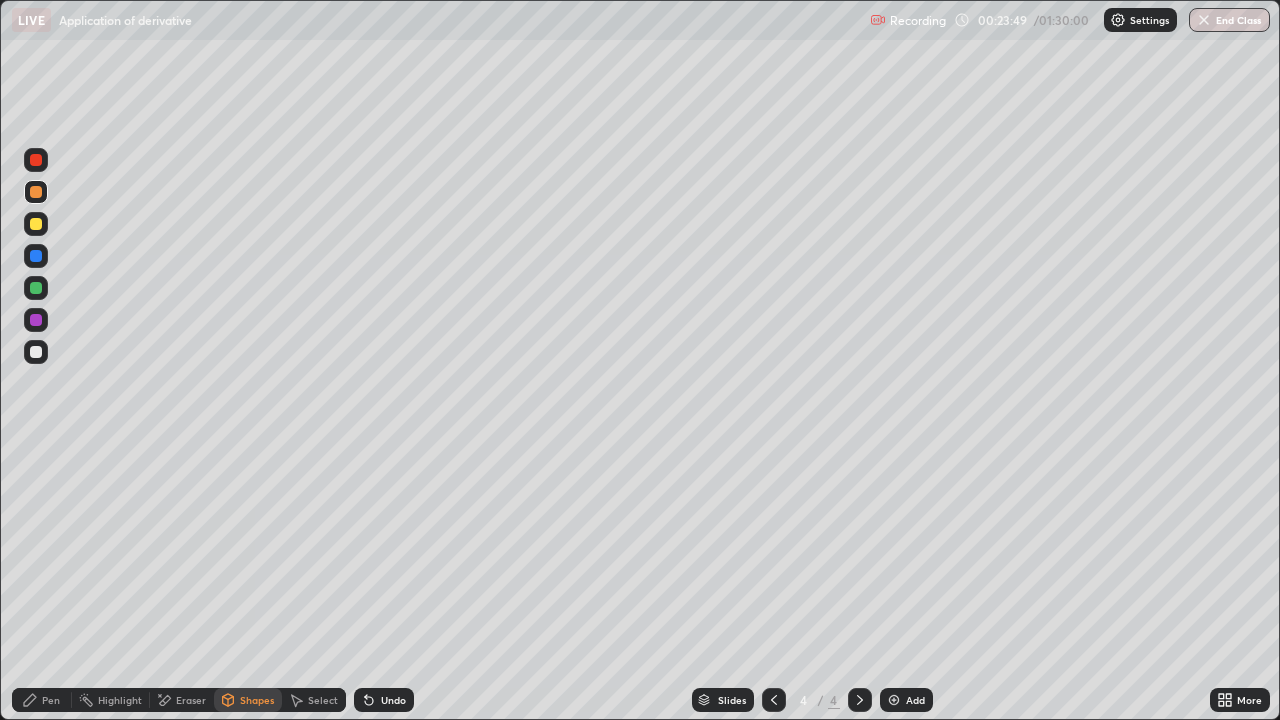 click on "Pen" at bounding box center [42, 700] 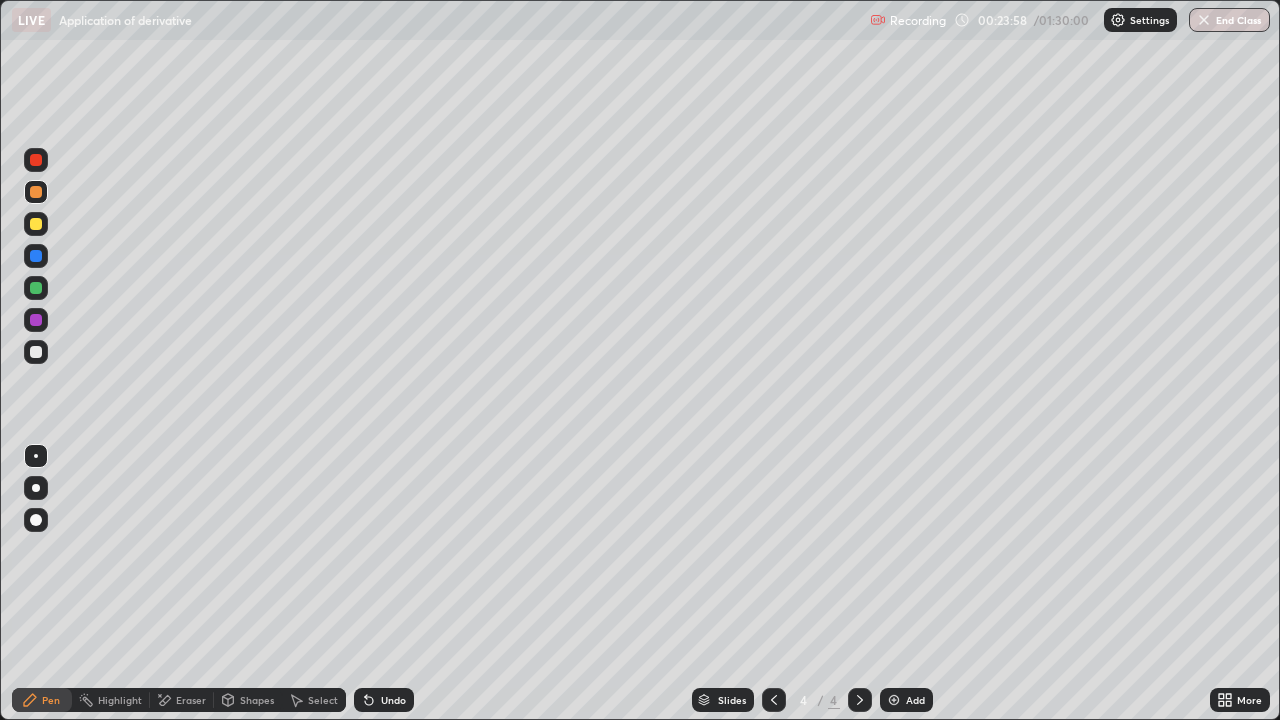 click on "Undo" at bounding box center [384, 700] 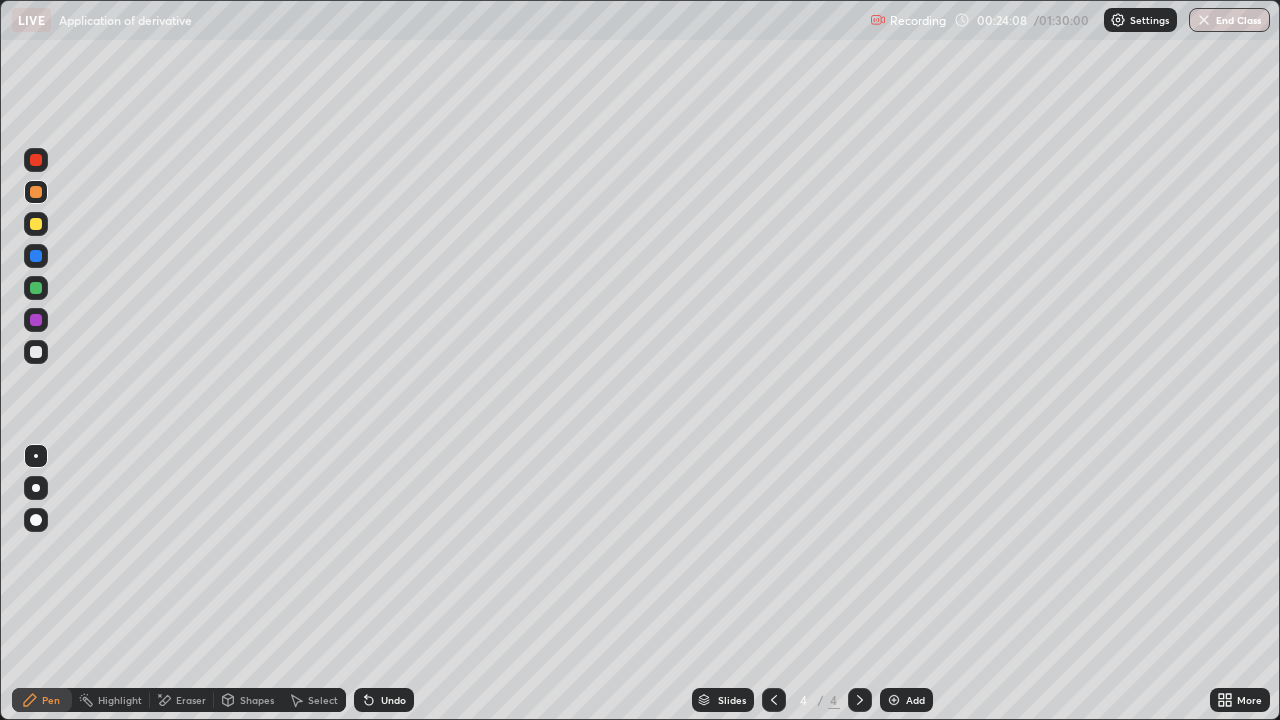 click on "Undo" at bounding box center (393, 700) 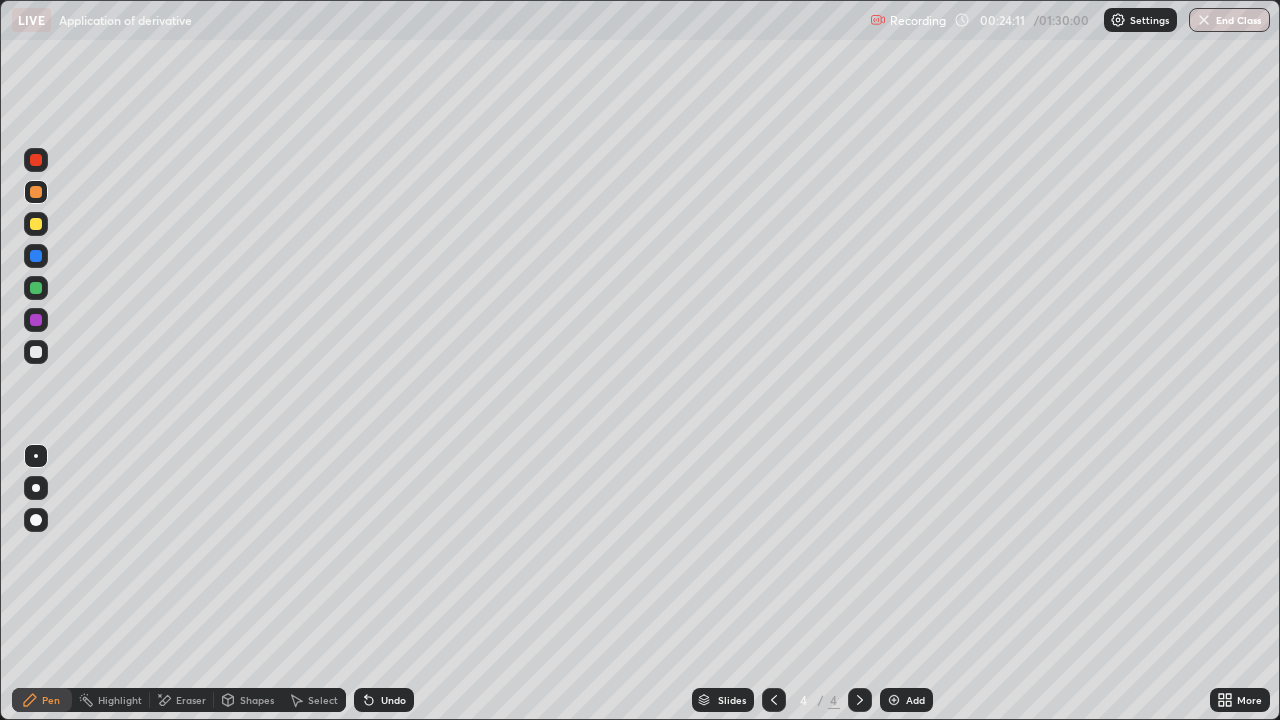 click on "Undo" at bounding box center [393, 700] 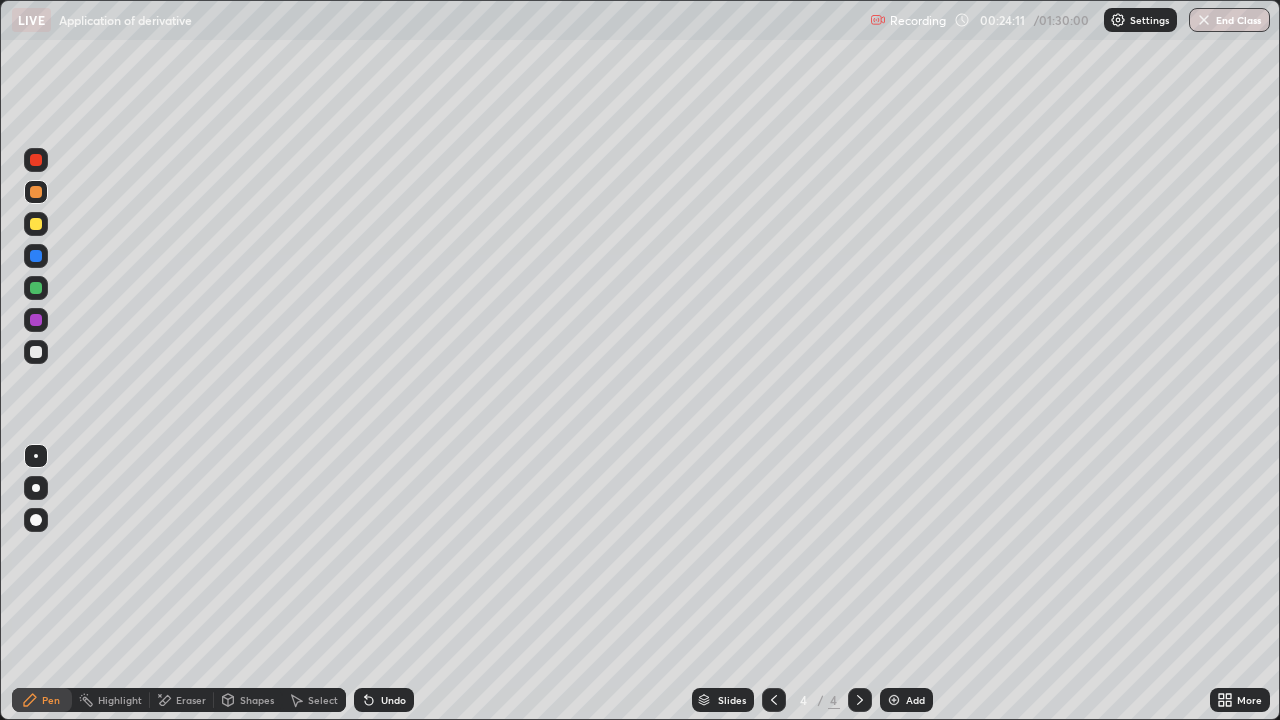 click on "Undo" at bounding box center [384, 700] 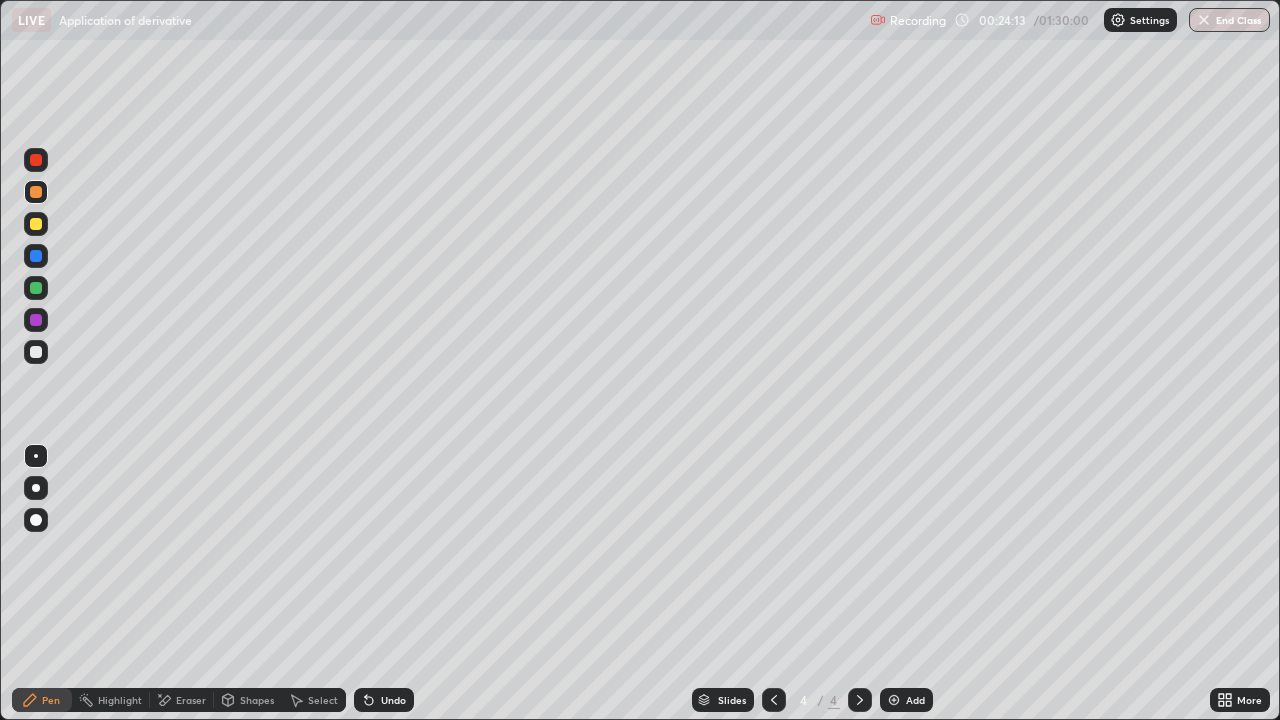 click on "Undo" at bounding box center [384, 700] 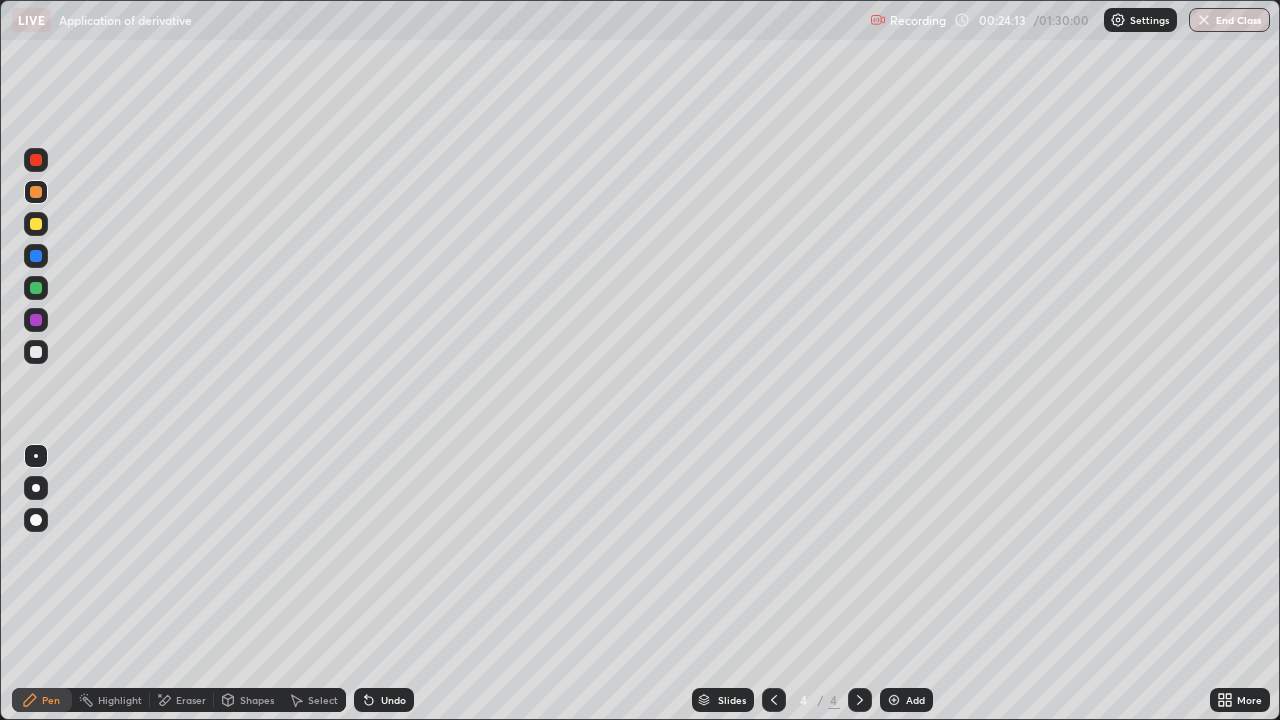 click on "Undo" at bounding box center [393, 700] 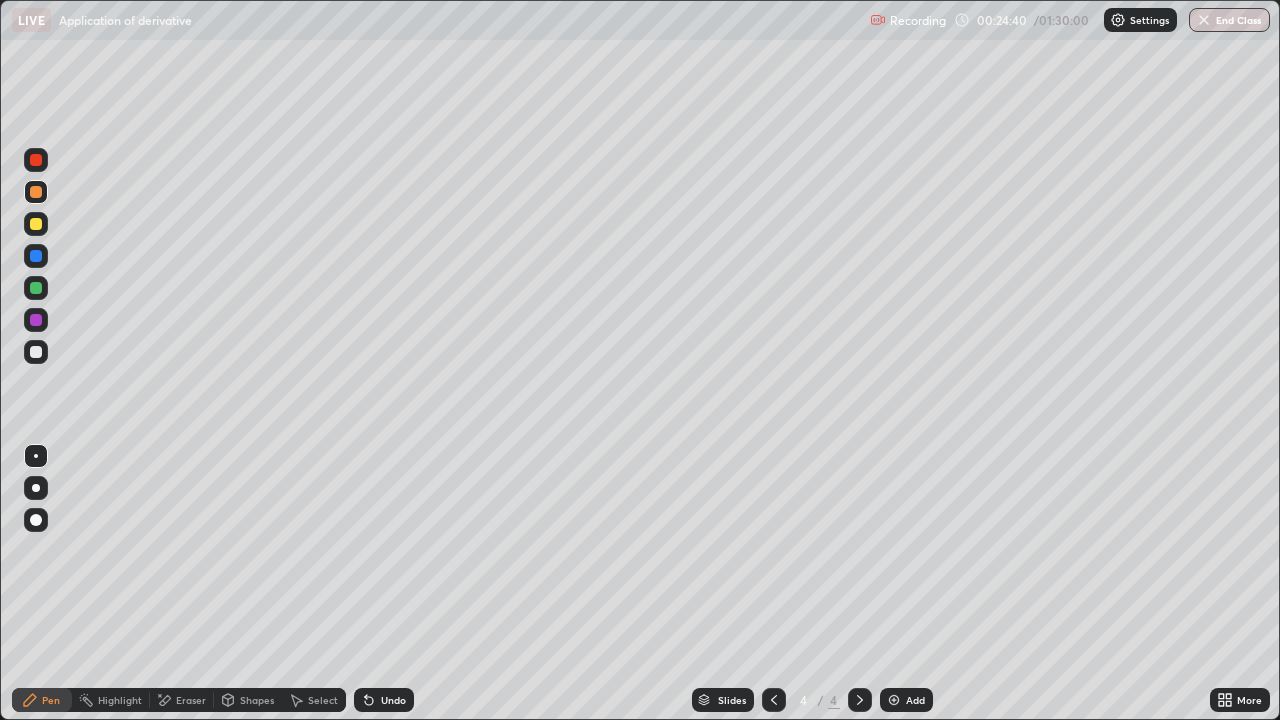 click at bounding box center [36, 352] 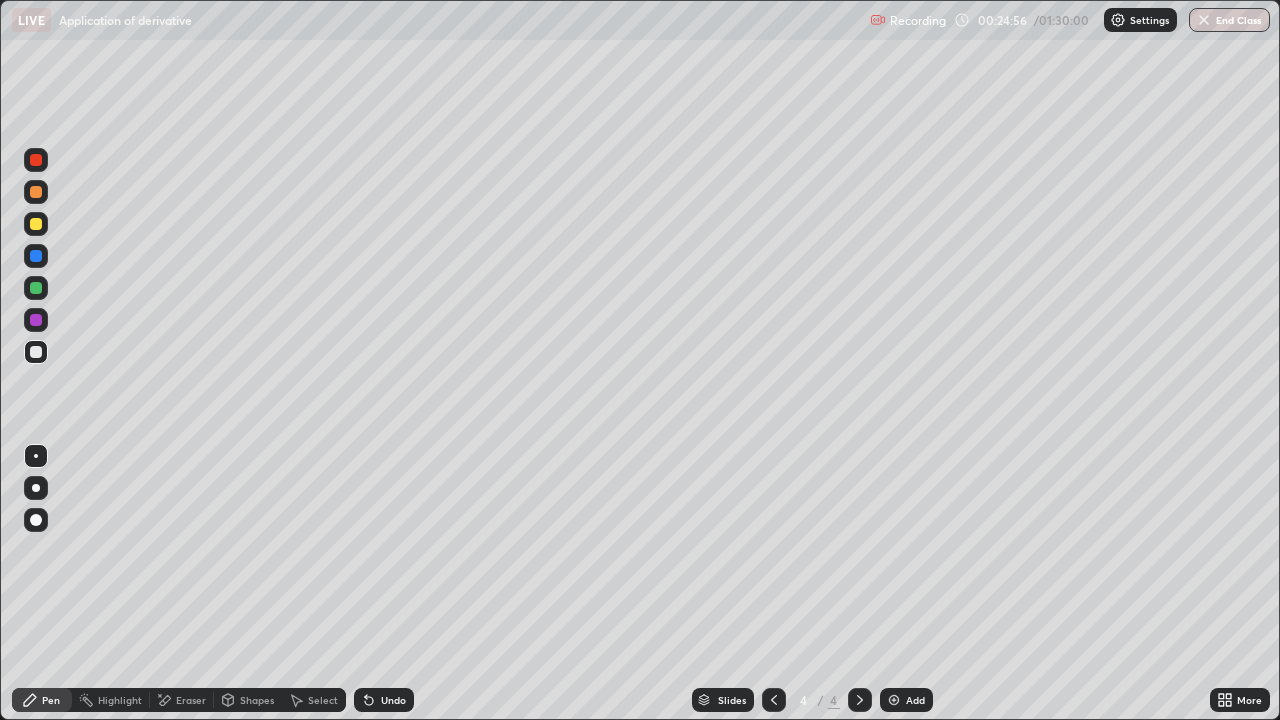 click on "Undo" at bounding box center (393, 700) 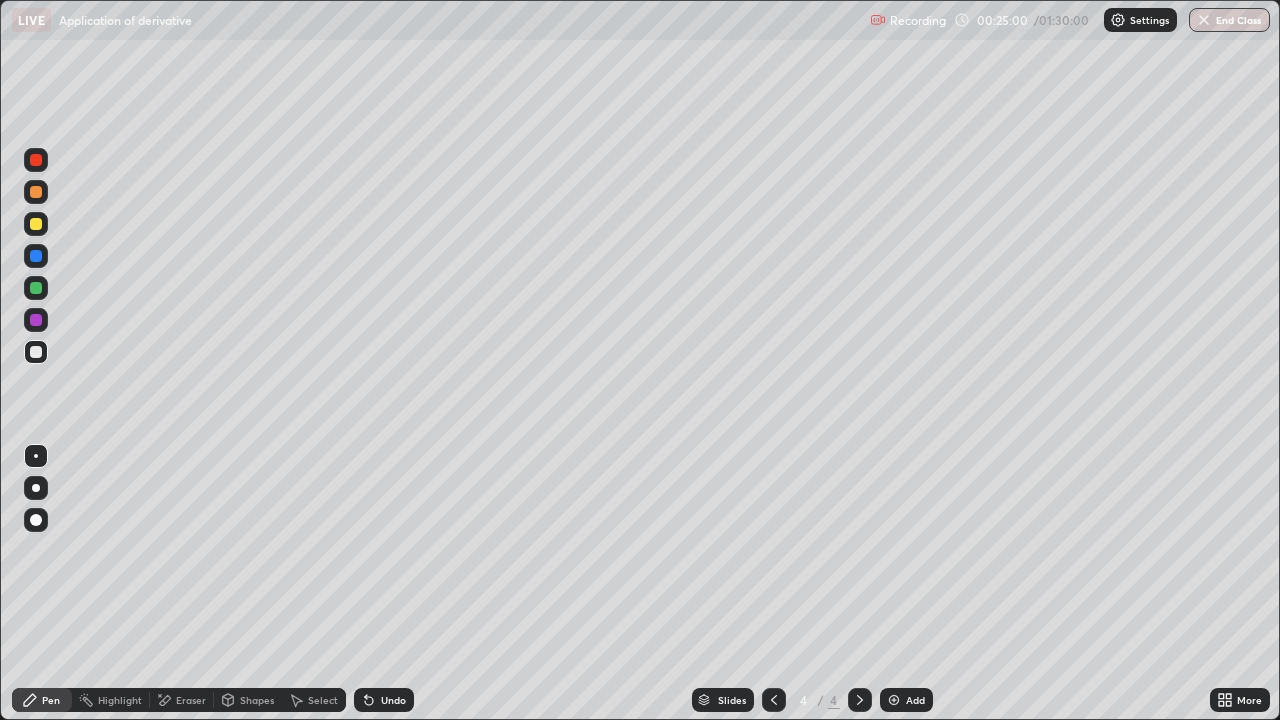 click on "Eraser" at bounding box center (191, 700) 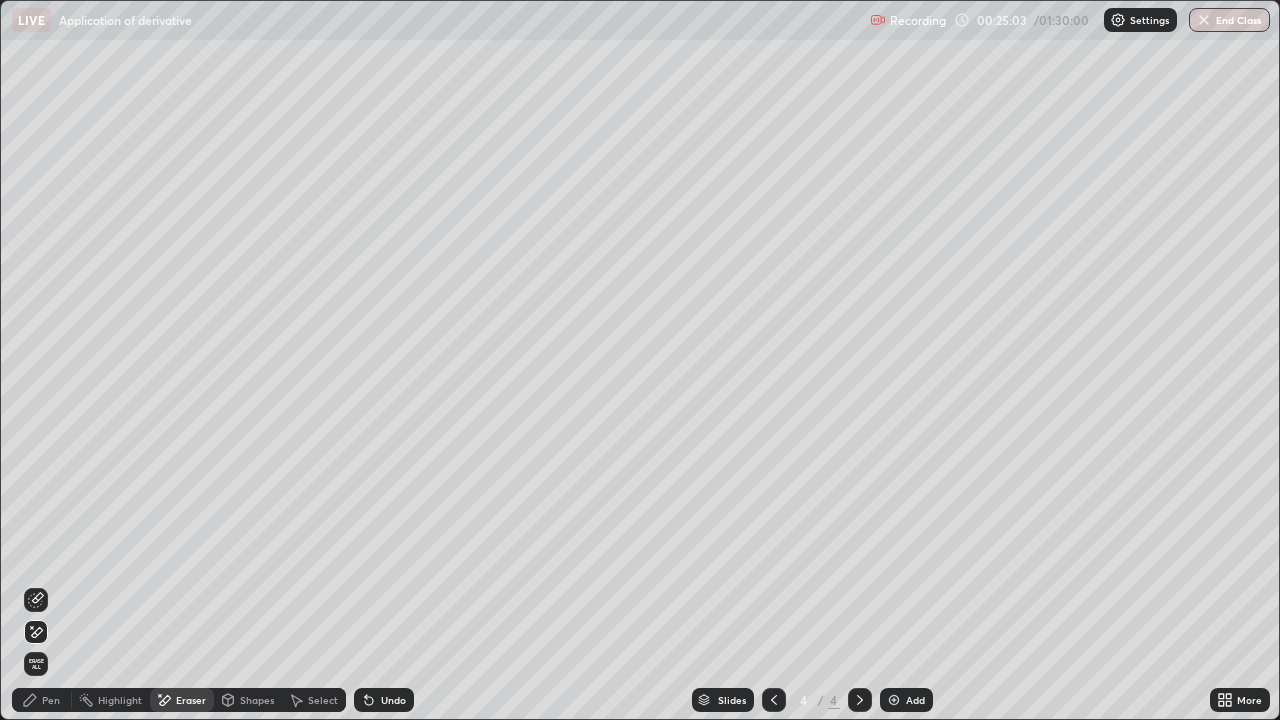 click on "Pen" at bounding box center [51, 700] 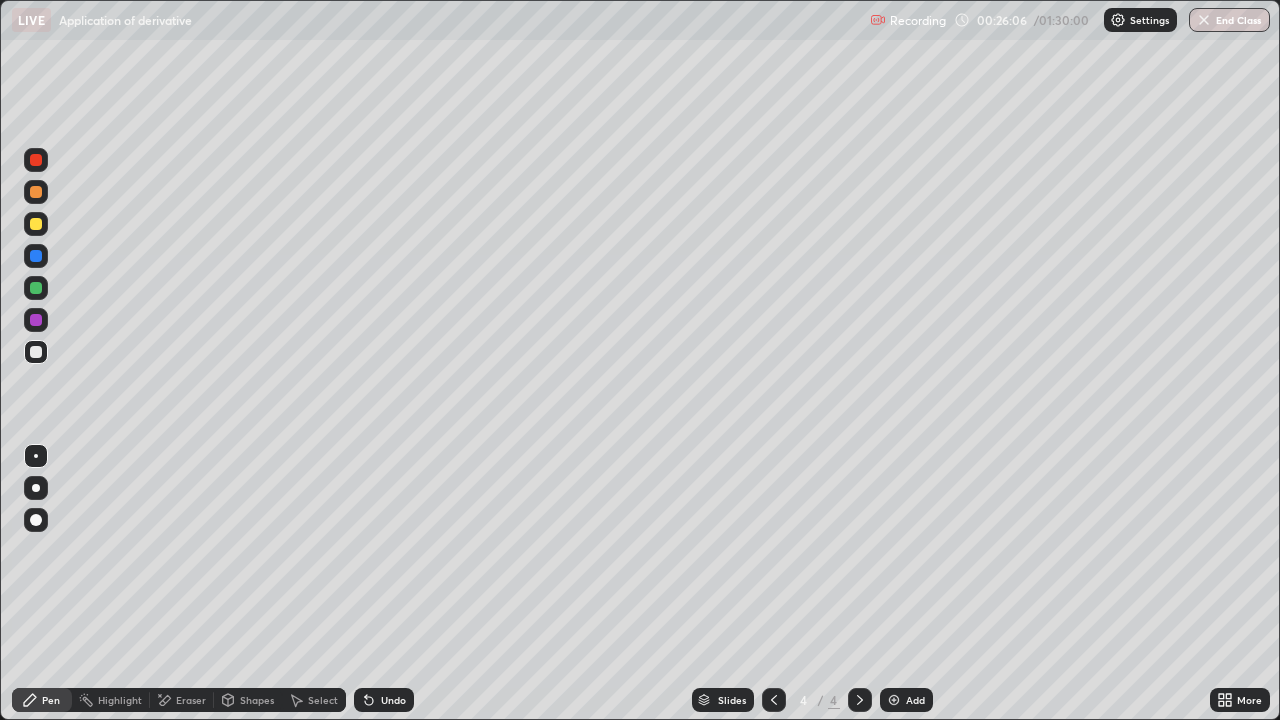 click at bounding box center (36, 224) 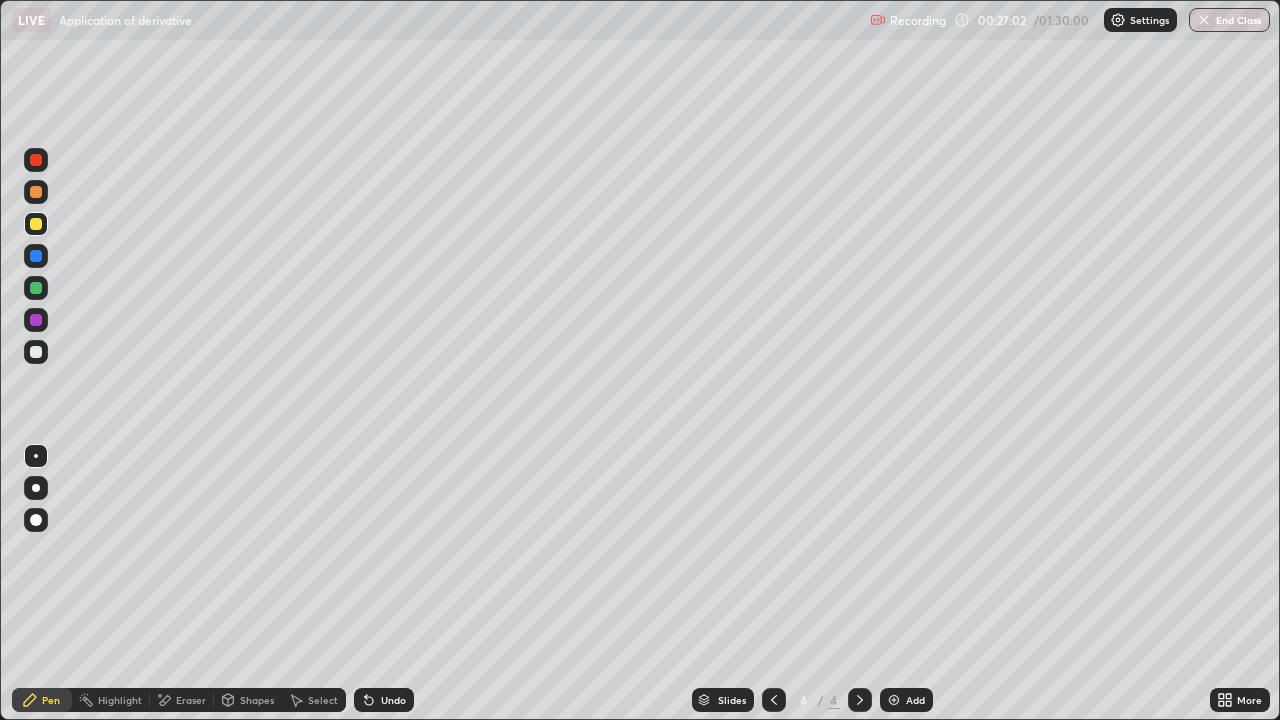click on "Eraser" at bounding box center (191, 700) 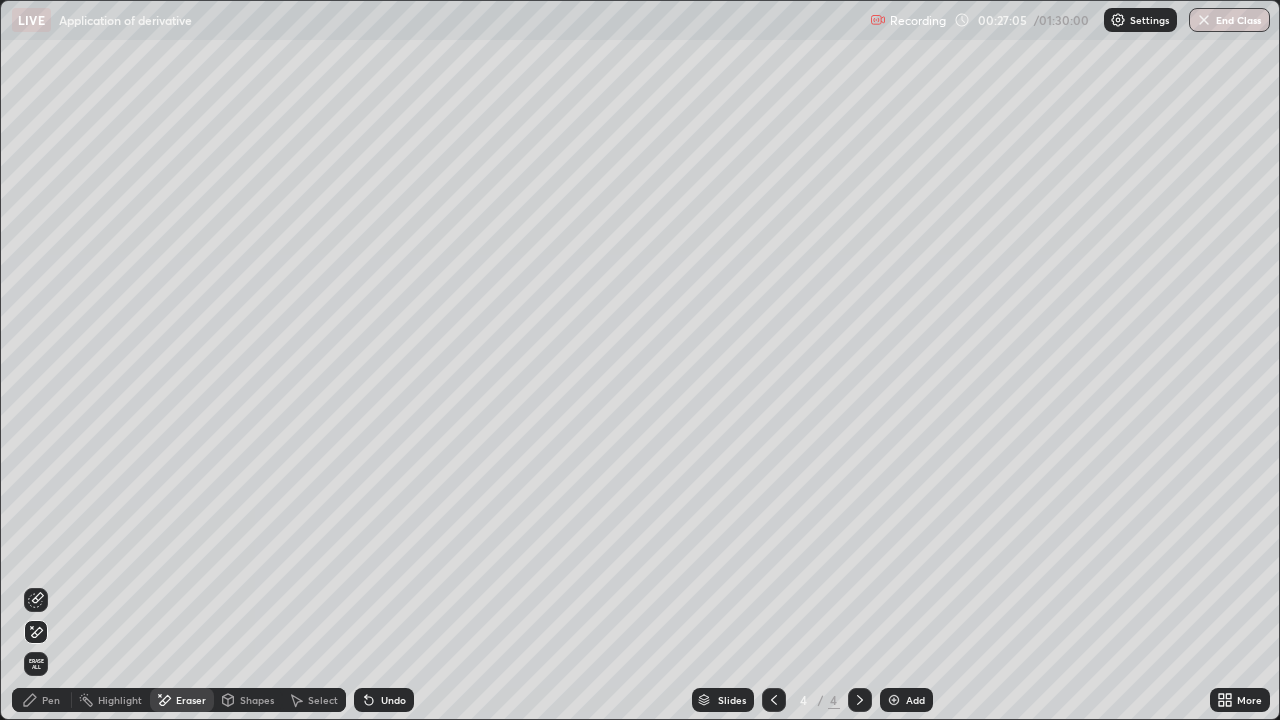 click on "Pen" at bounding box center (42, 700) 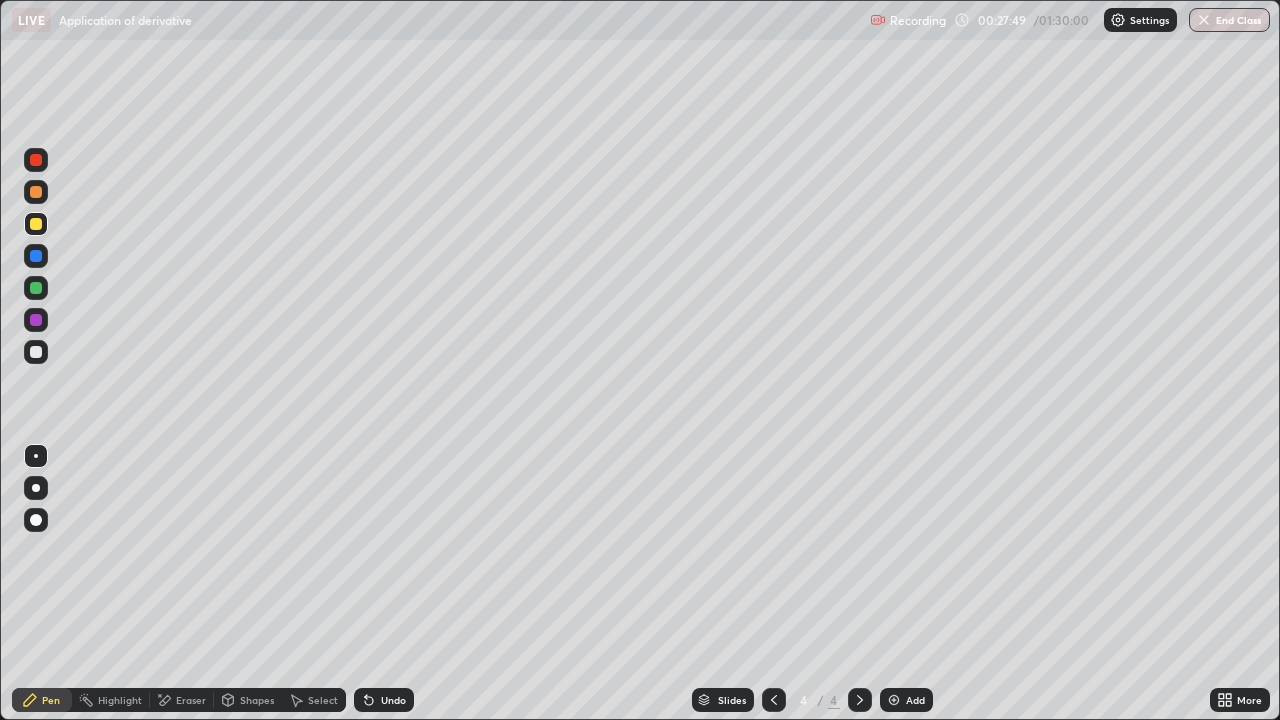 click on "Select" at bounding box center [323, 700] 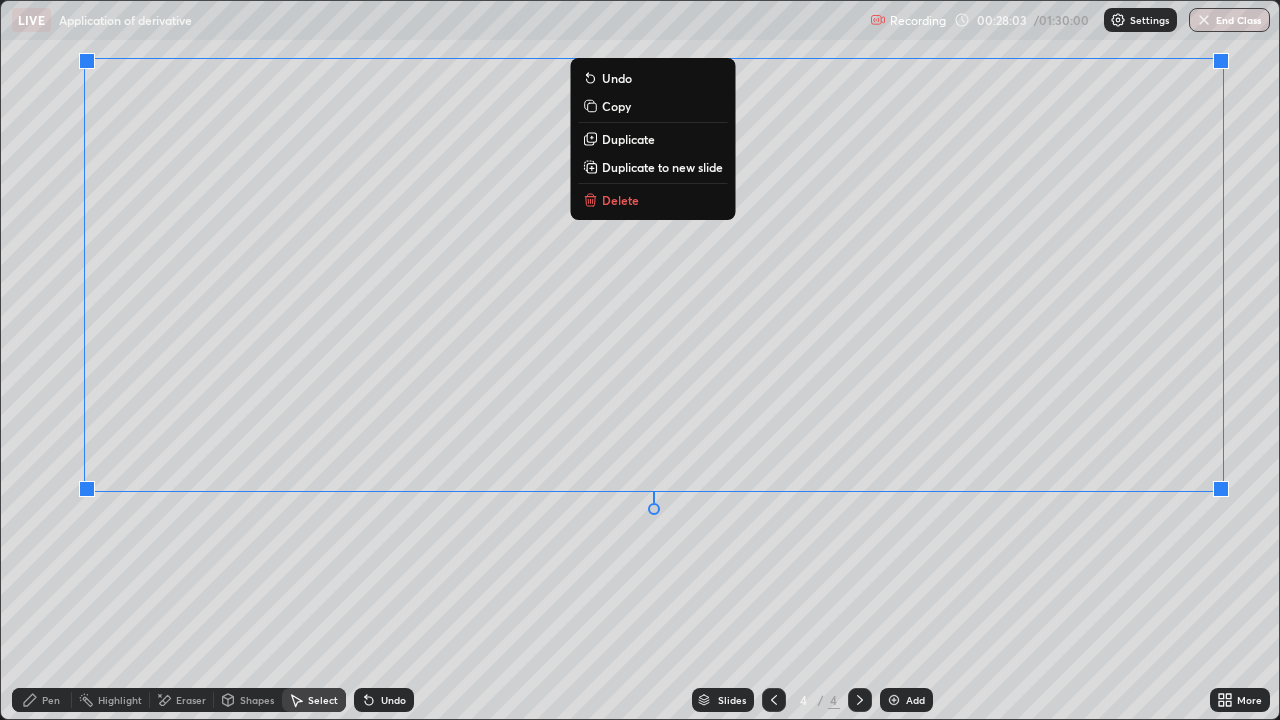 click on "0 ° Undo Copy Duplicate Duplicate to new slide Delete" at bounding box center (640, 360) 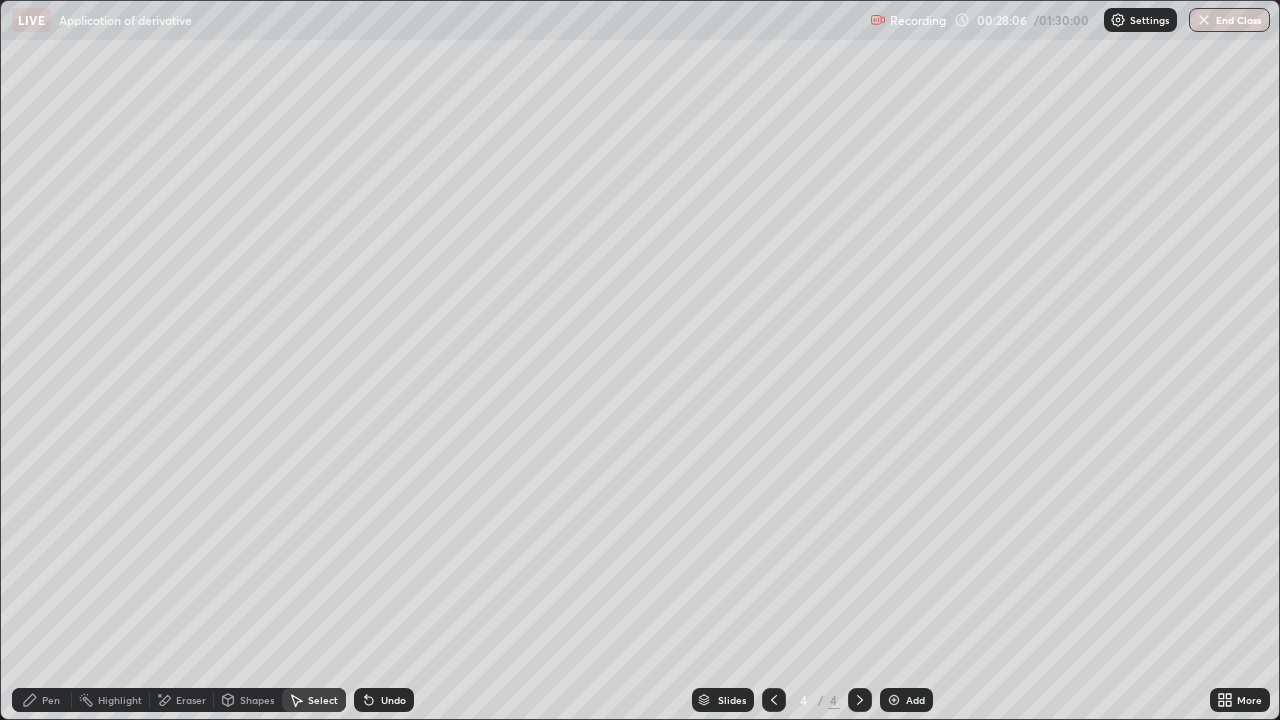 click on "Pen" at bounding box center [51, 700] 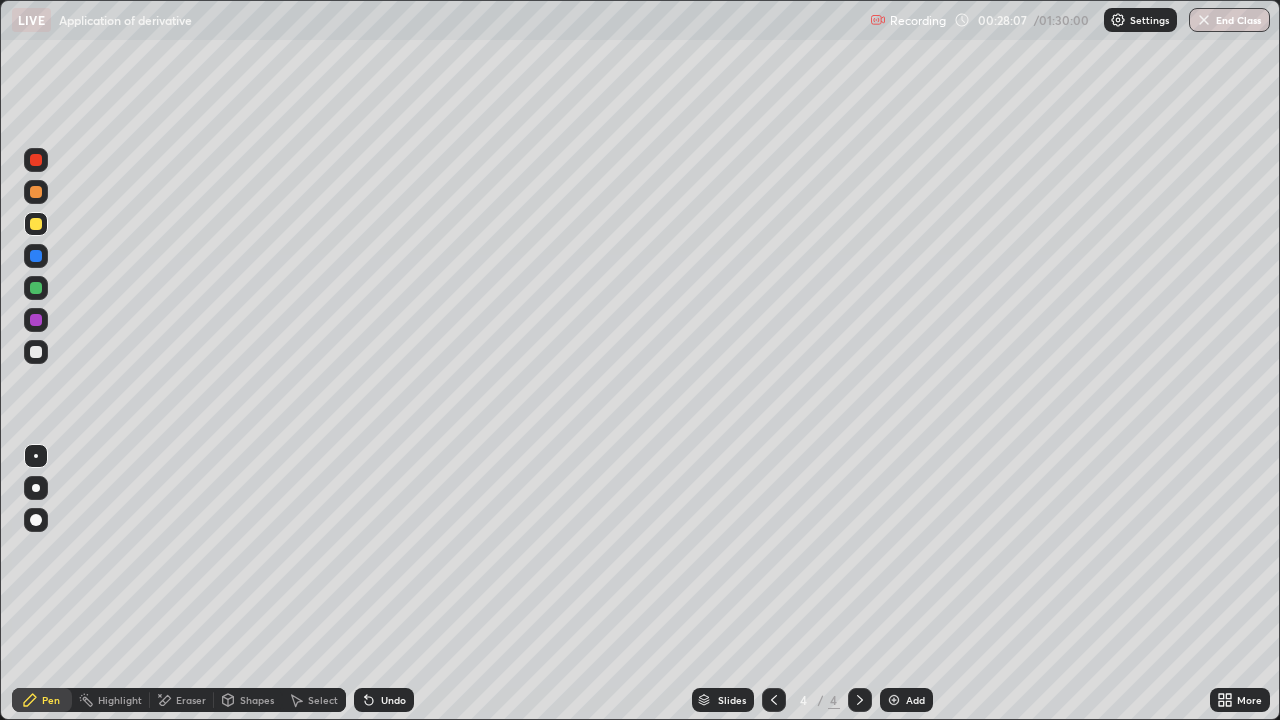 click at bounding box center (36, 224) 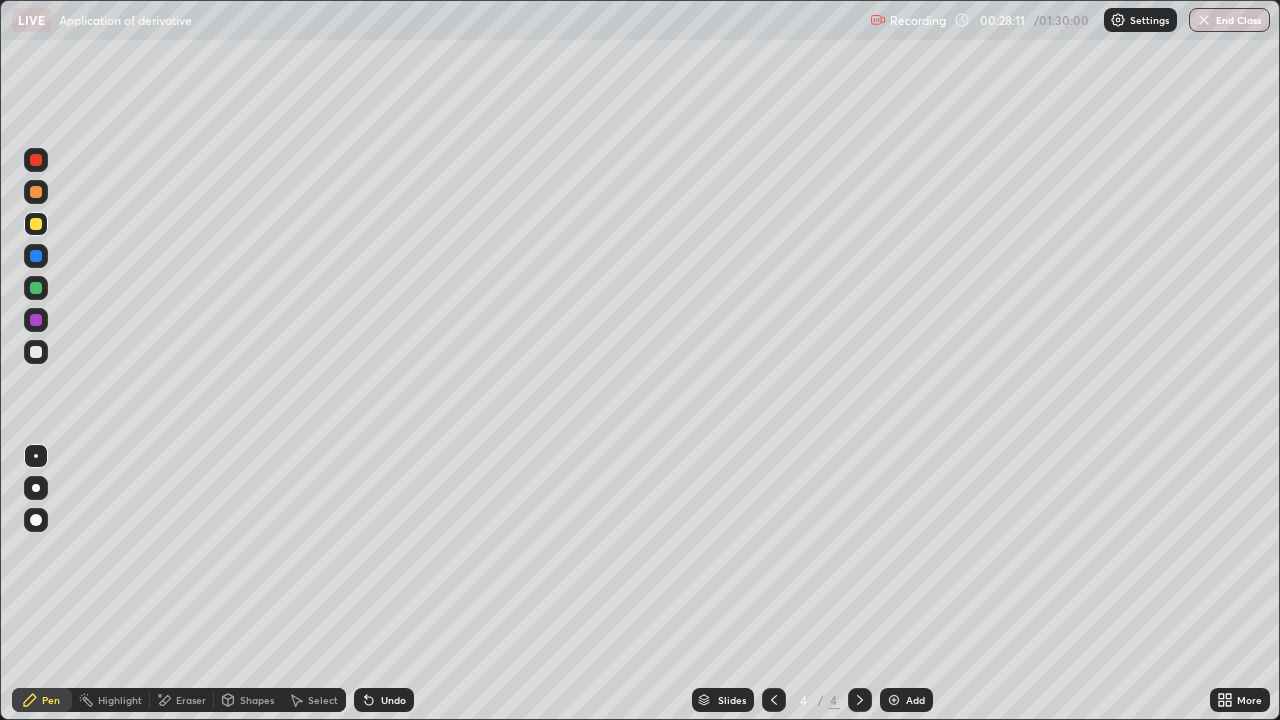 click at bounding box center (36, 352) 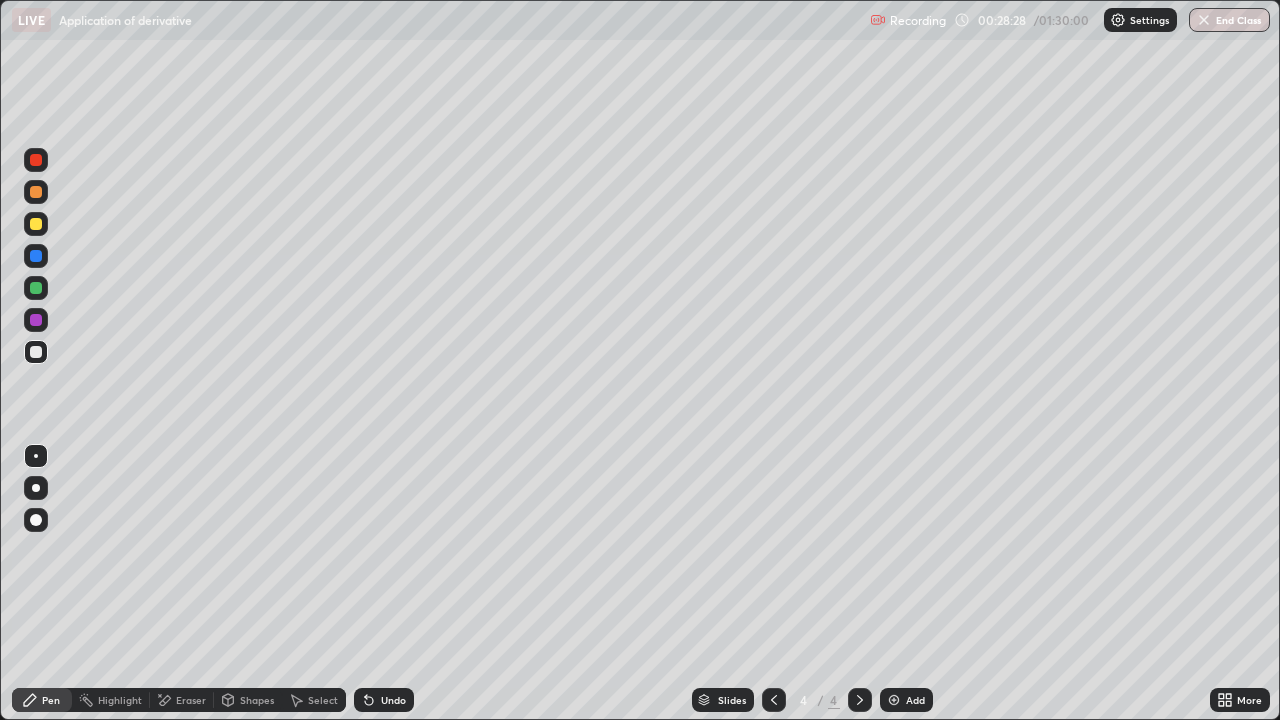 click on "Eraser" at bounding box center [191, 700] 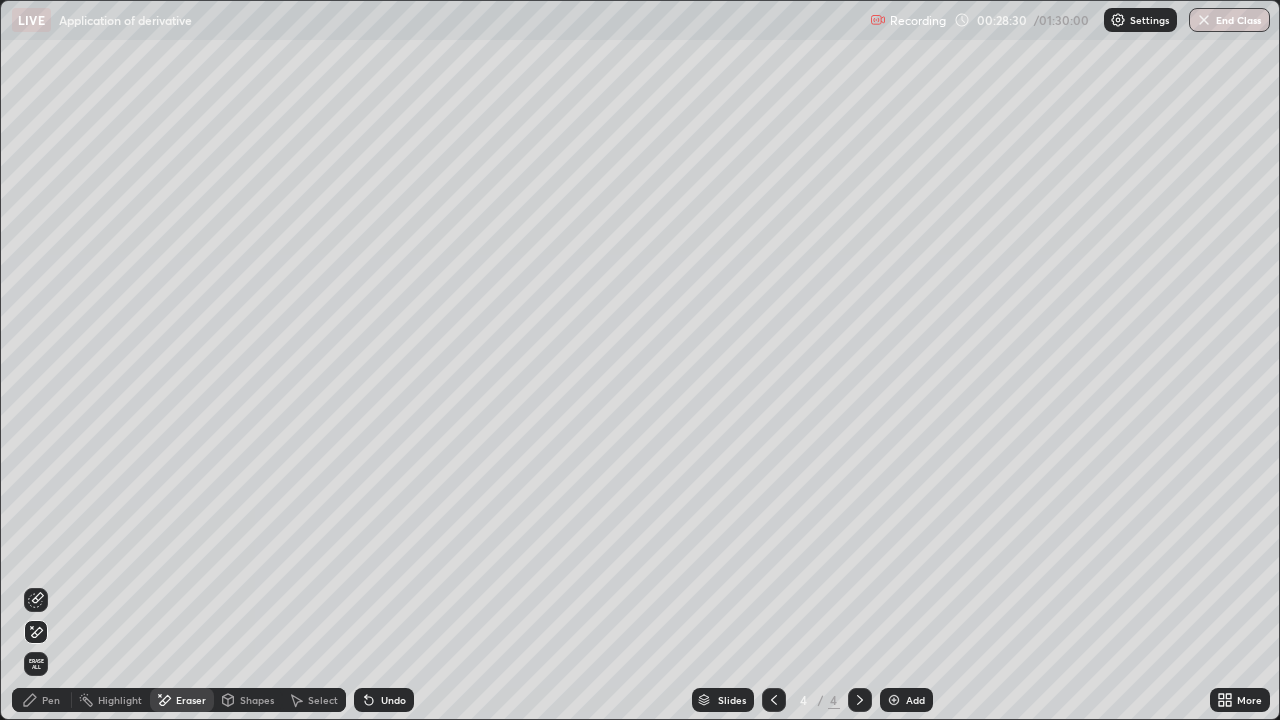click on "Pen" at bounding box center [51, 700] 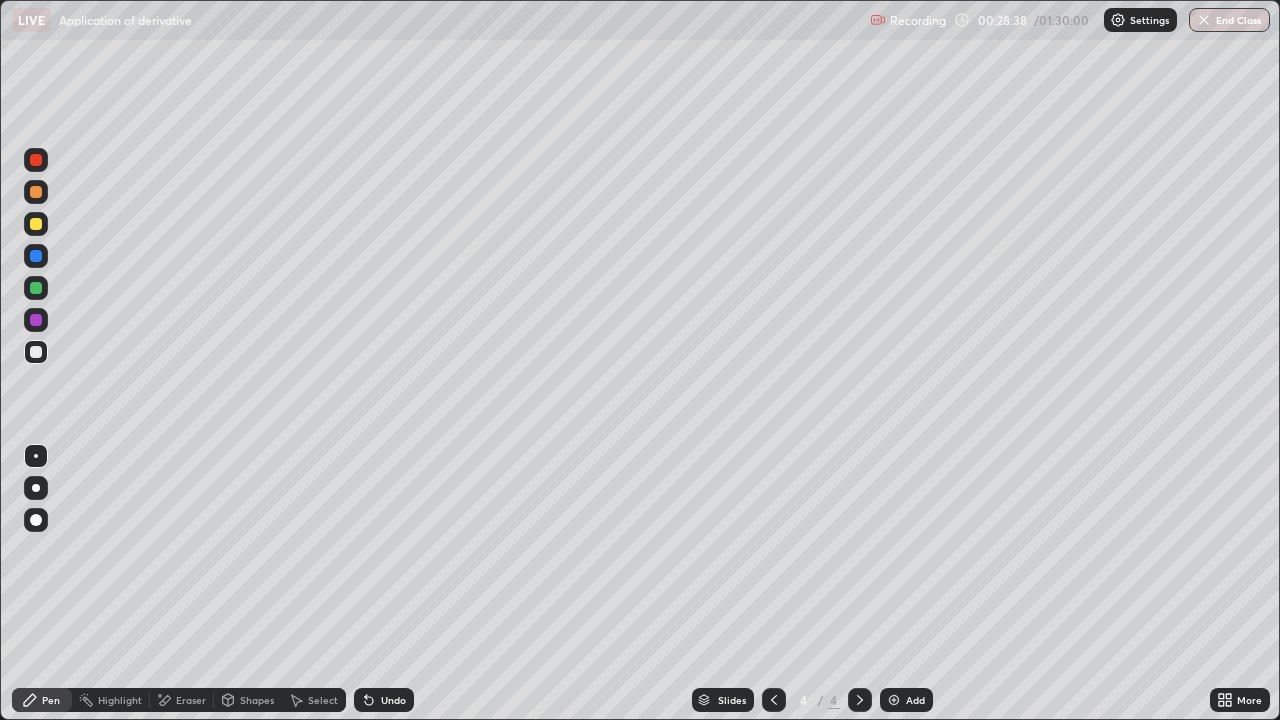 click on "Undo" at bounding box center (393, 700) 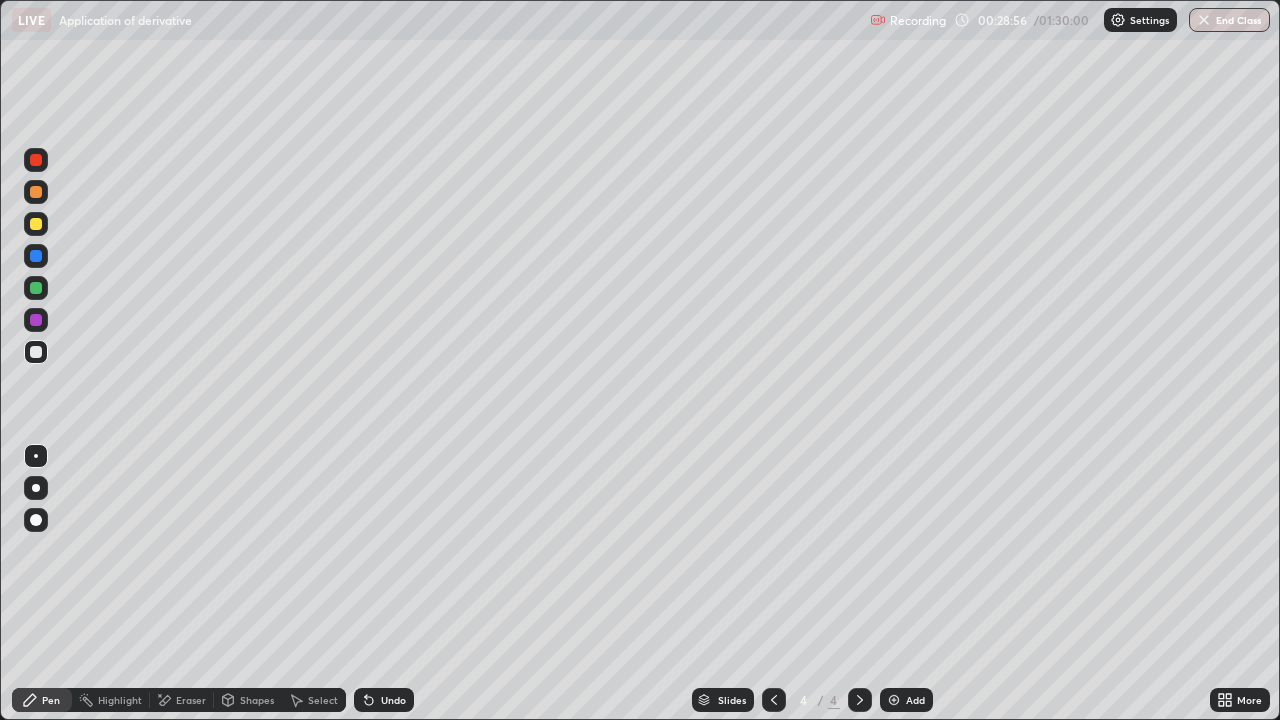 click at bounding box center [36, 192] 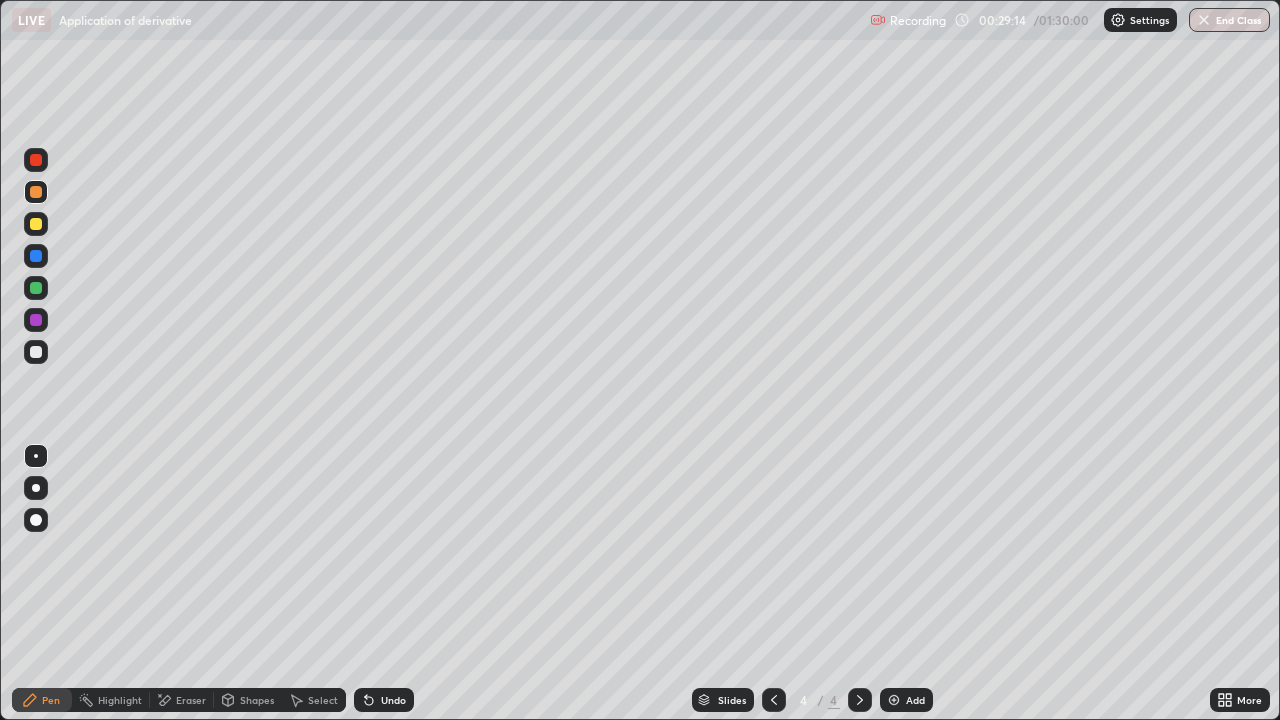 click at bounding box center [36, 352] 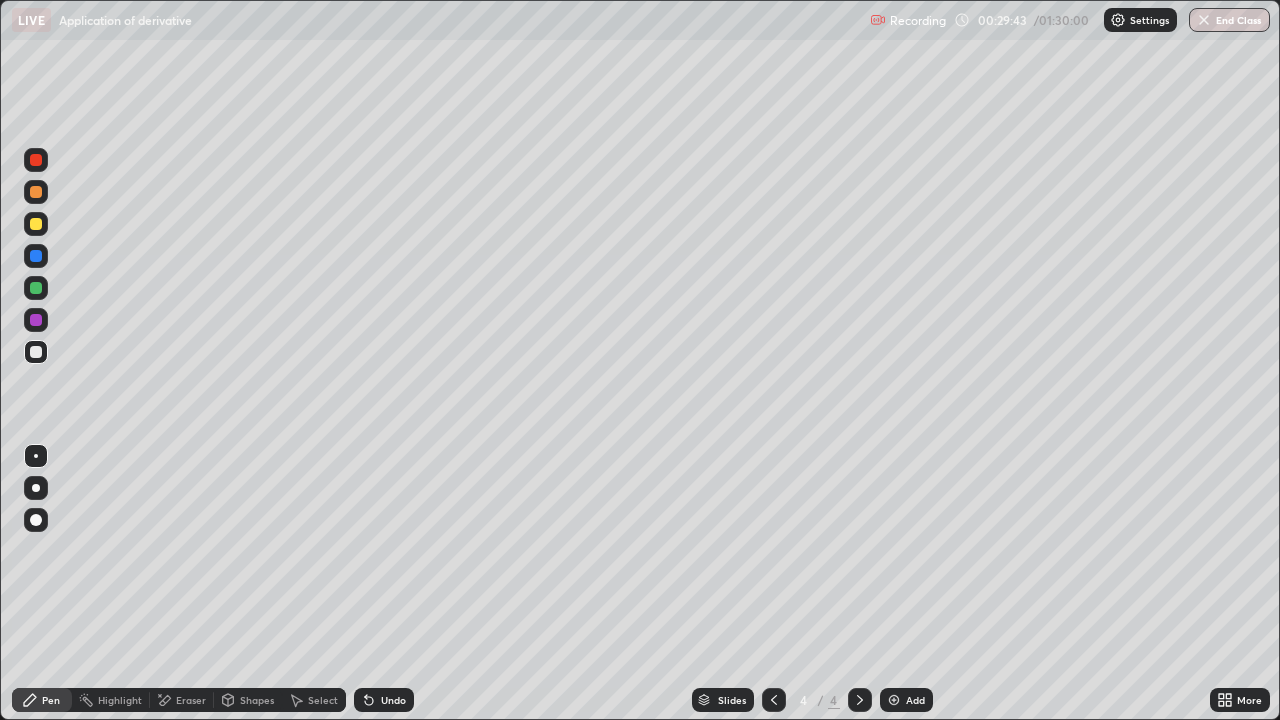 click at bounding box center [36, 192] 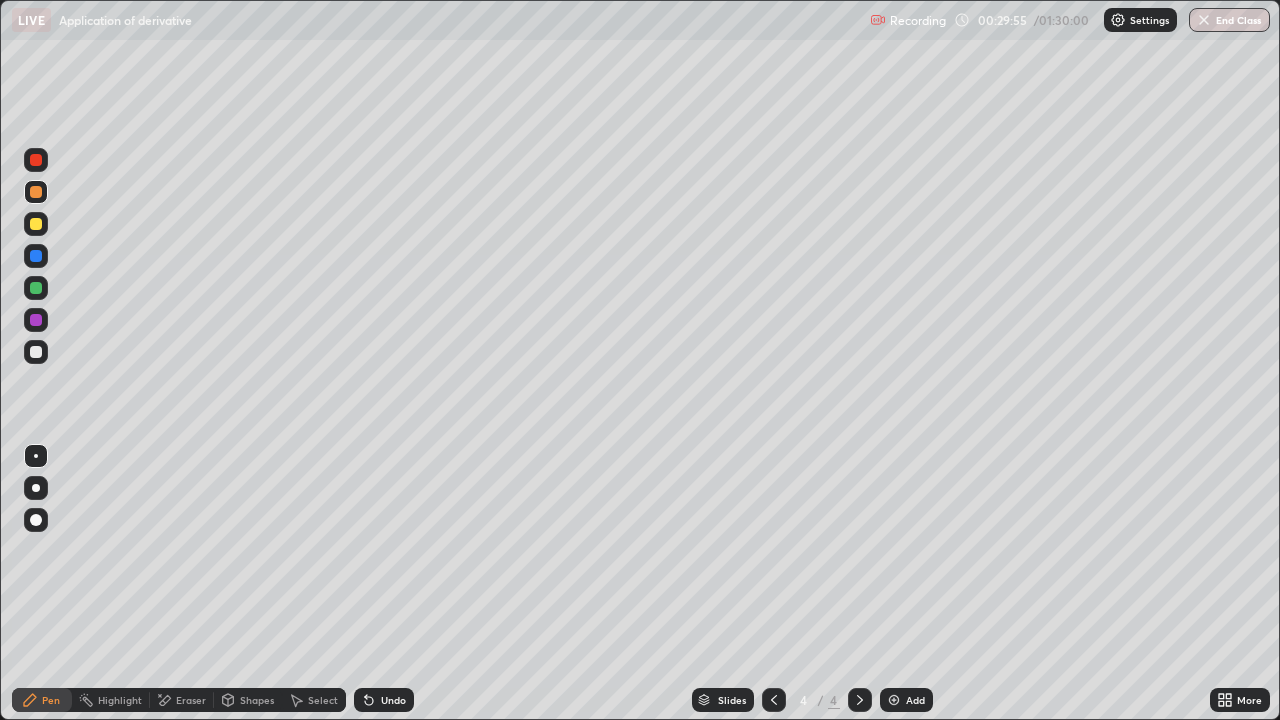 click on "Undo" at bounding box center [384, 700] 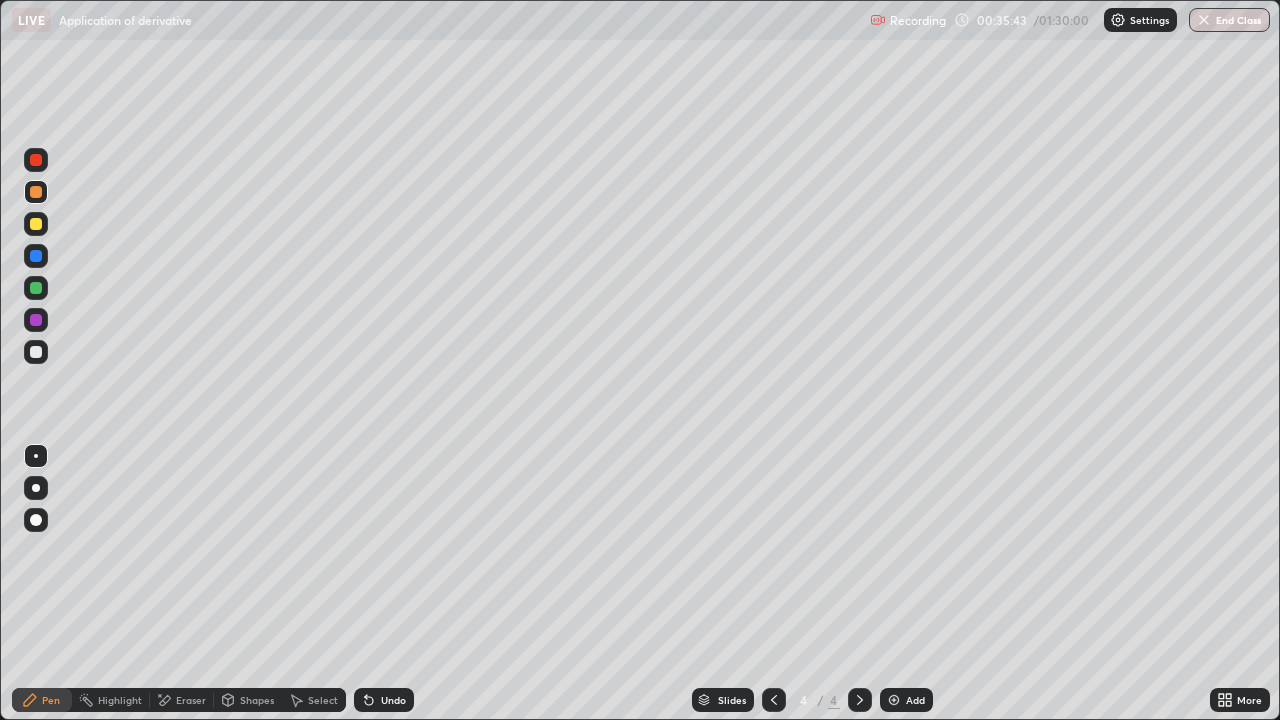 click on "Add" at bounding box center (915, 700) 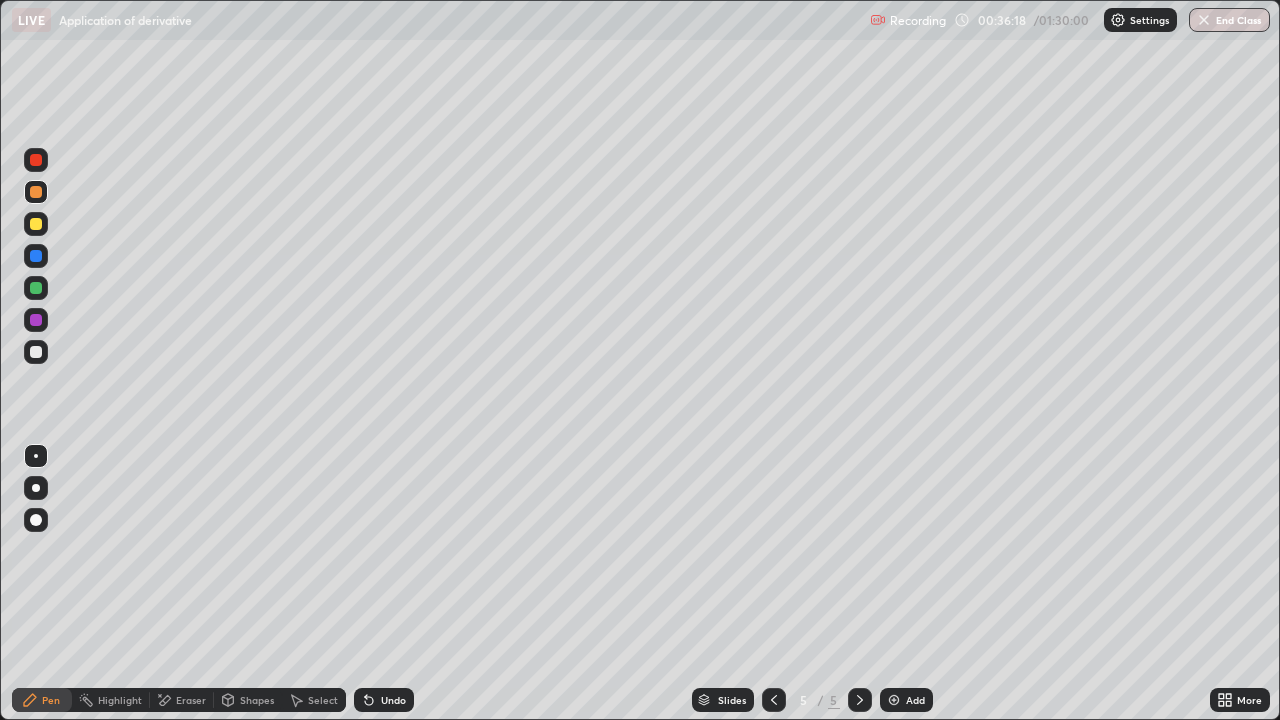click on "Eraser" at bounding box center [191, 700] 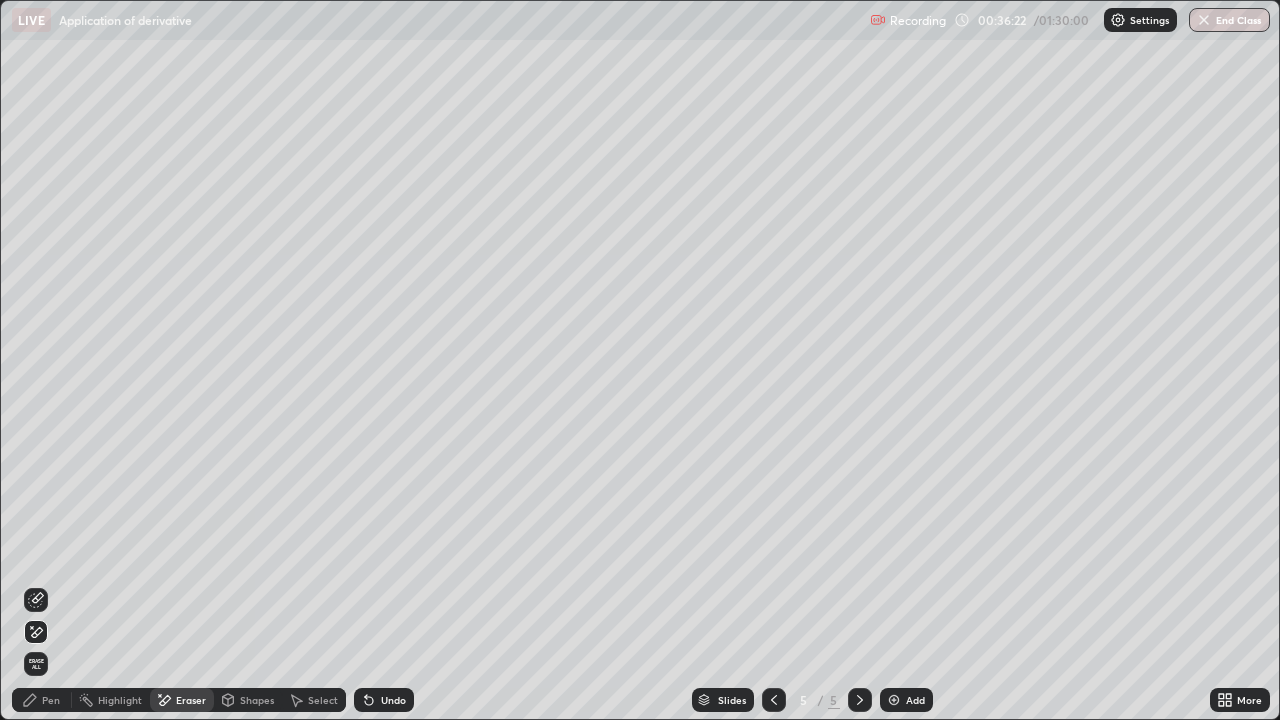 click on "Pen" at bounding box center (51, 700) 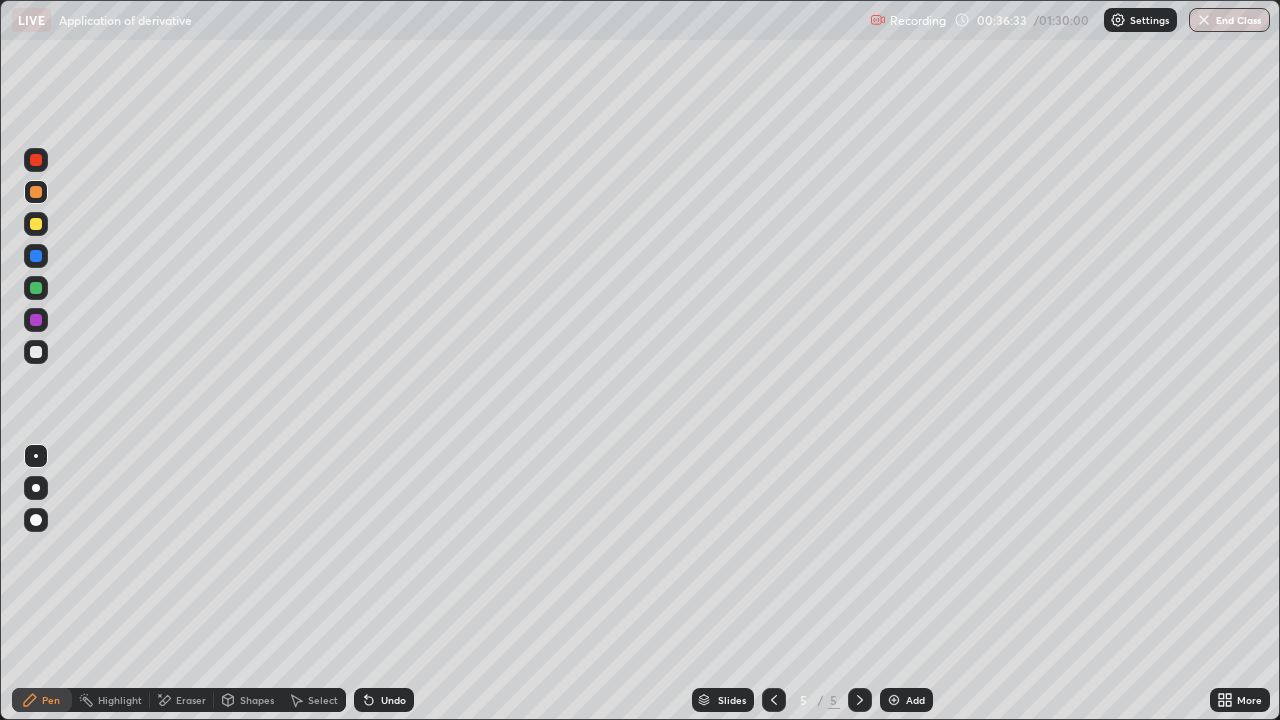 click on "Undo" at bounding box center [384, 700] 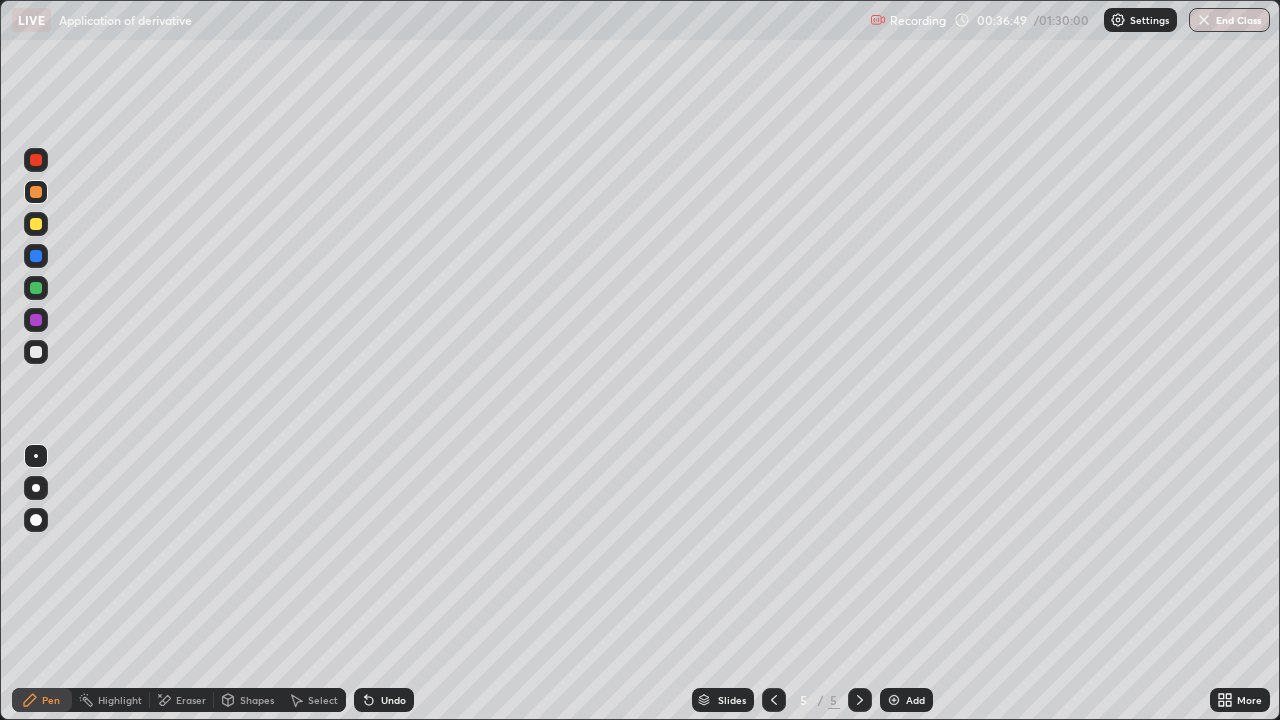 click at bounding box center [36, 352] 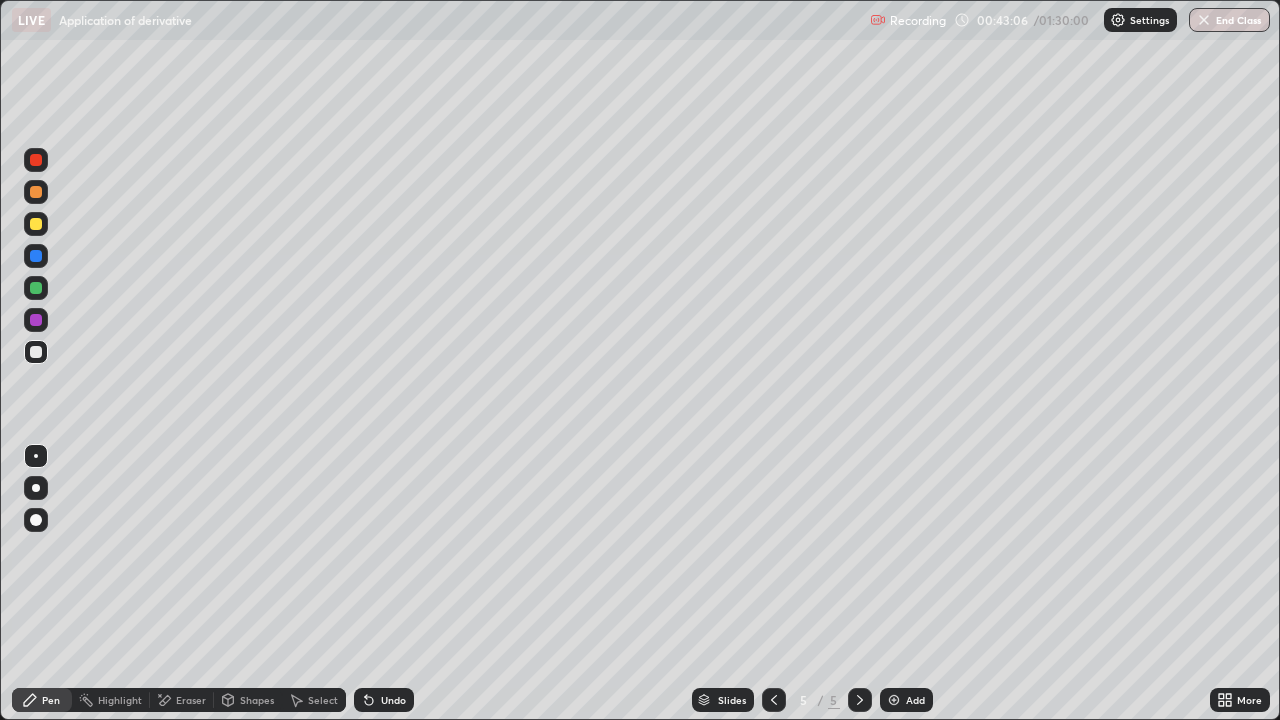 click on "Add" at bounding box center (906, 700) 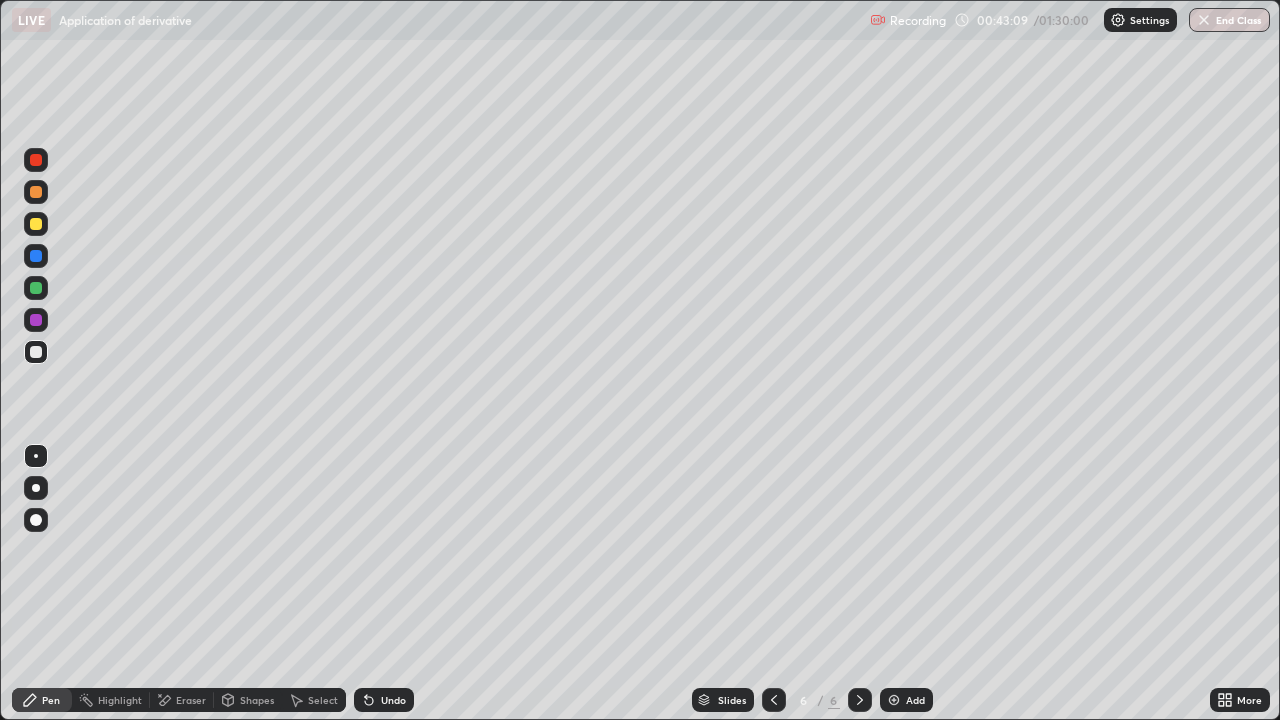 click at bounding box center (36, 352) 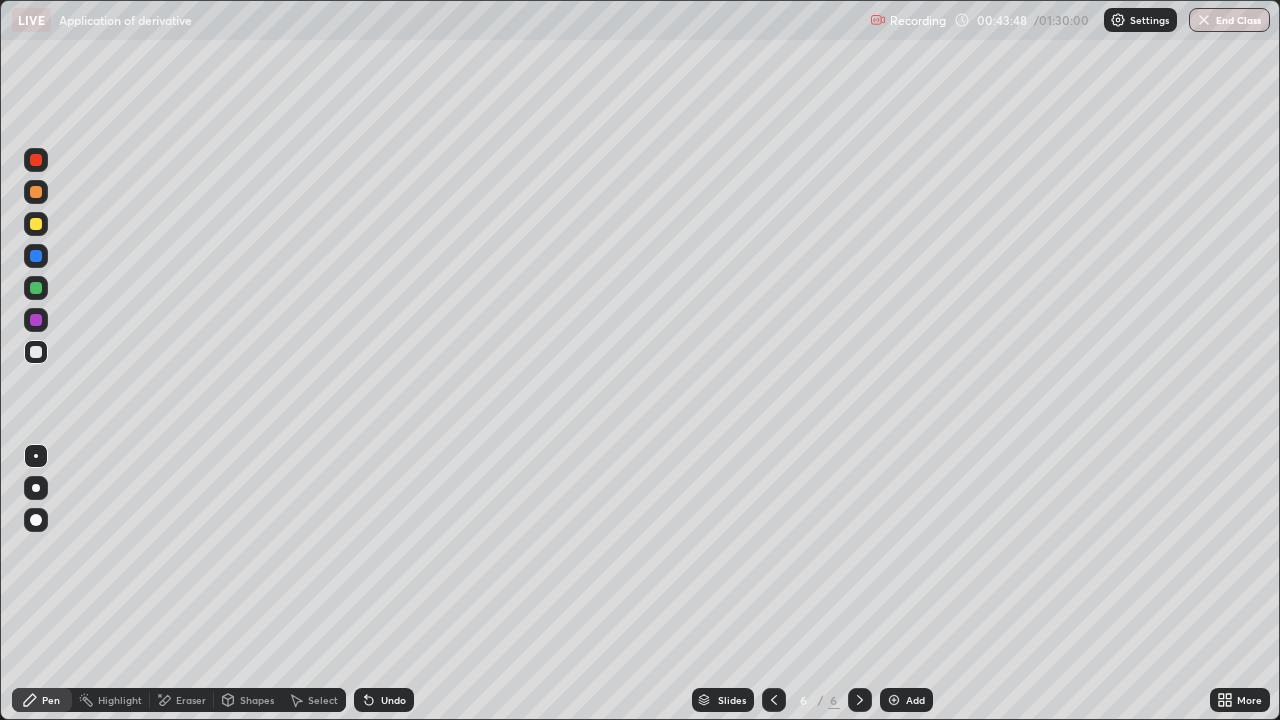 click at bounding box center (36, 352) 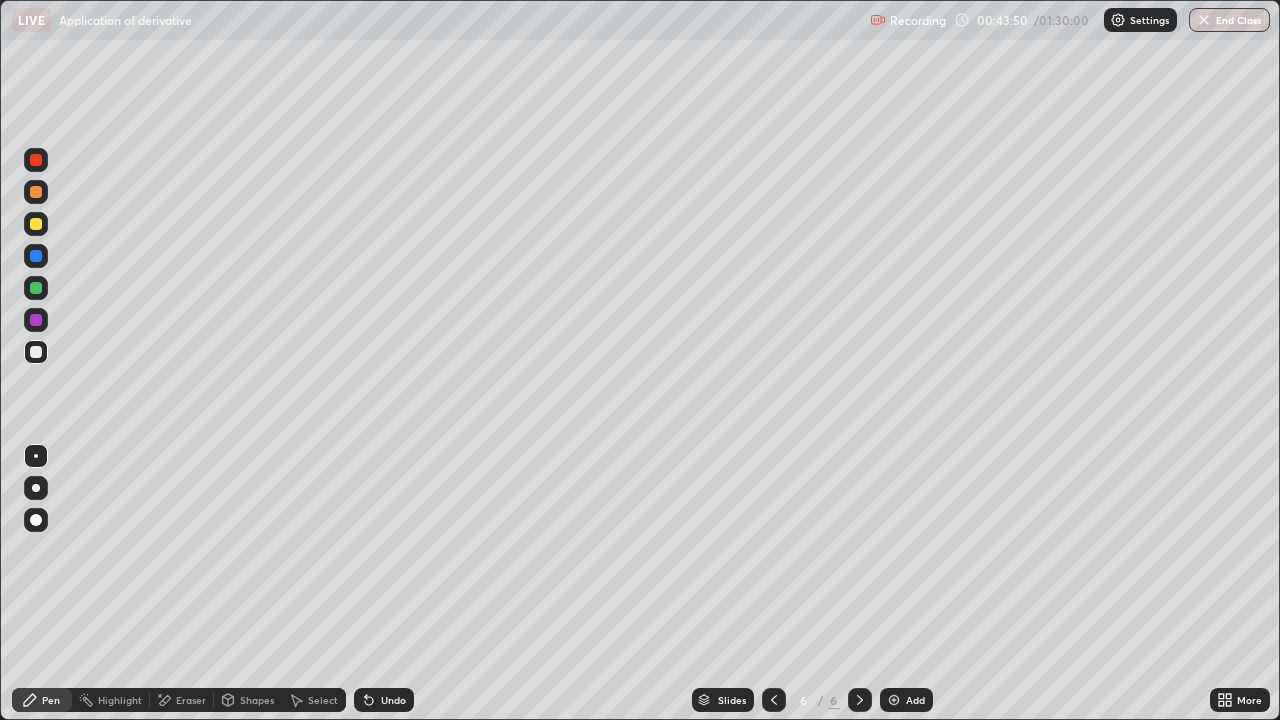 click on "Shapes" at bounding box center [257, 700] 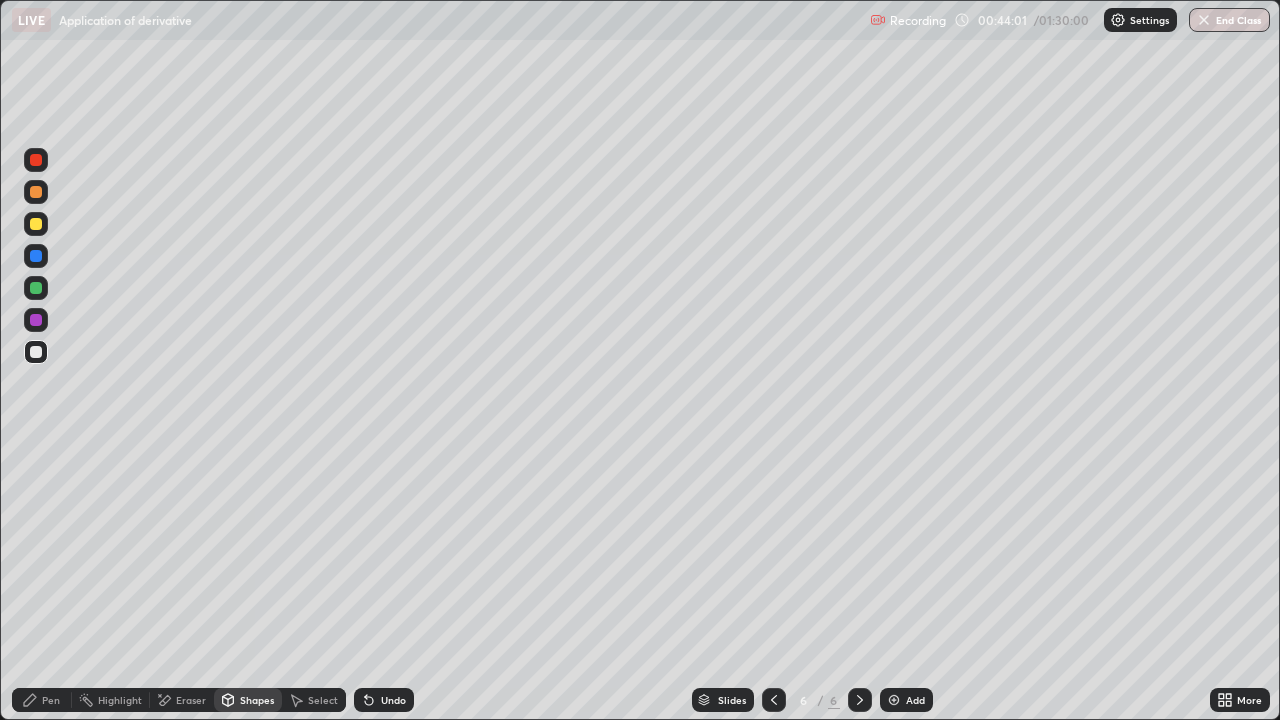 click at bounding box center (36, 288) 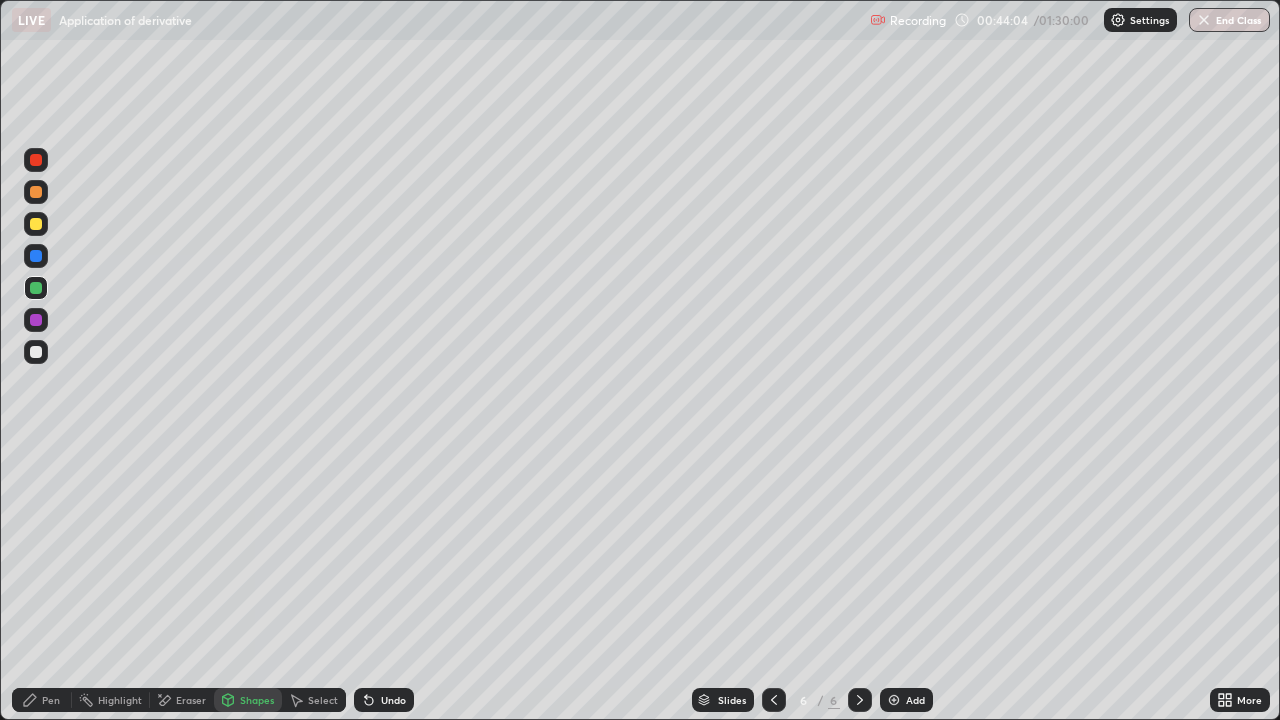 click on "Pen" at bounding box center [42, 700] 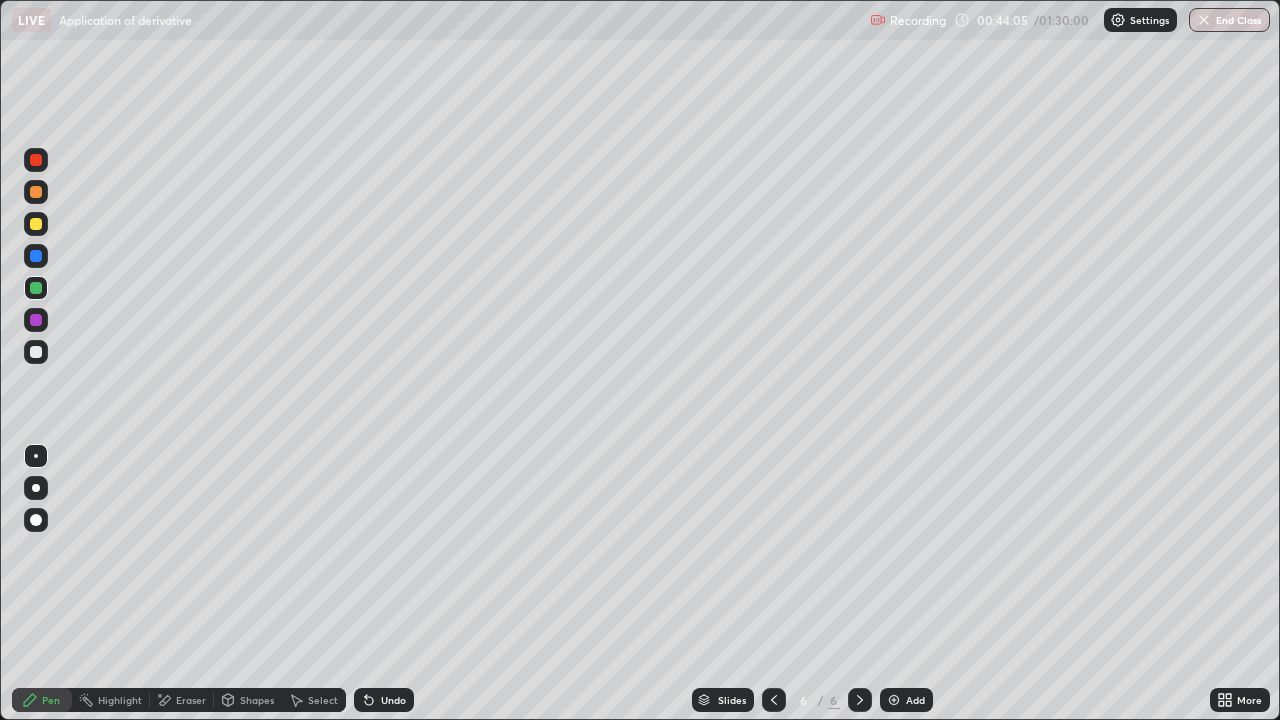 click at bounding box center [36, 352] 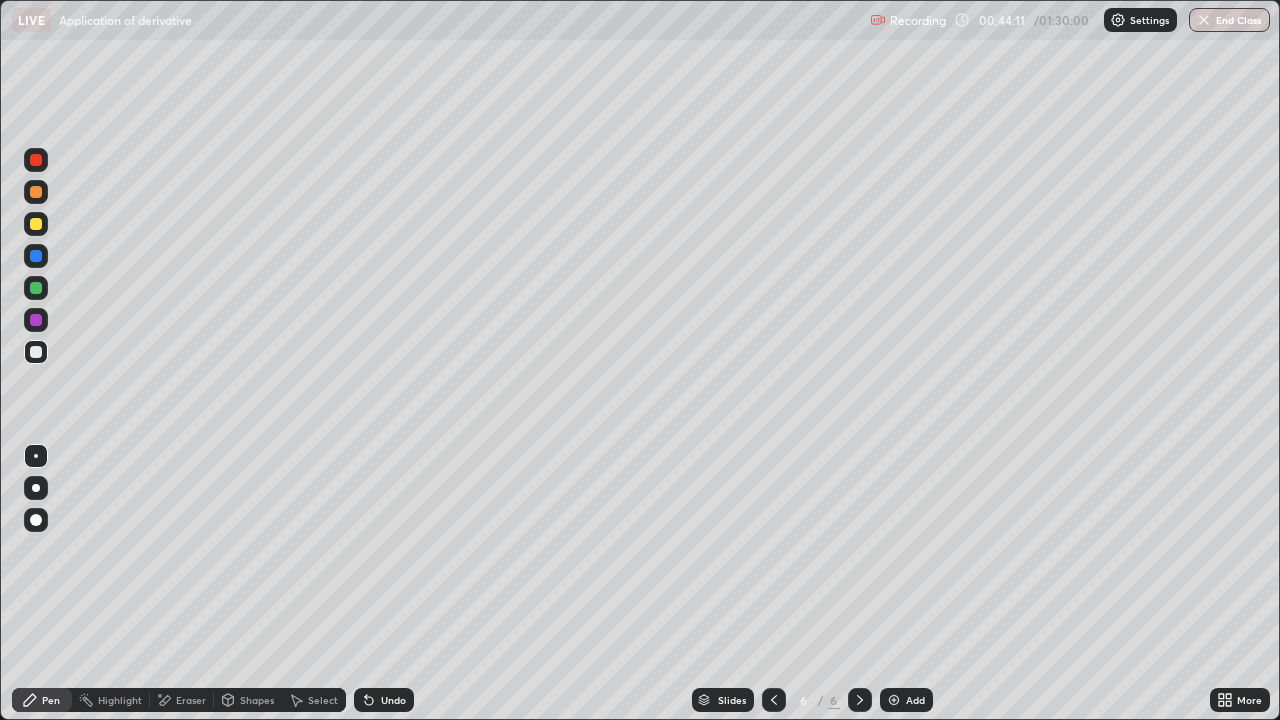 click at bounding box center [36, 224] 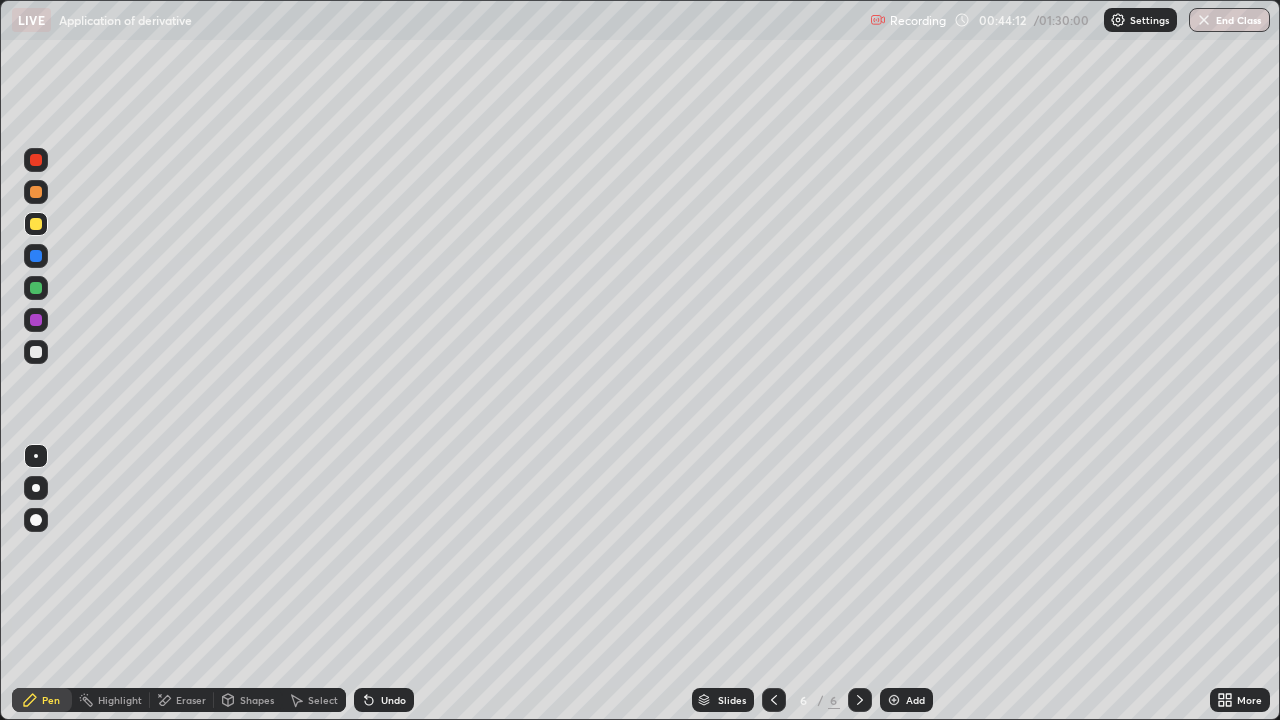 click on "Shapes" at bounding box center (257, 700) 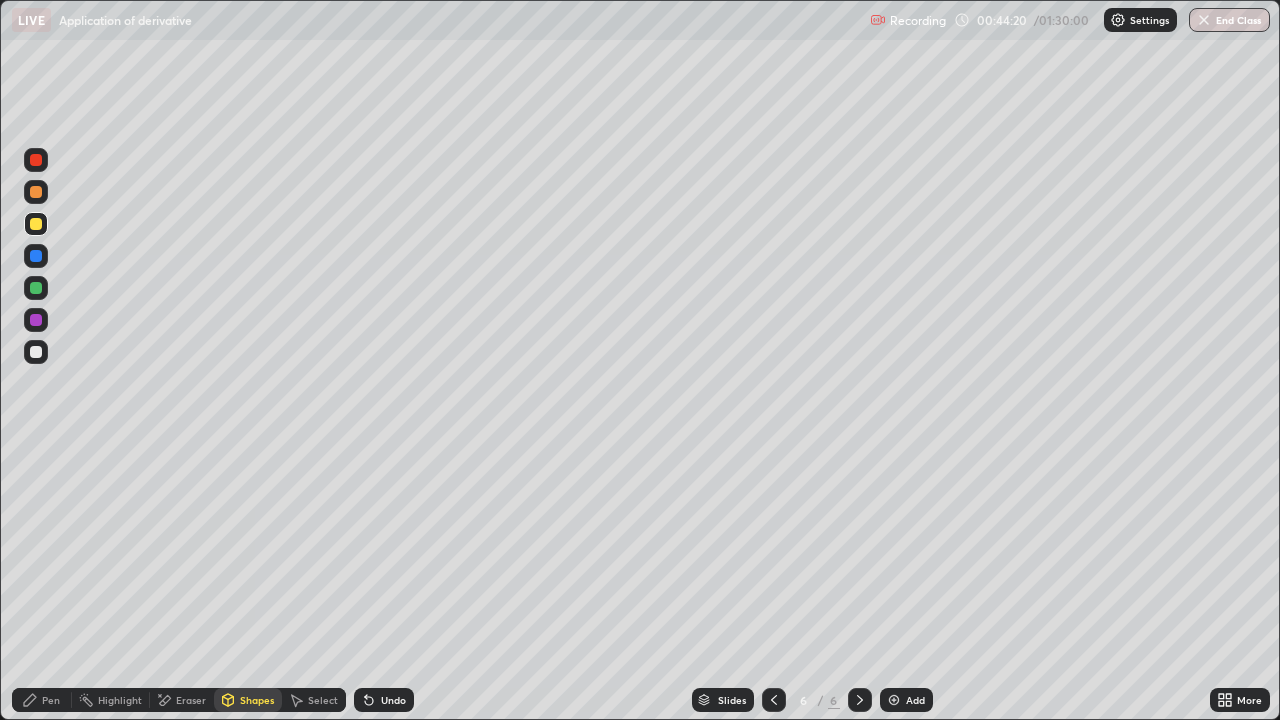 click at bounding box center [36, 352] 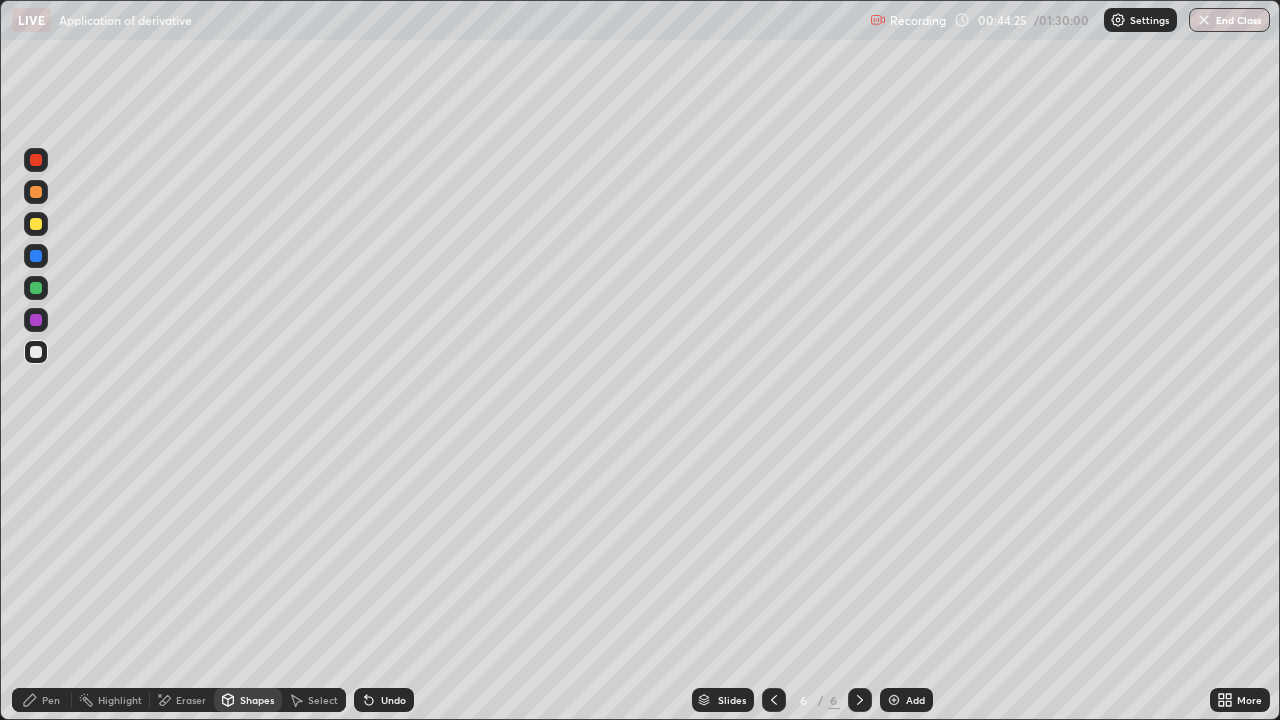 click at bounding box center [36, 288] 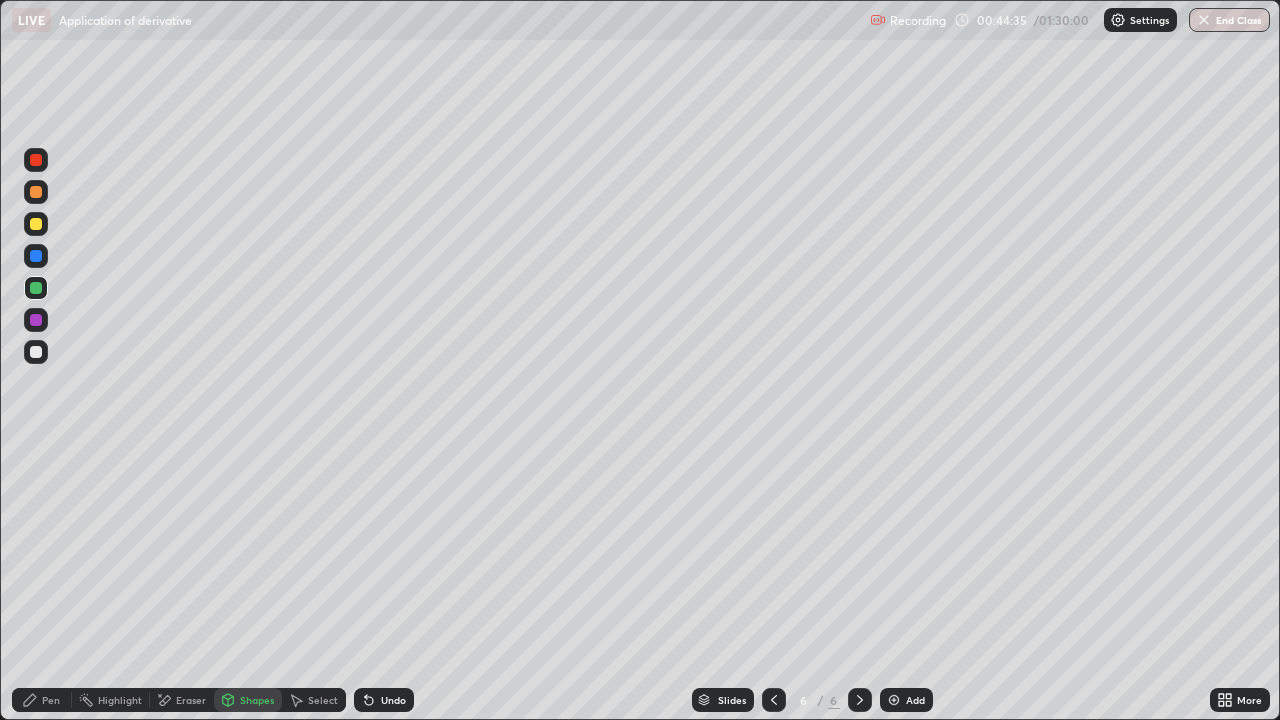 click at bounding box center (36, 224) 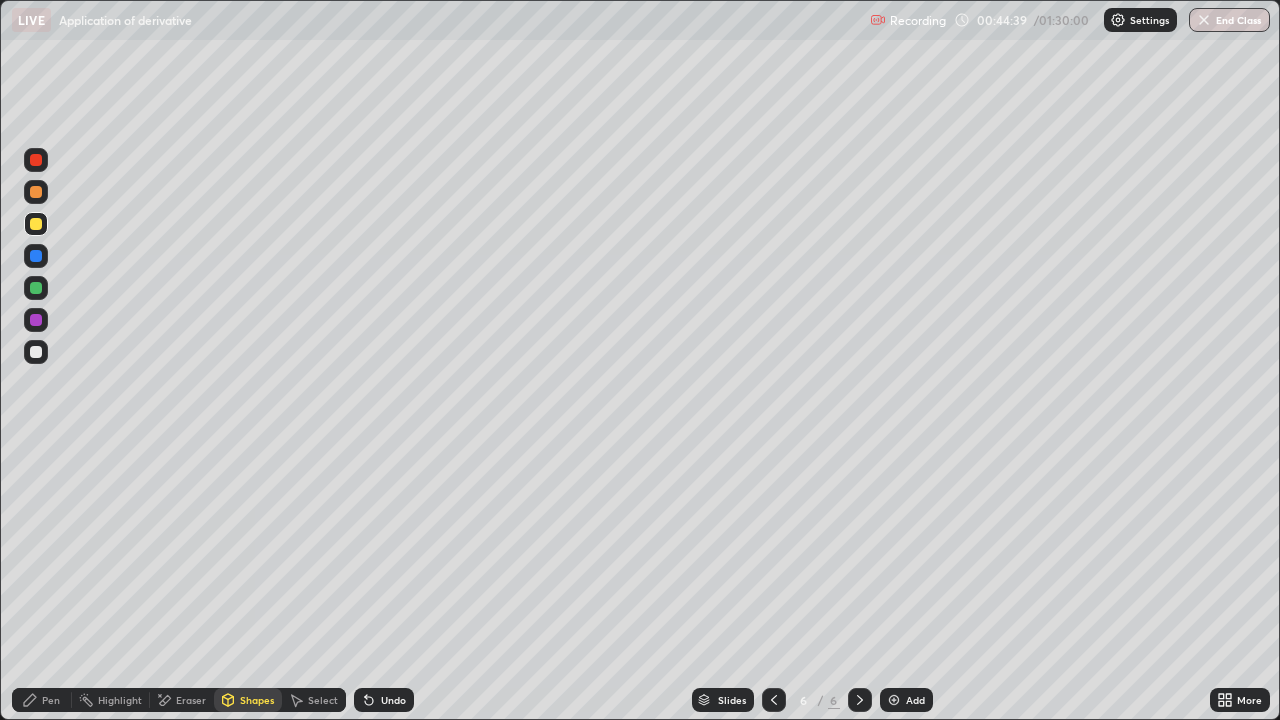 click at bounding box center [36, 192] 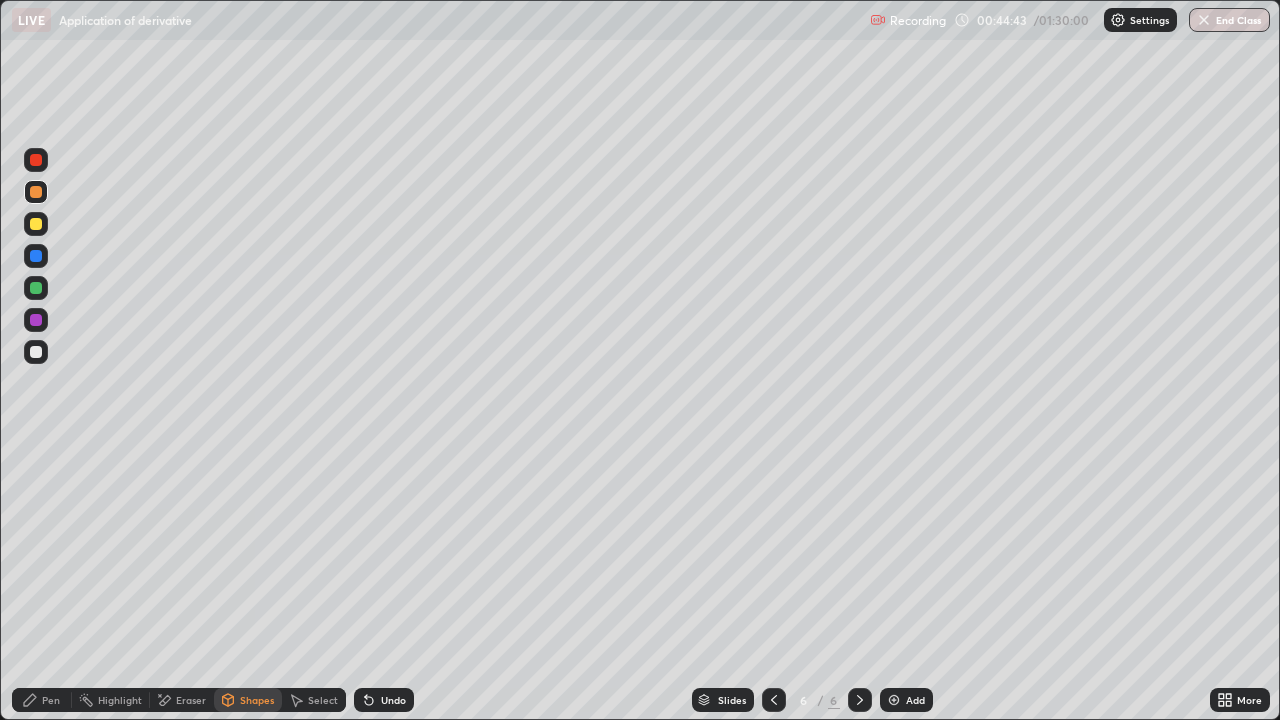 click at bounding box center (36, 192) 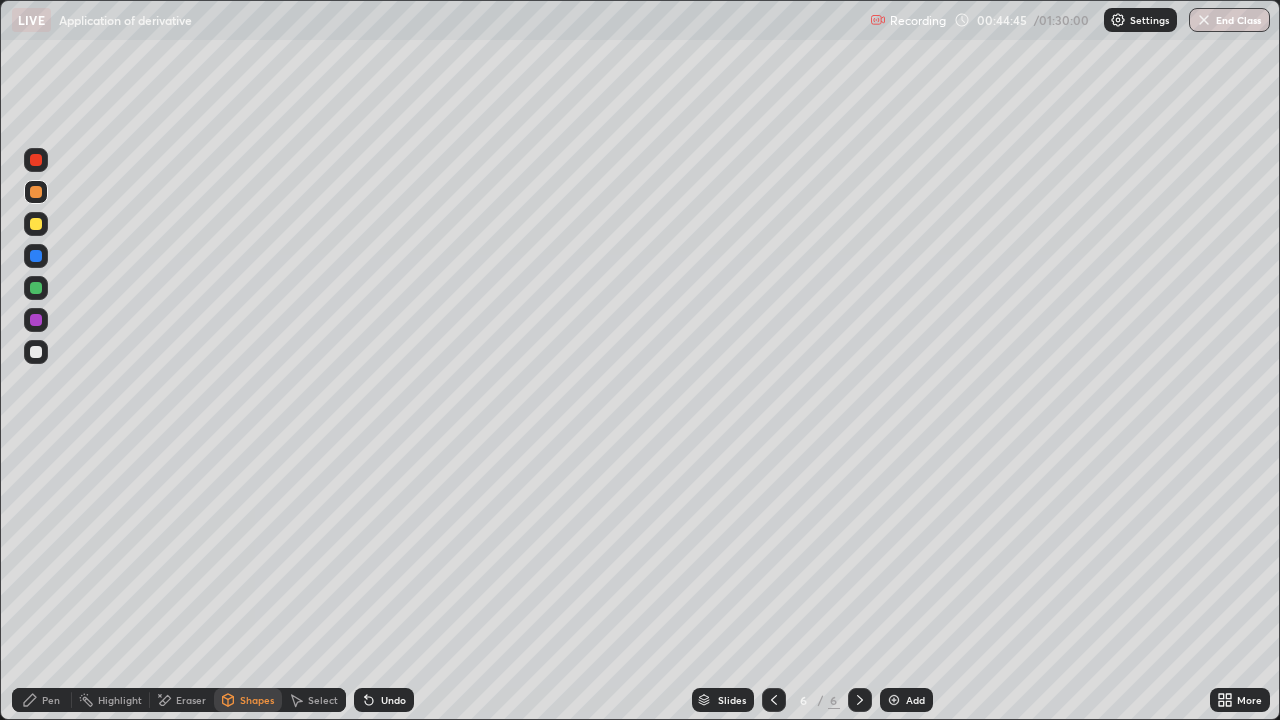 click on "Pen" at bounding box center [51, 700] 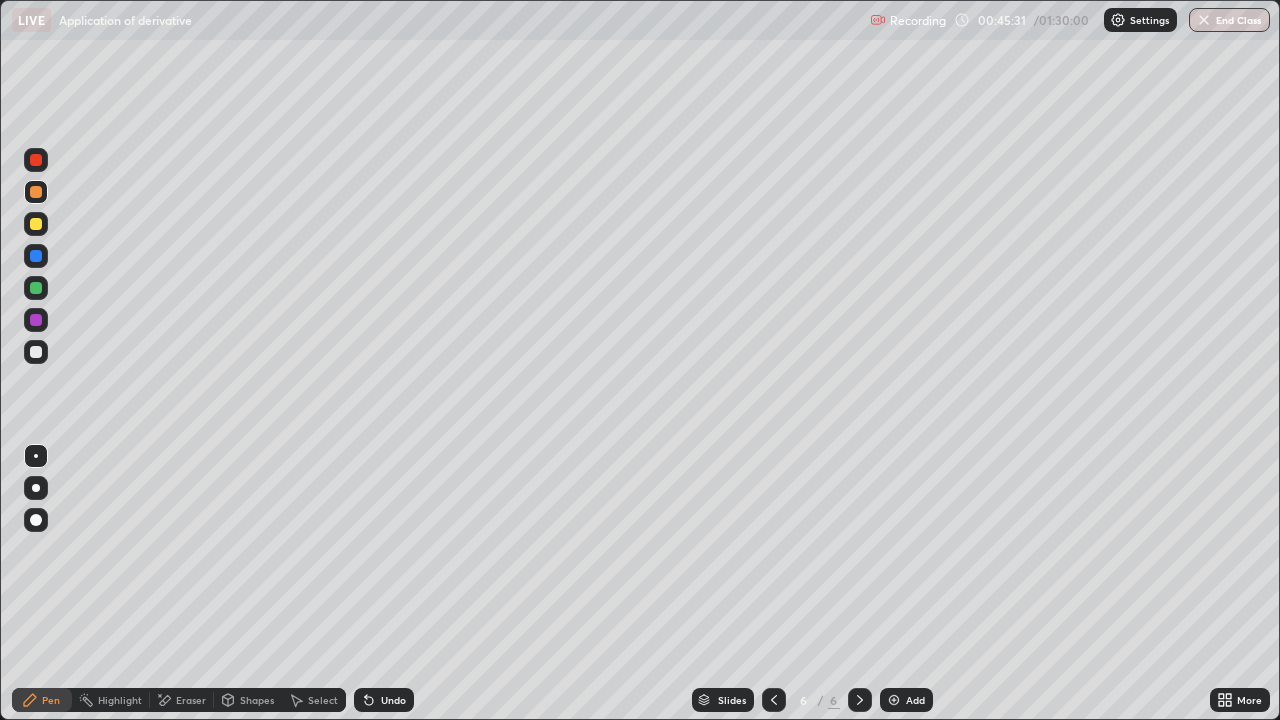 click at bounding box center (36, 352) 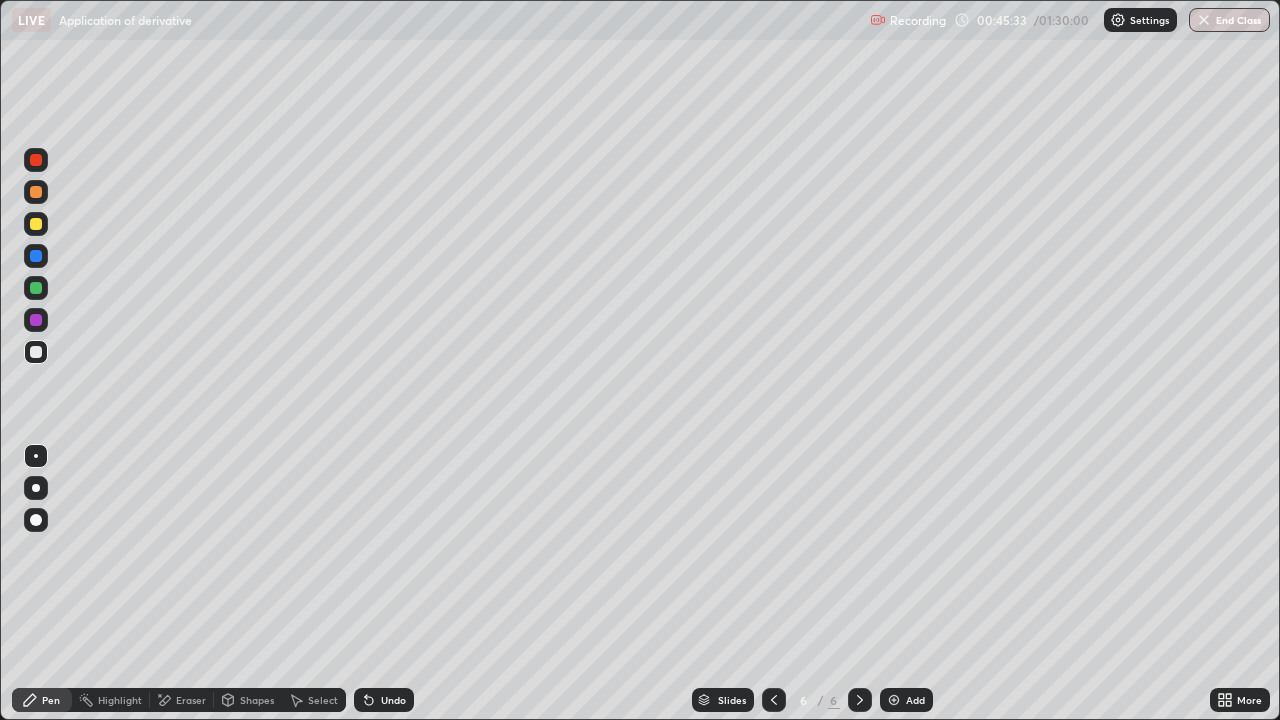 click on "Shapes" at bounding box center (257, 700) 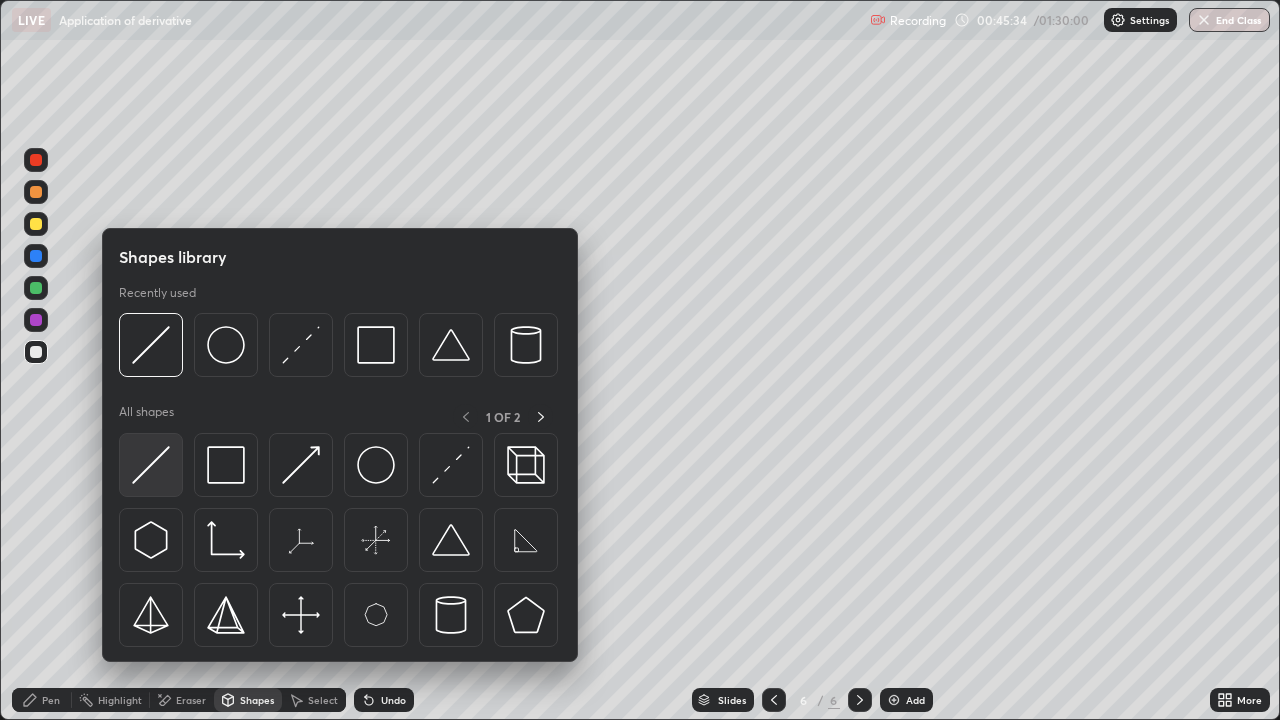 click at bounding box center [151, 465] 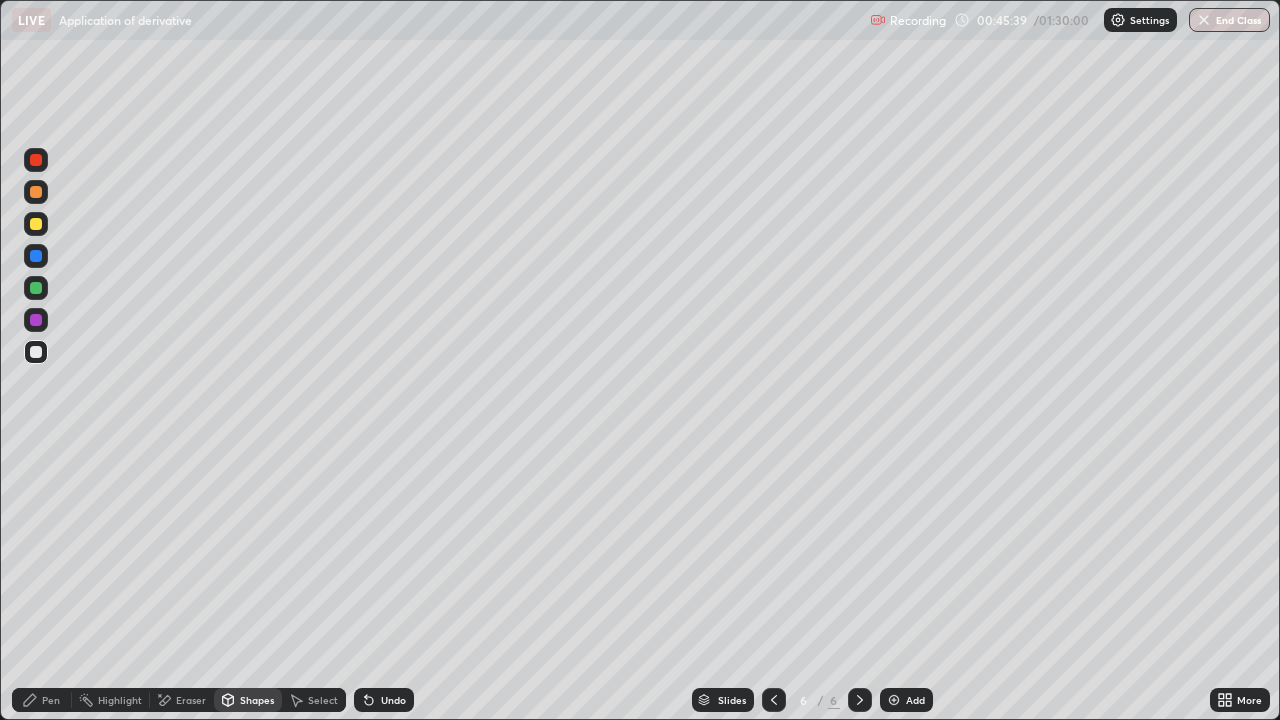 click on "Pen" at bounding box center [51, 700] 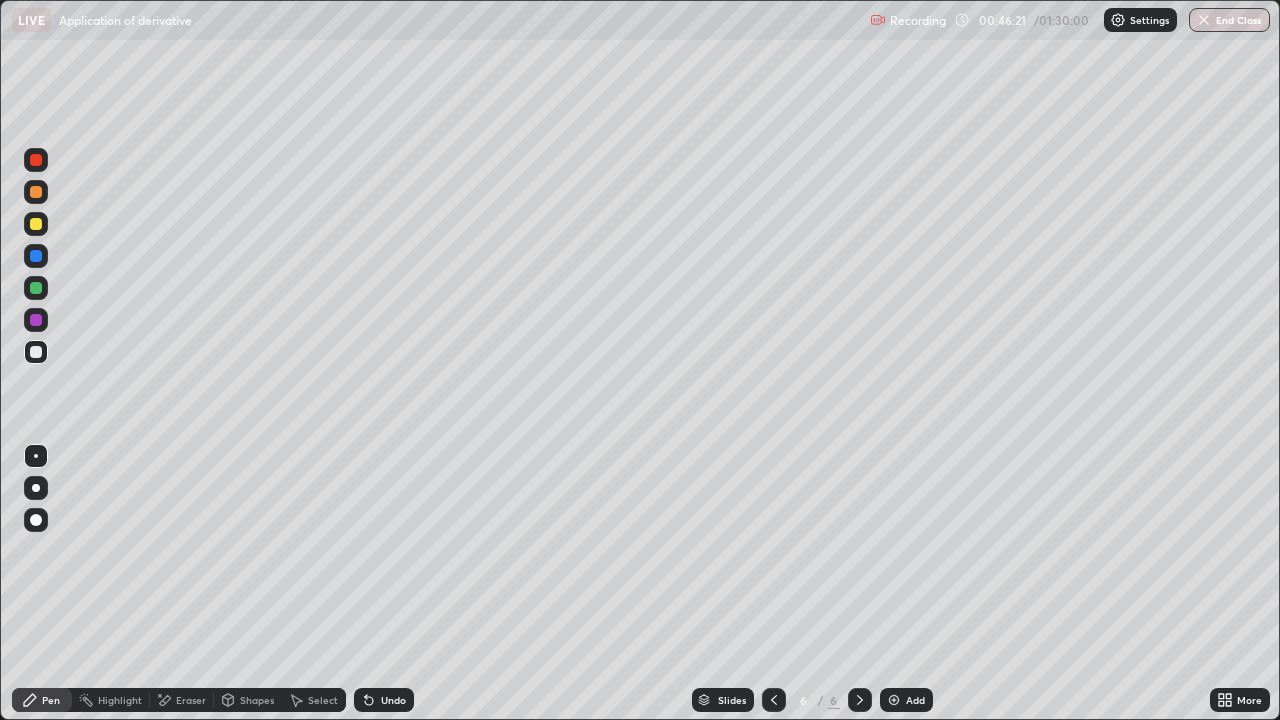 click on "Undo" at bounding box center (393, 700) 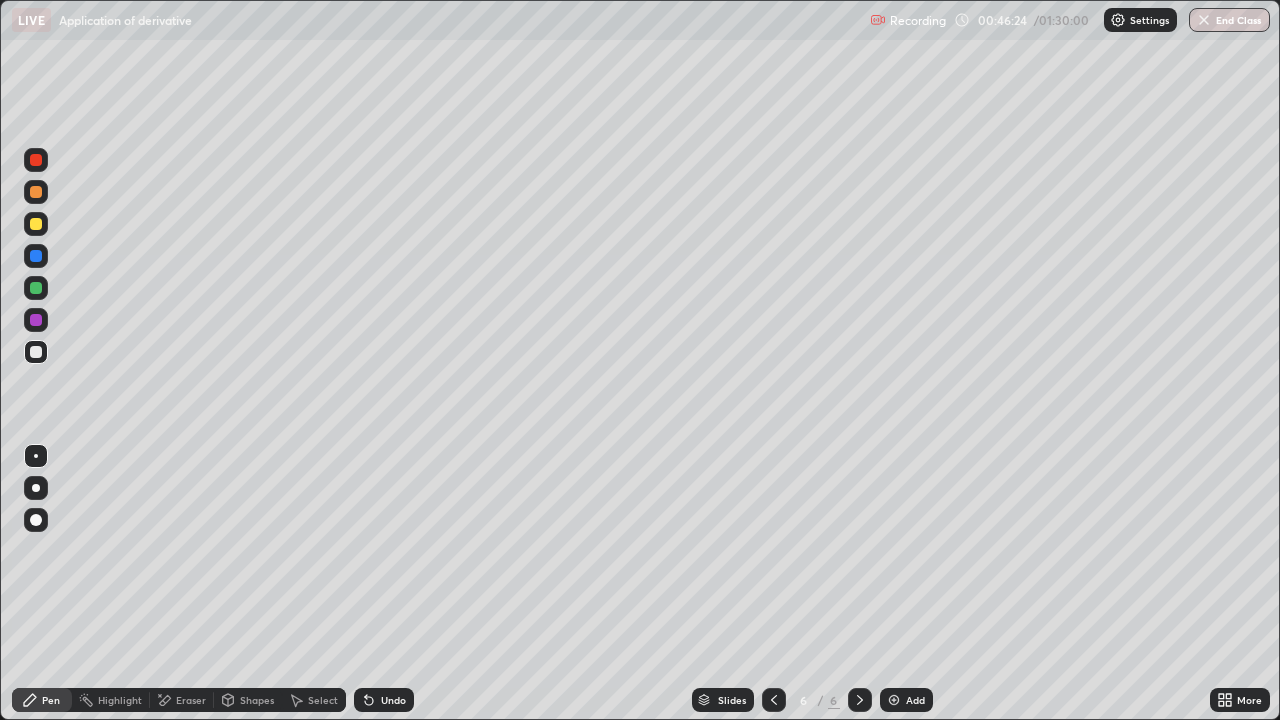 click at bounding box center [36, 160] 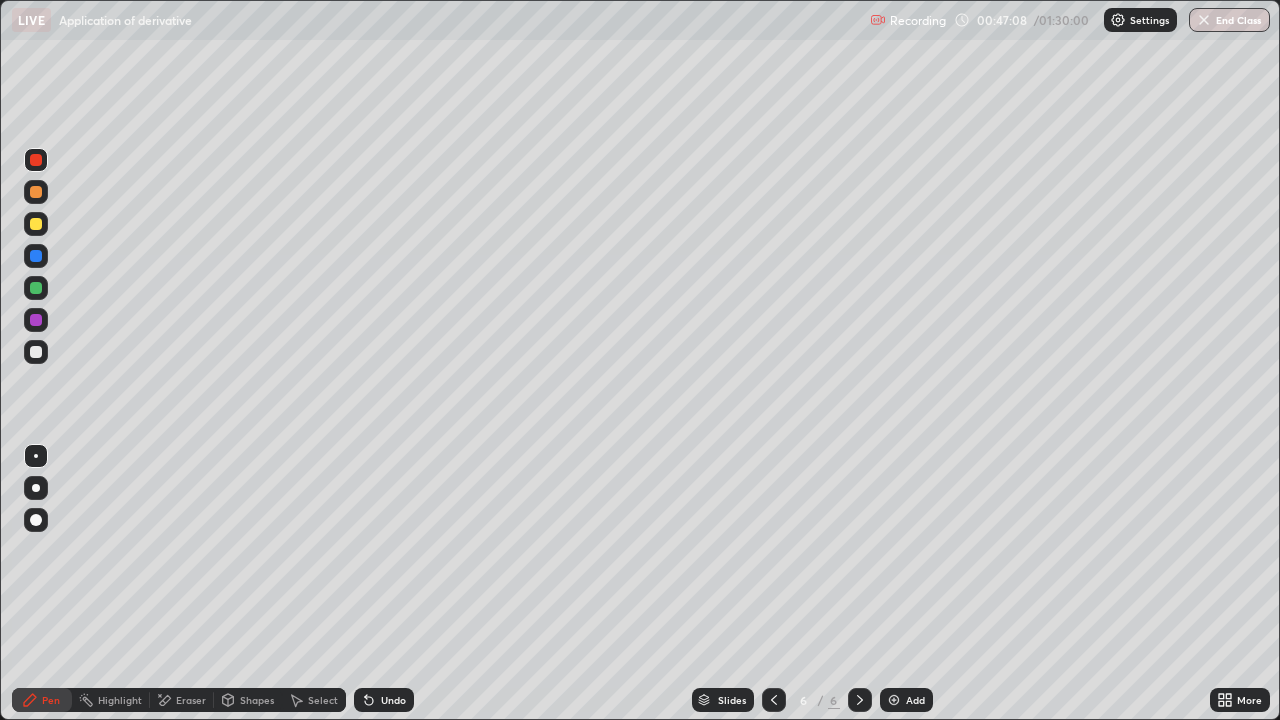 click at bounding box center (36, 352) 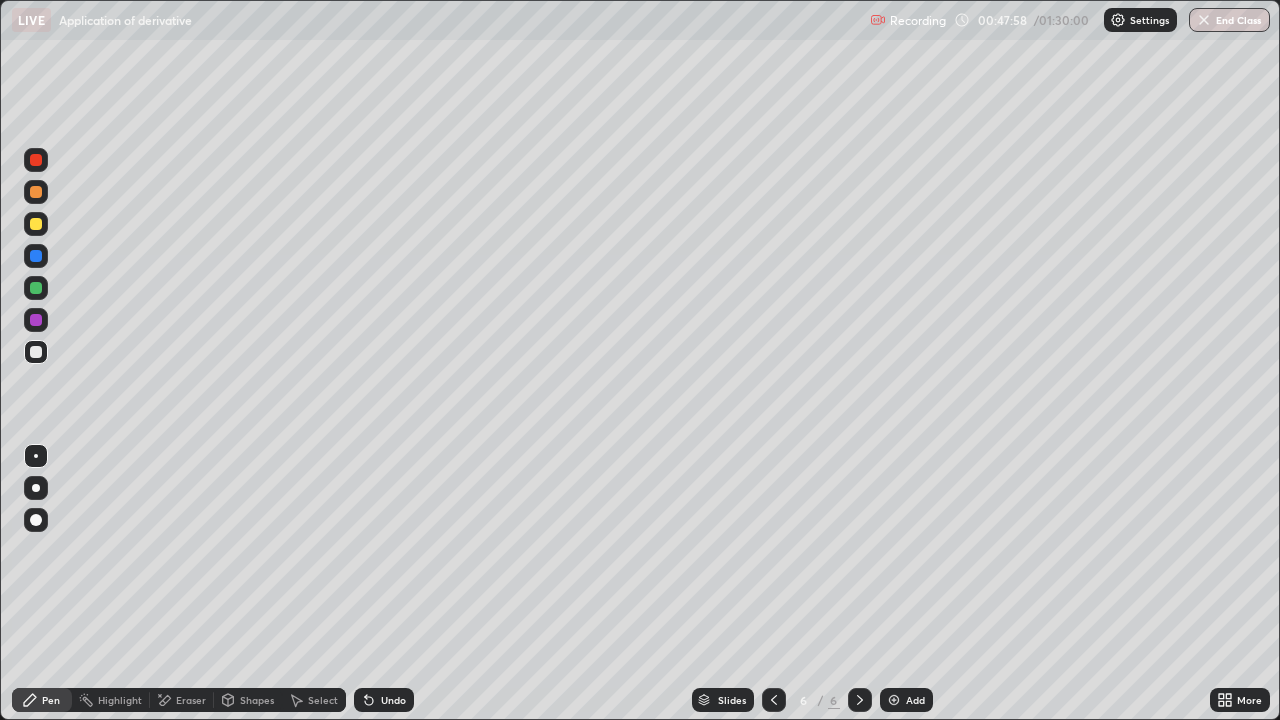 click on "Highlight" at bounding box center (120, 700) 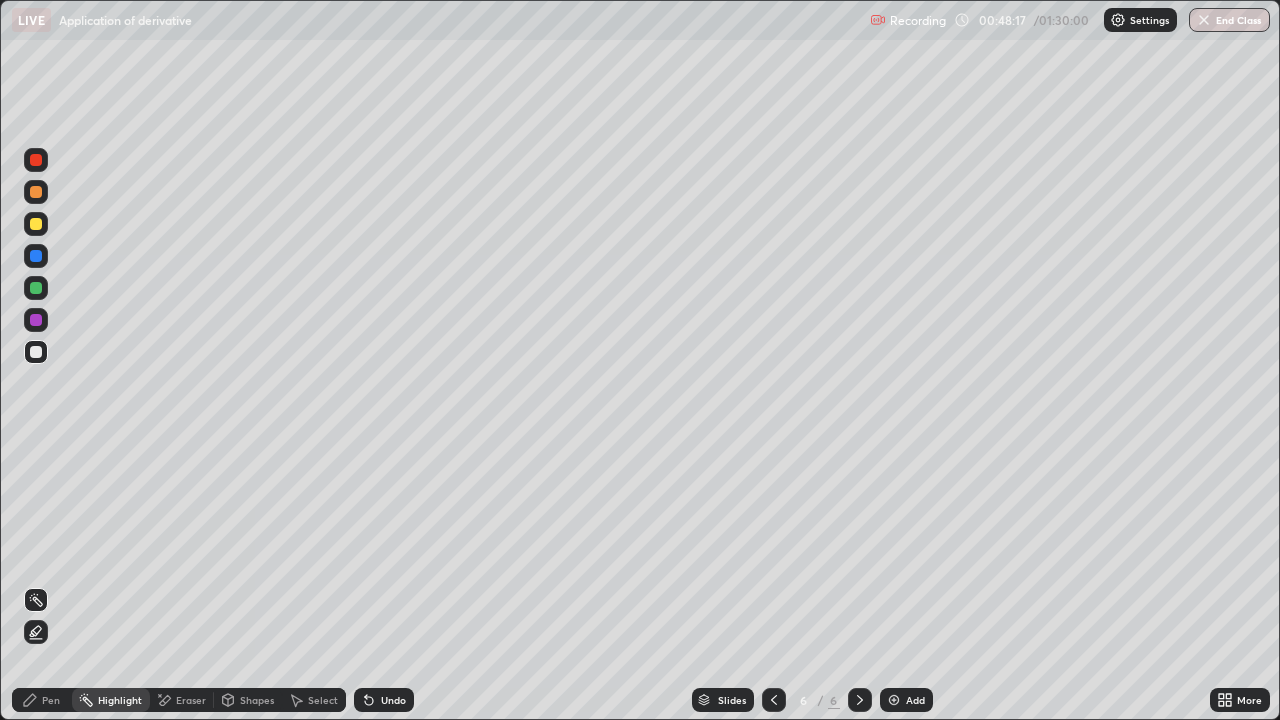 click on "Undo" at bounding box center [384, 700] 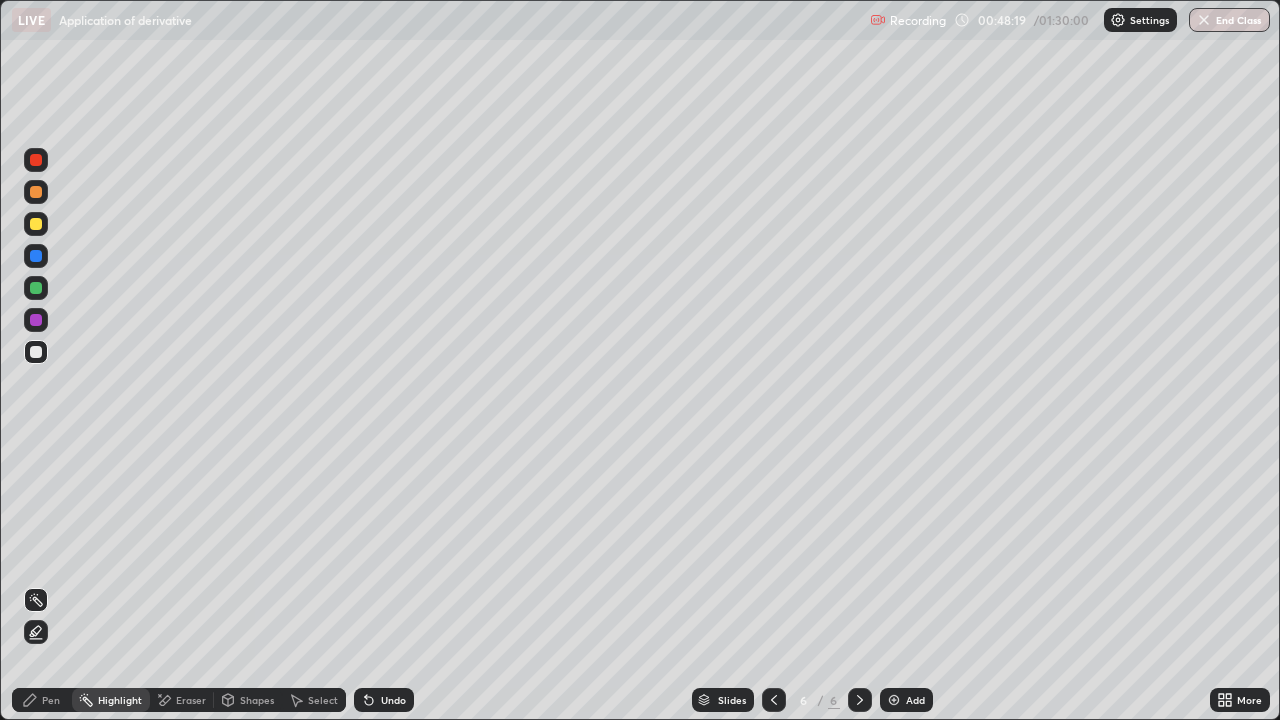 click 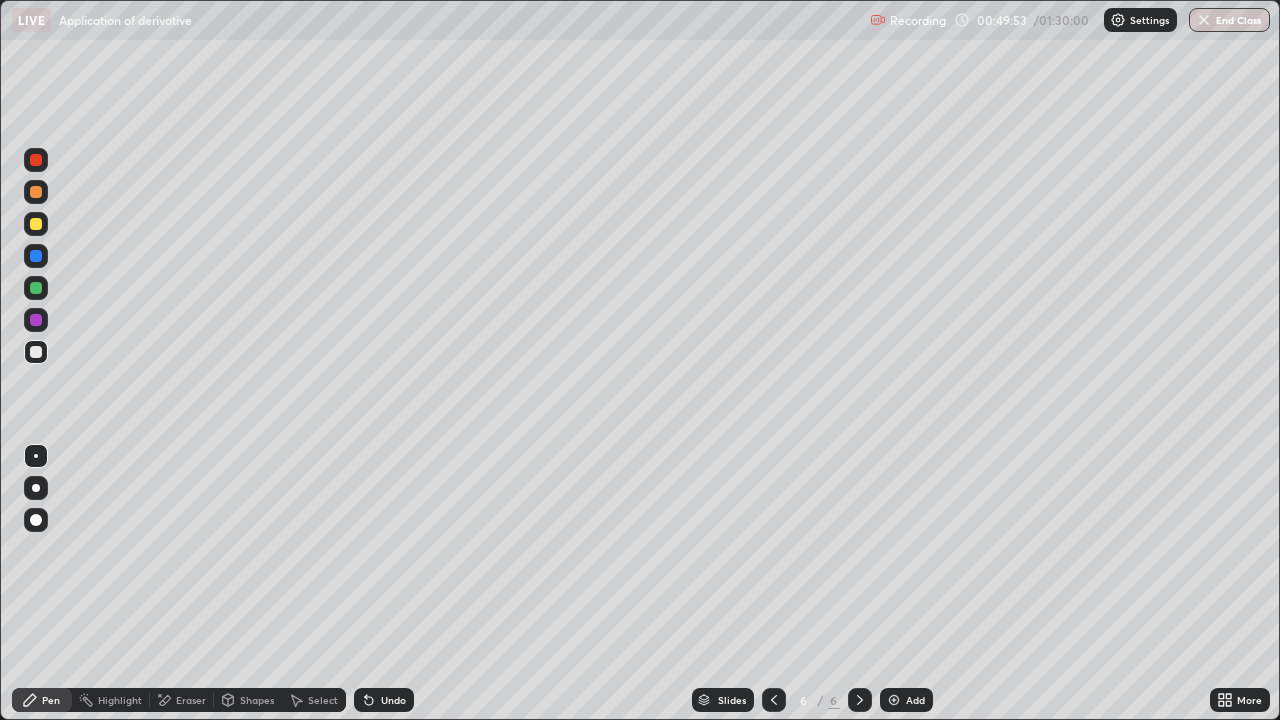 click at bounding box center [36, 288] 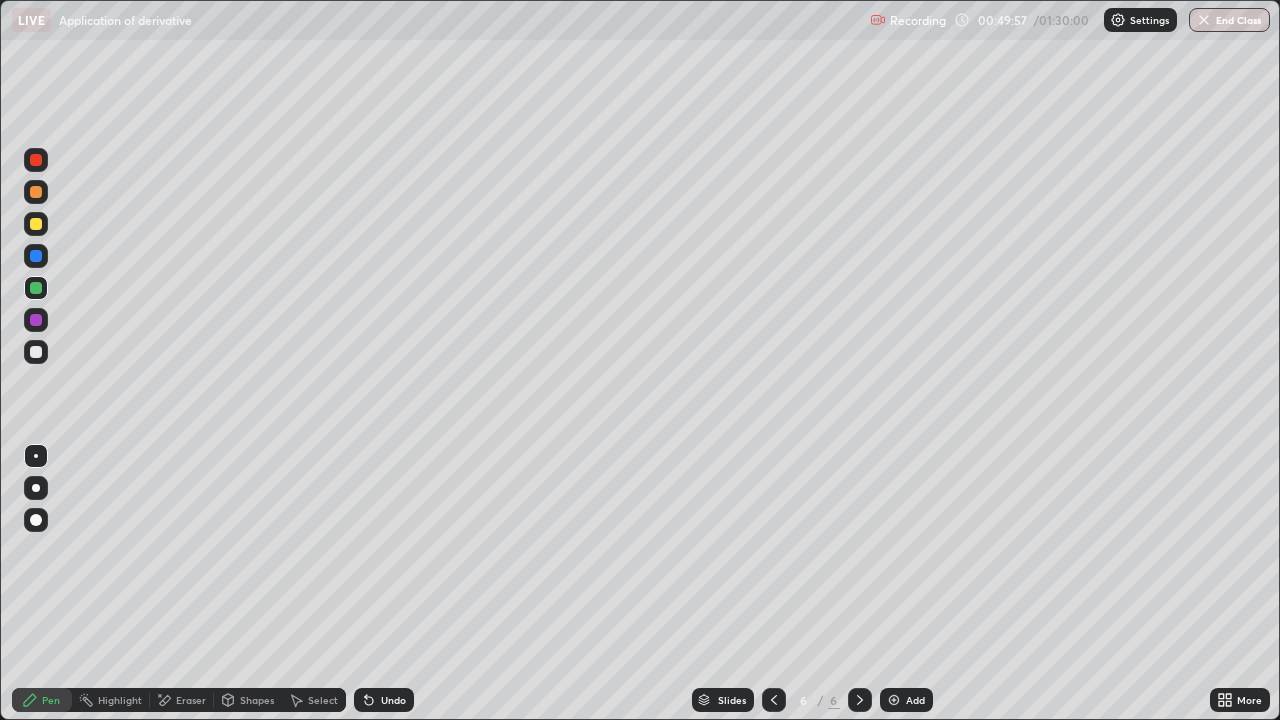 click on "Undo" at bounding box center (393, 700) 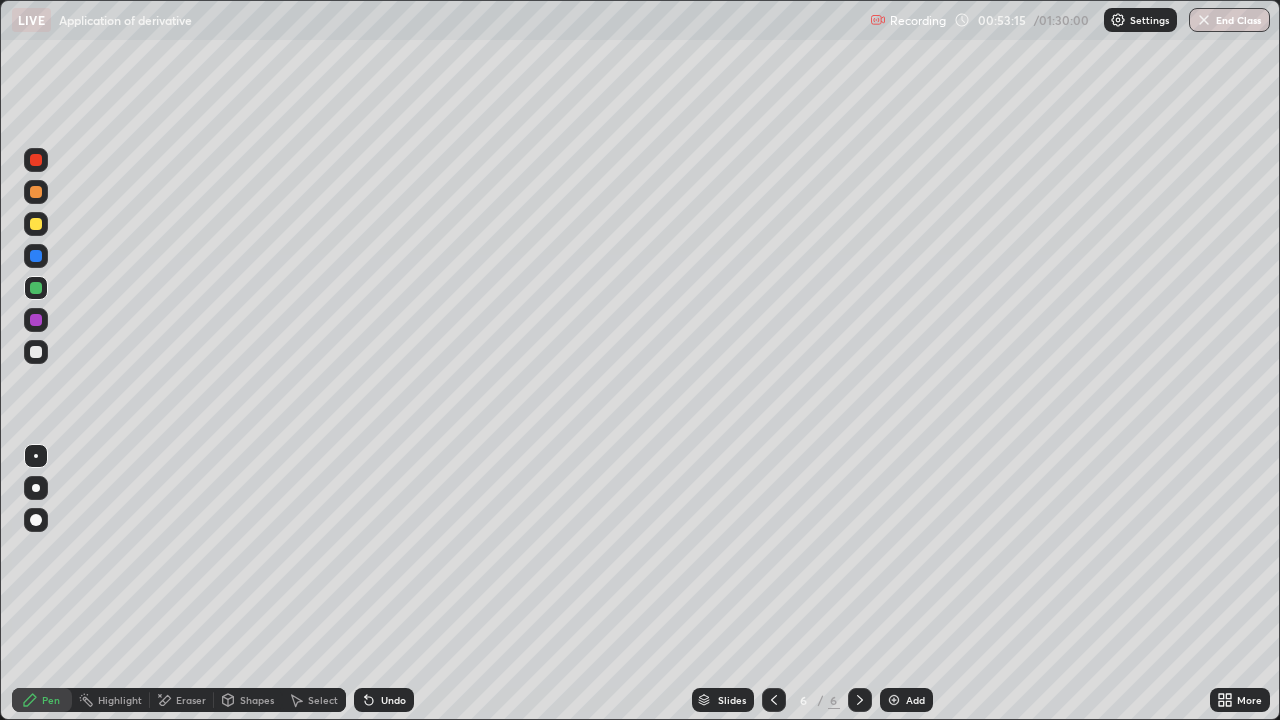 click on "Add" at bounding box center [906, 700] 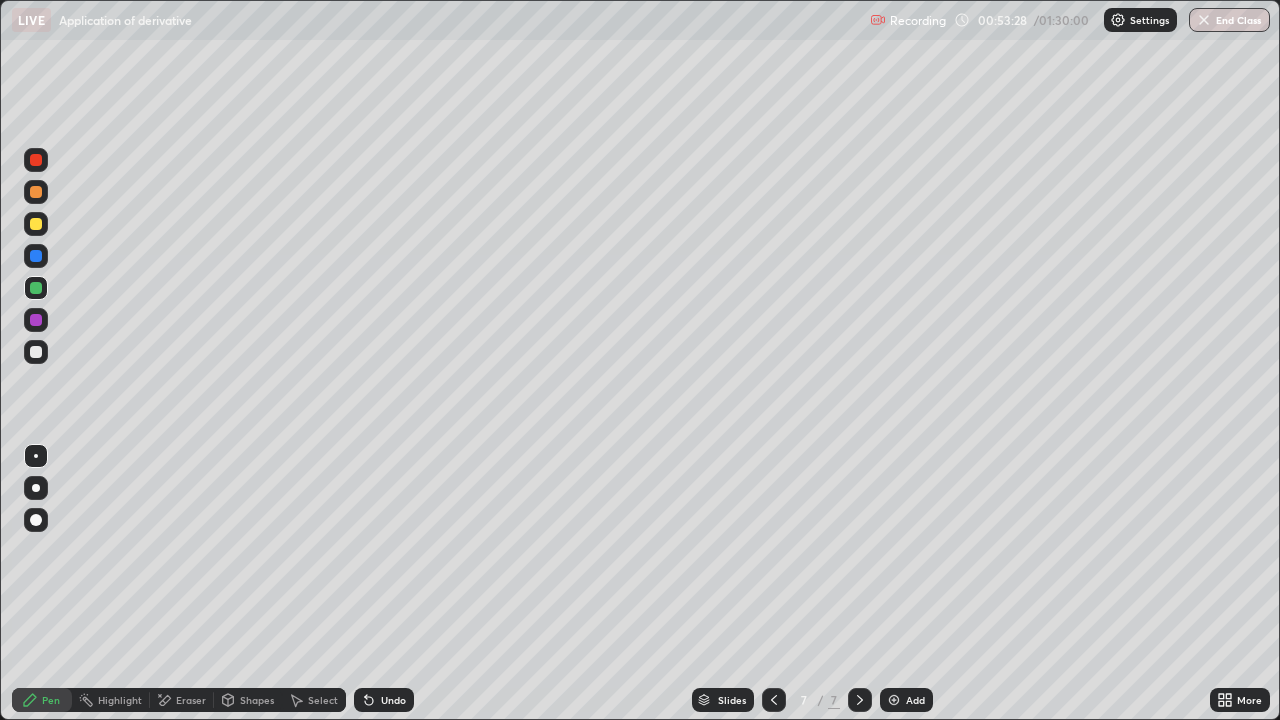 click at bounding box center (36, 352) 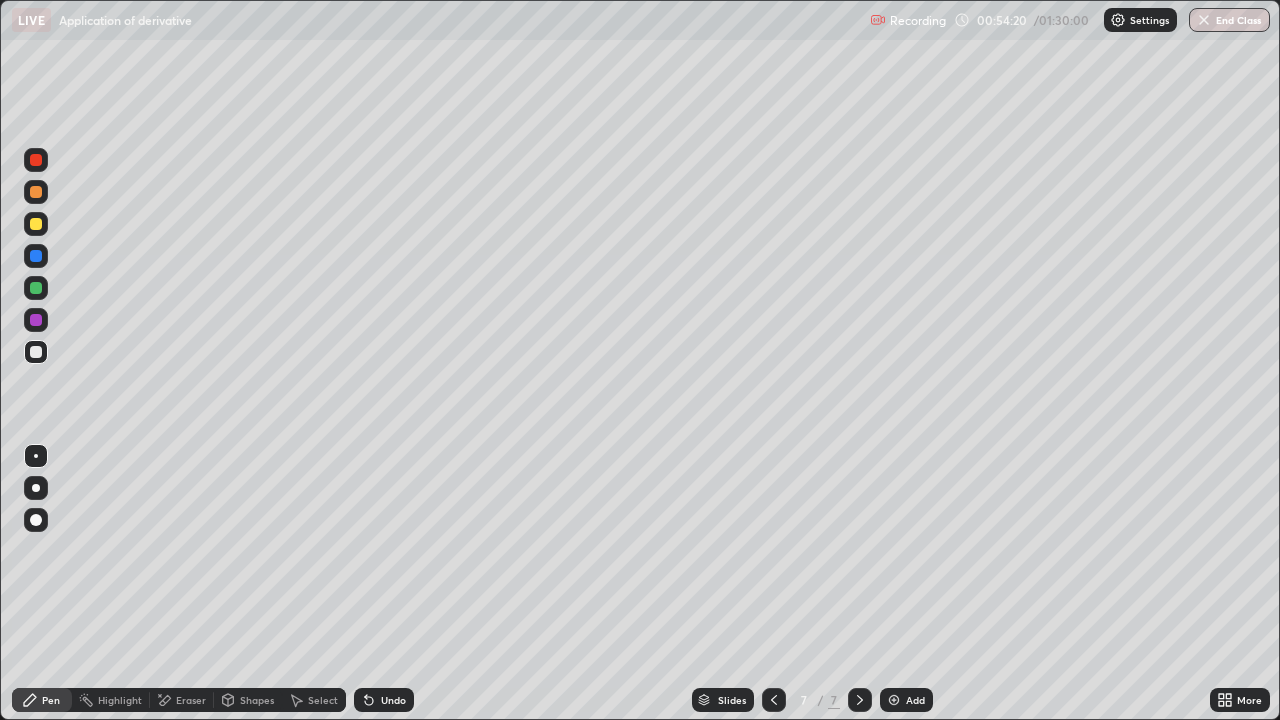click at bounding box center [36, 288] 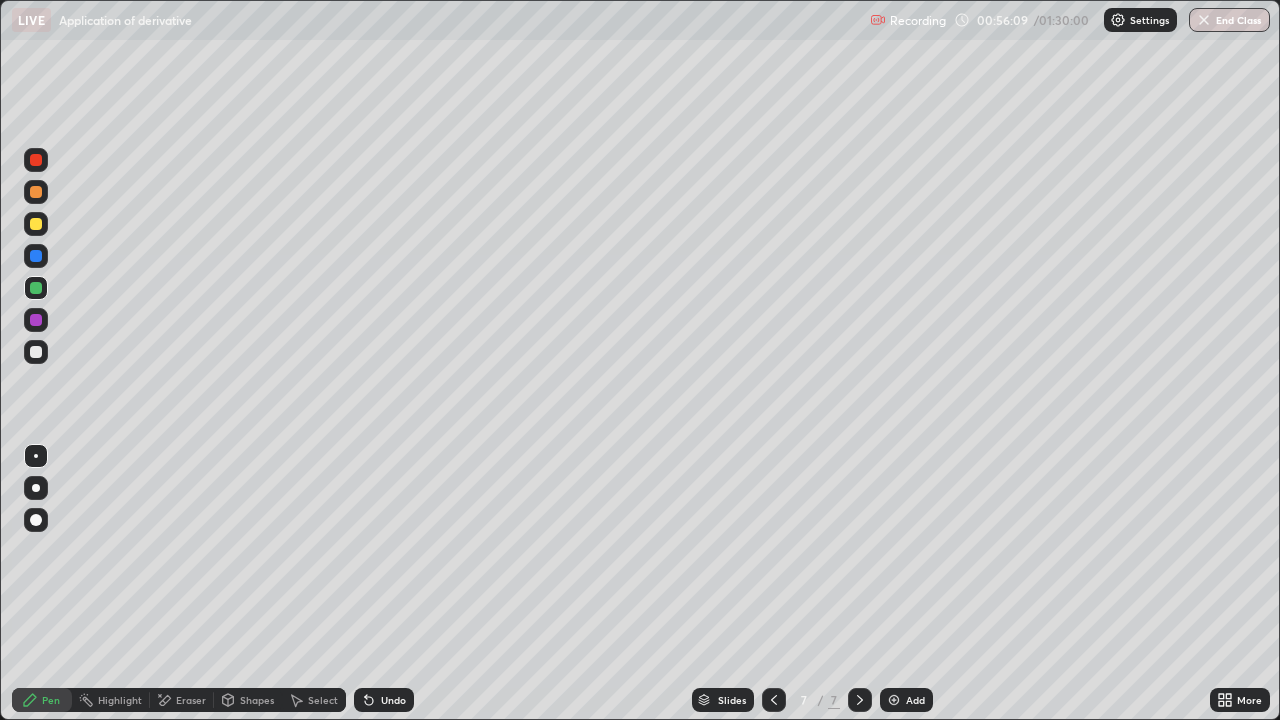 click at bounding box center (36, 352) 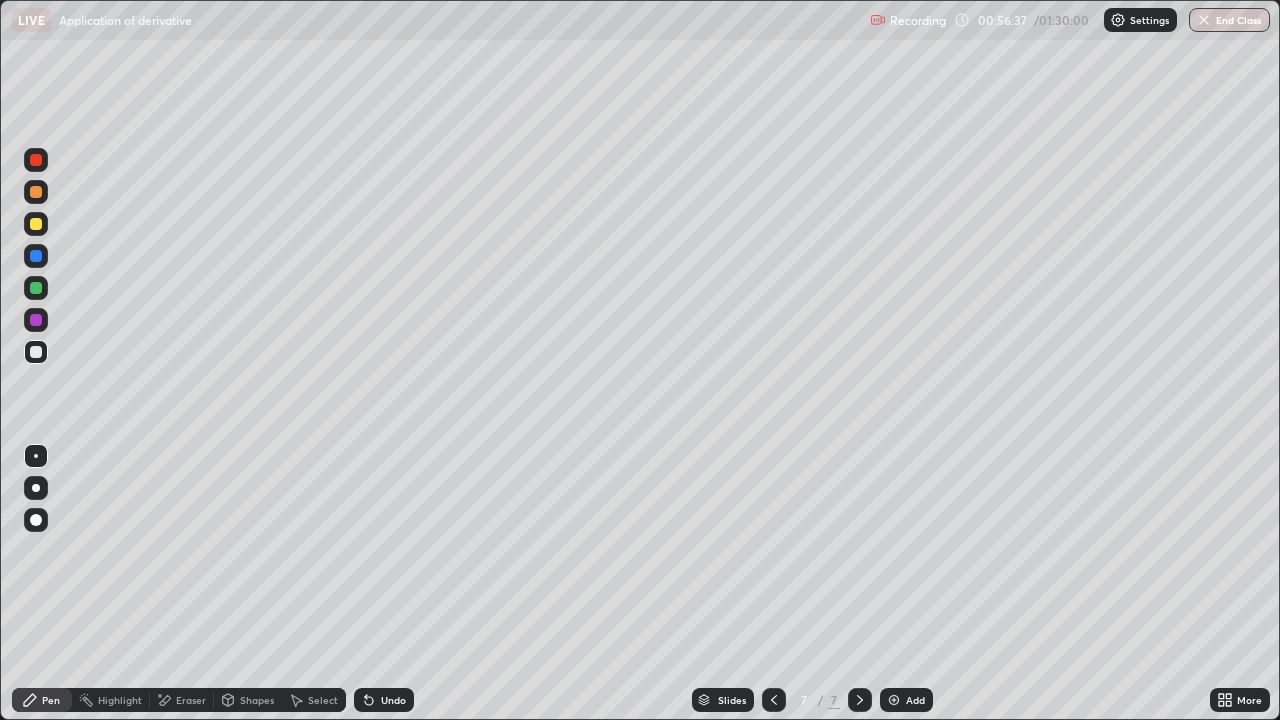 click at bounding box center [36, 256] 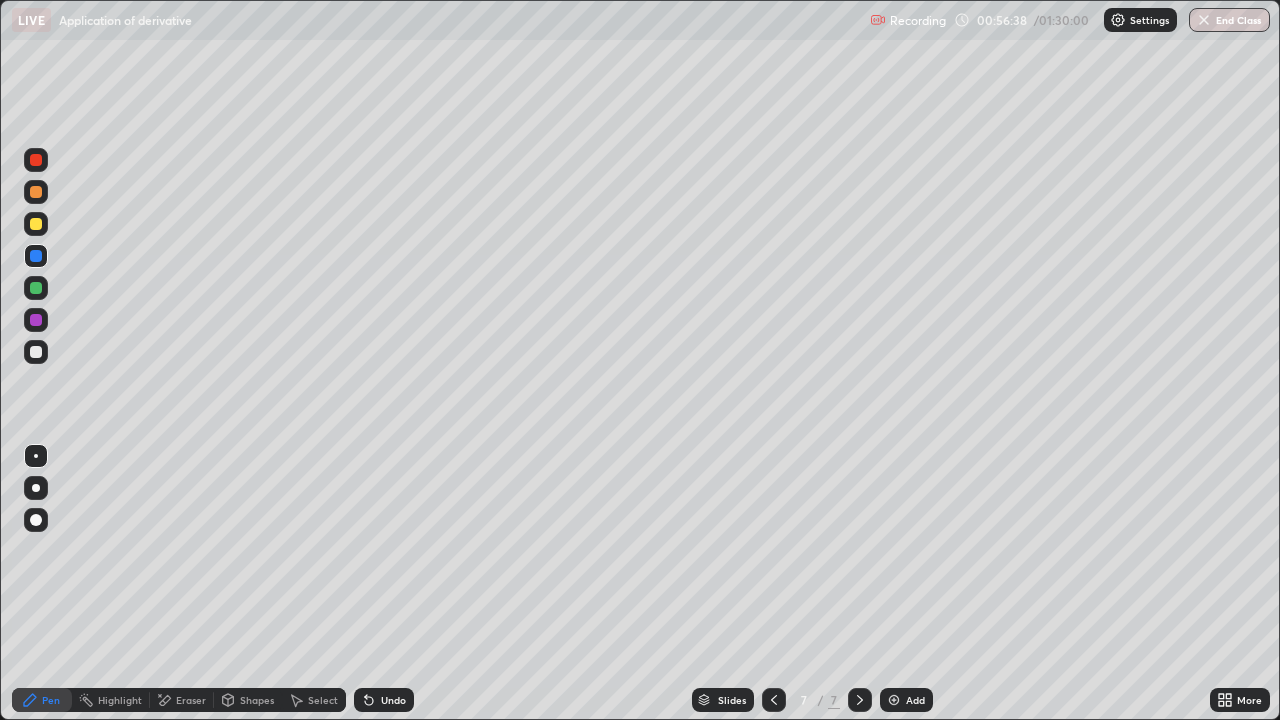 click at bounding box center [36, 224] 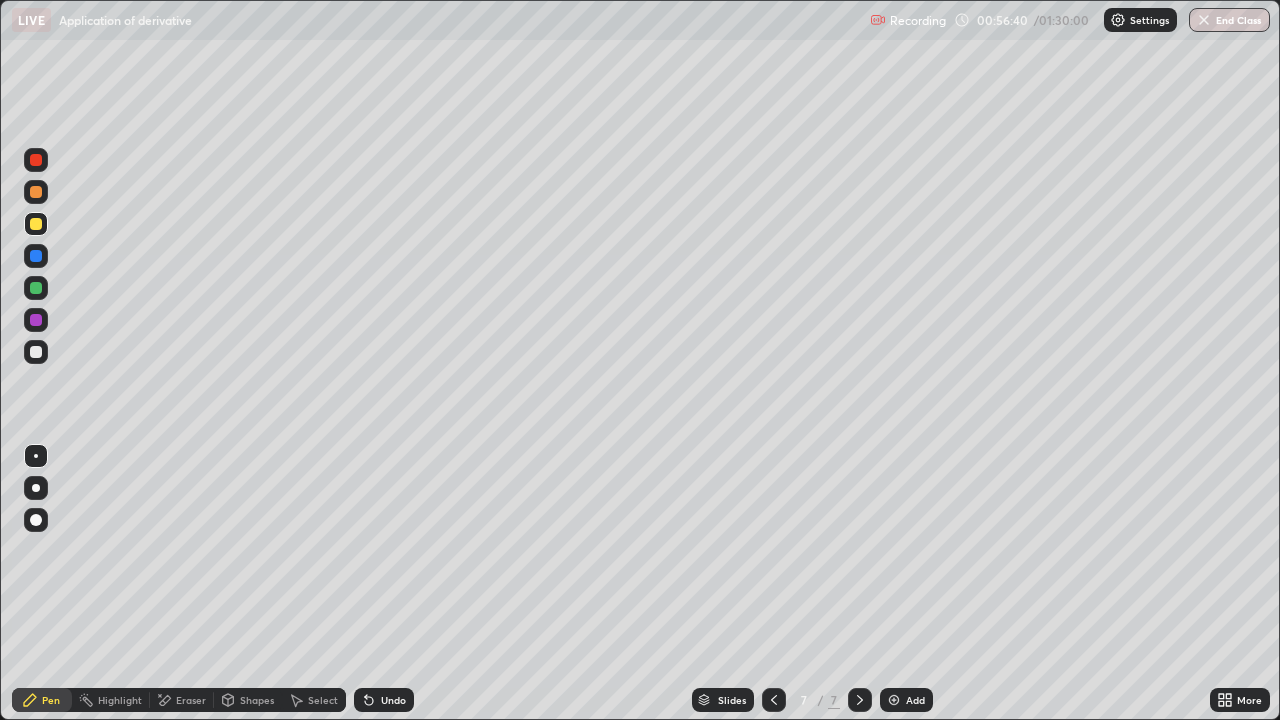 click on "Shapes" at bounding box center [257, 700] 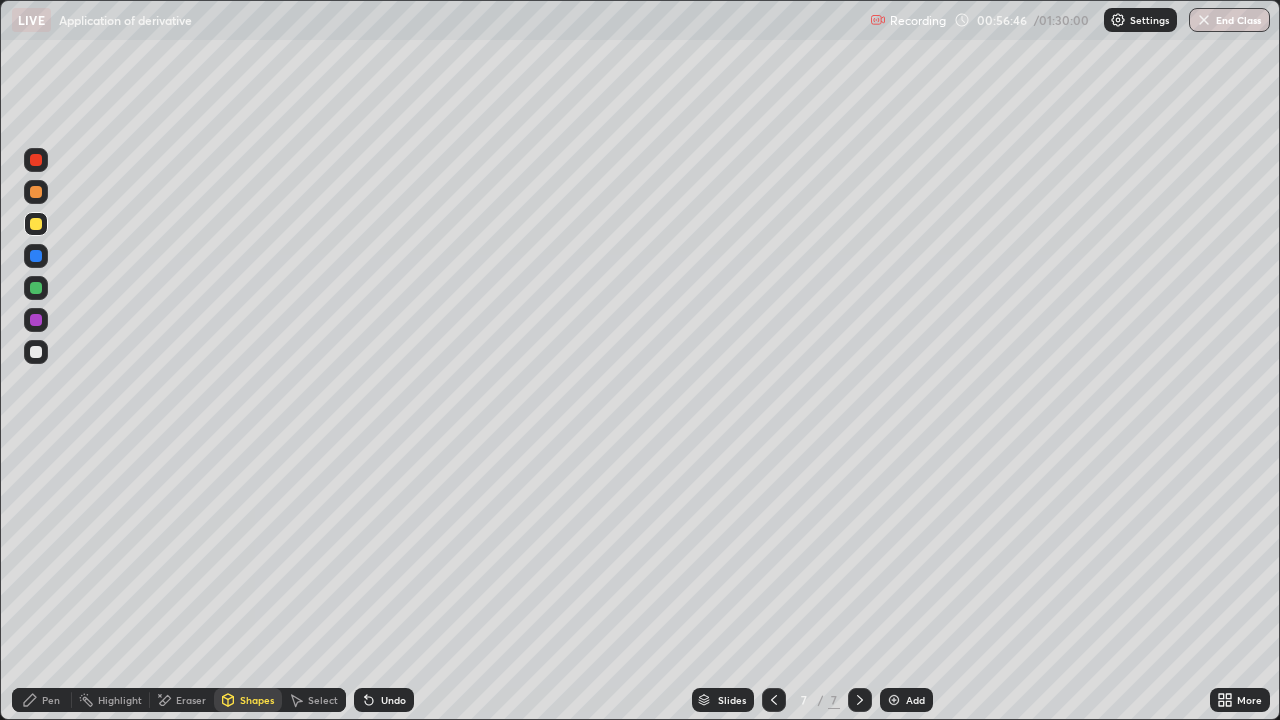 click on "Undo" at bounding box center [393, 700] 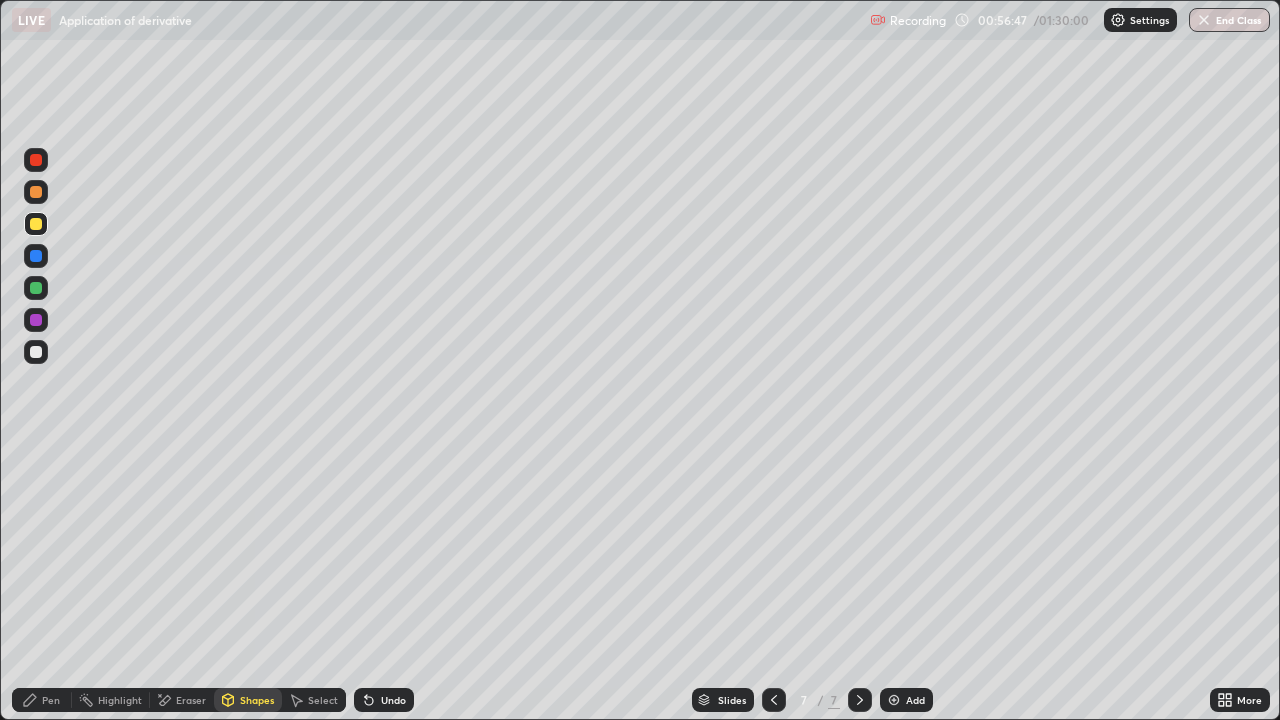 click on "Undo" at bounding box center (393, 700) 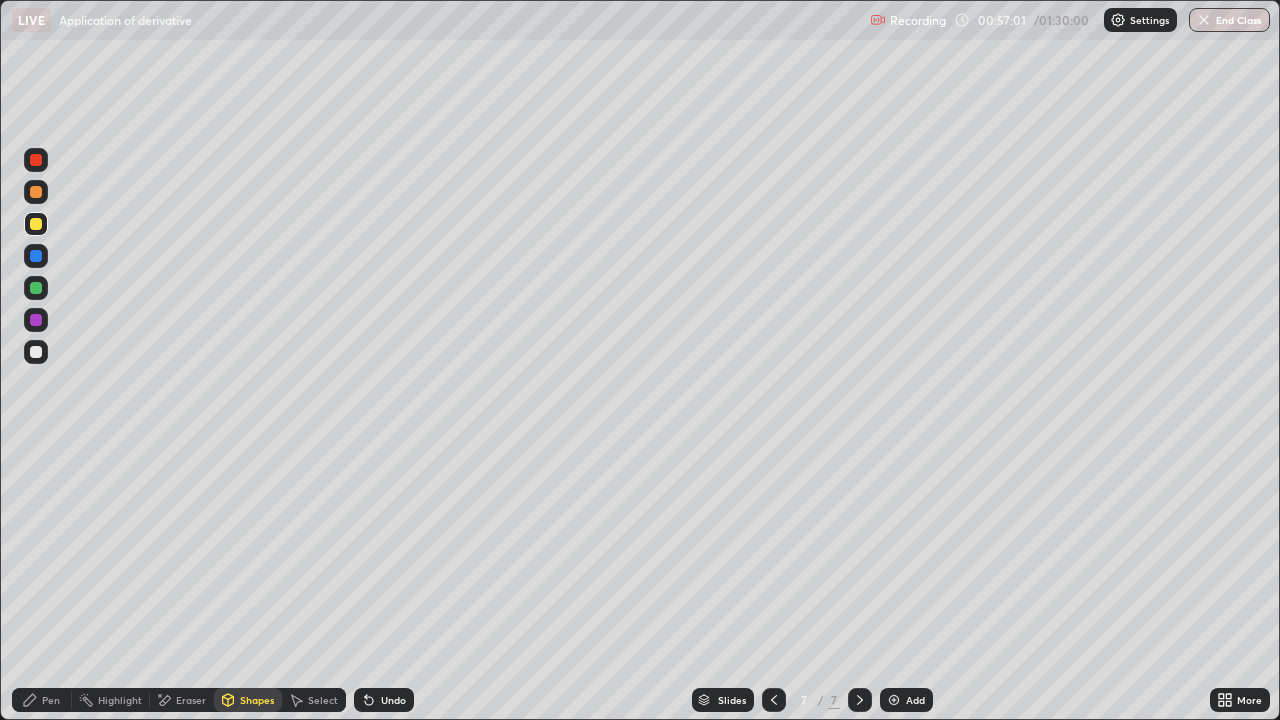 click on "Pen" at bounding box center [51, 700] 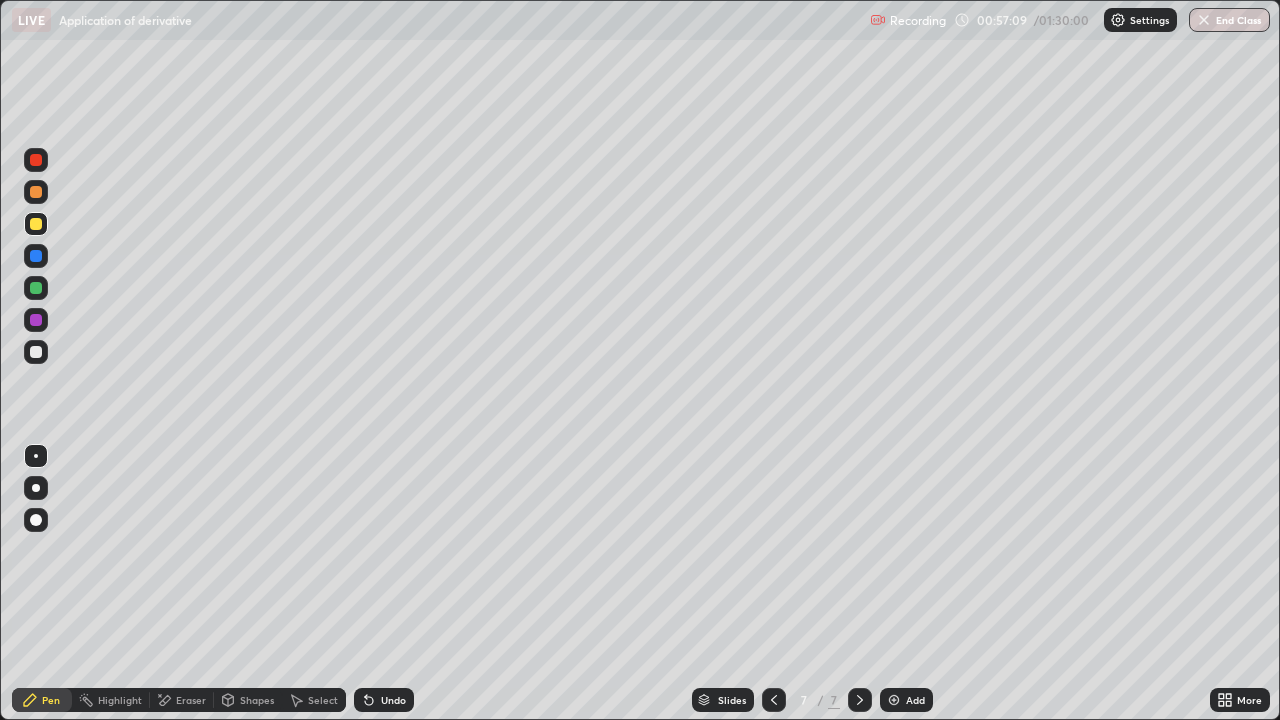 click at bounding box center [36, 352] 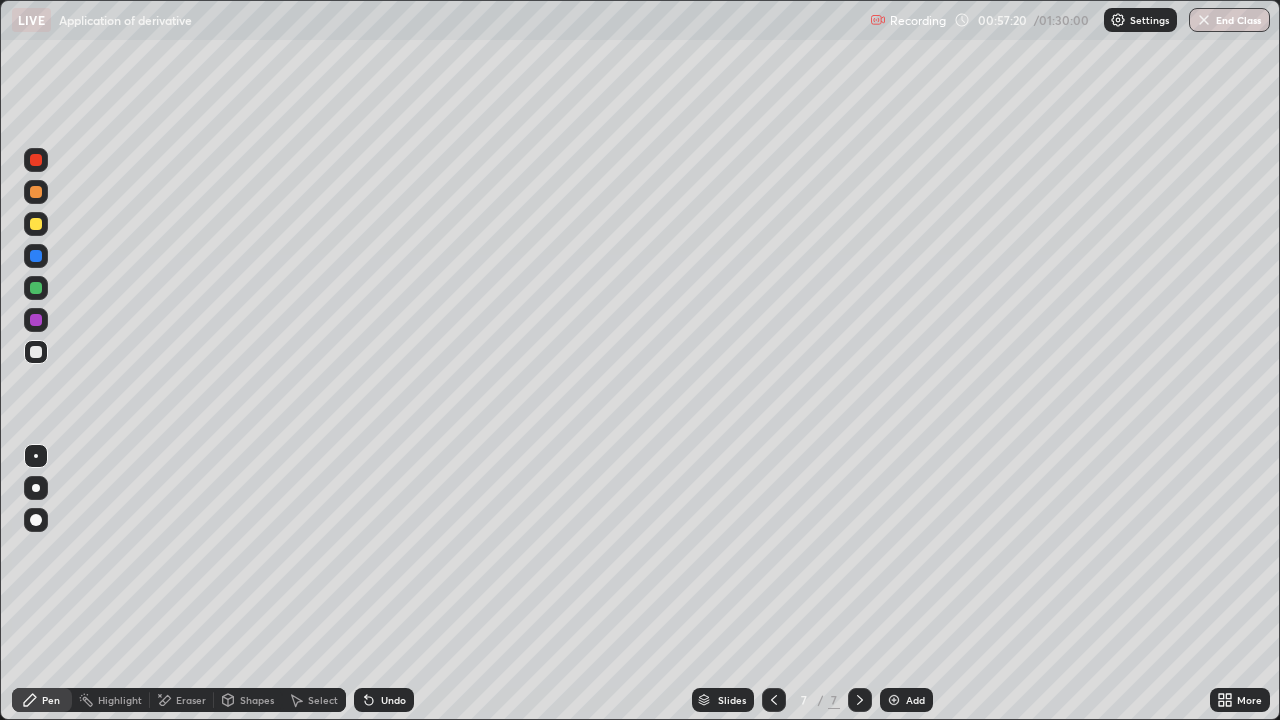 click on "Shapes" at bounding box center (257, 700) 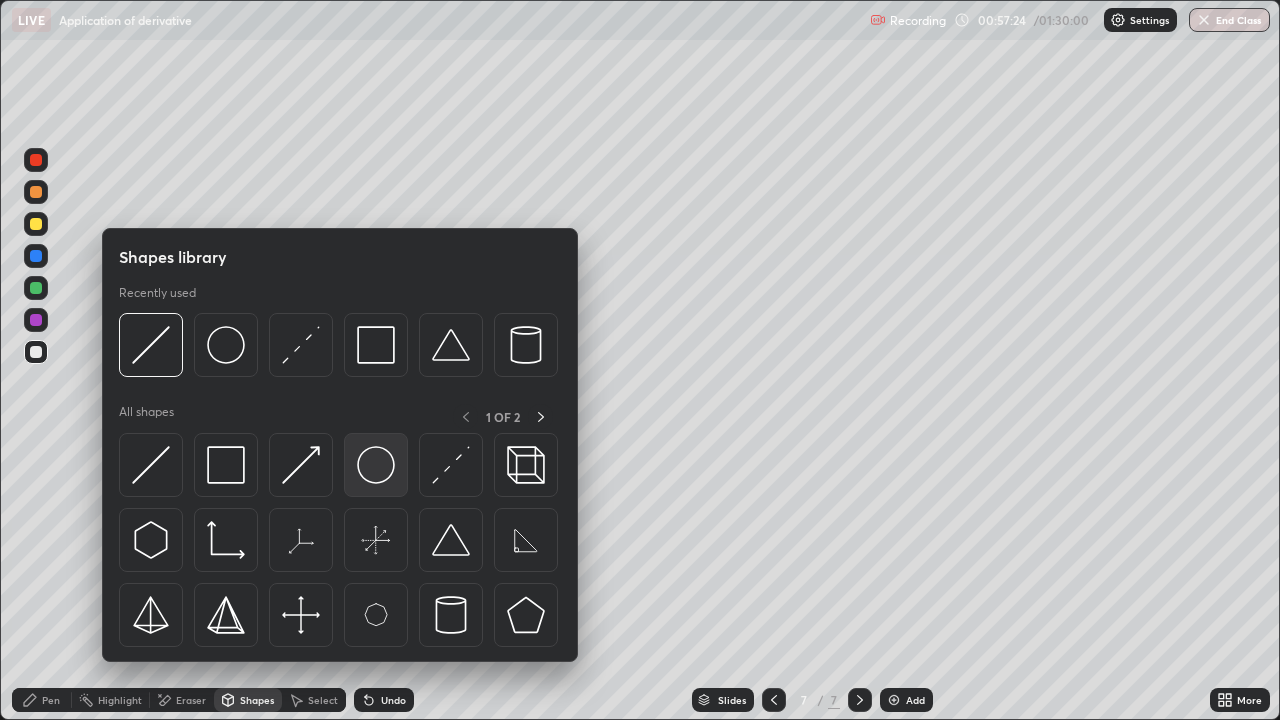click at bounding box center (376, 465) 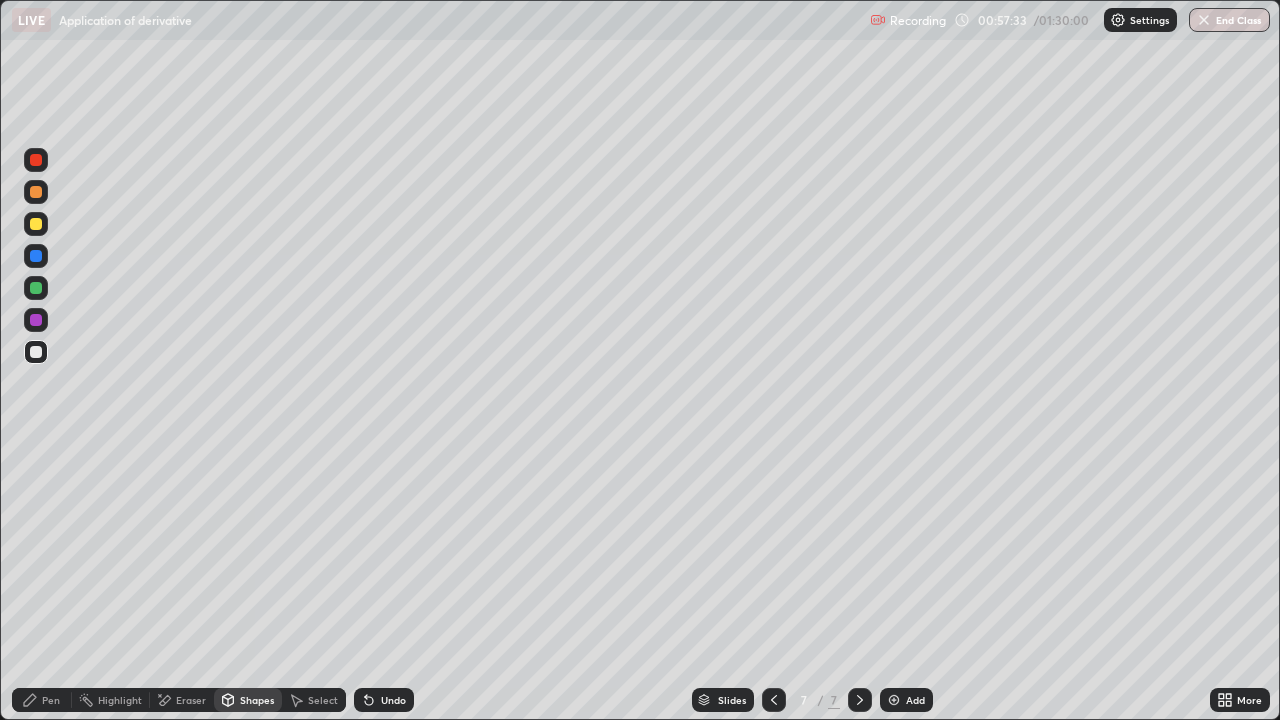 click on "Undo" at bounding box center [393, 700] 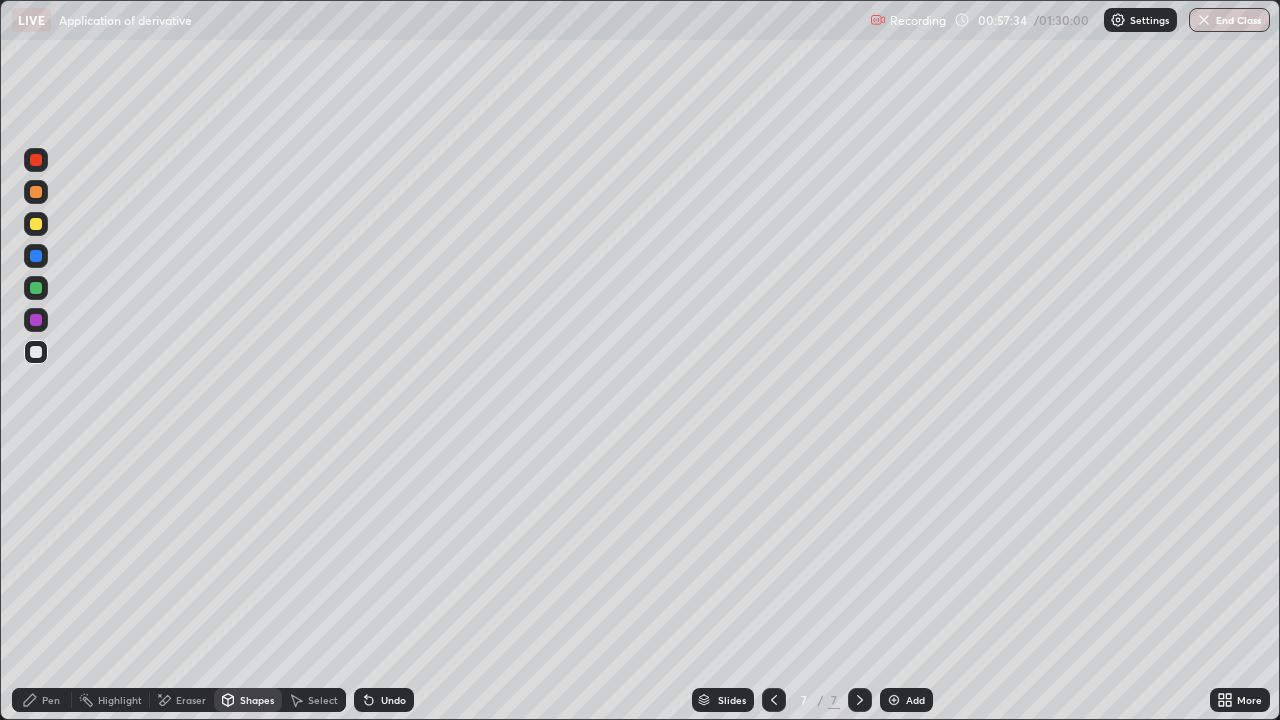 click on "Select" at bounding box center (323, 700) 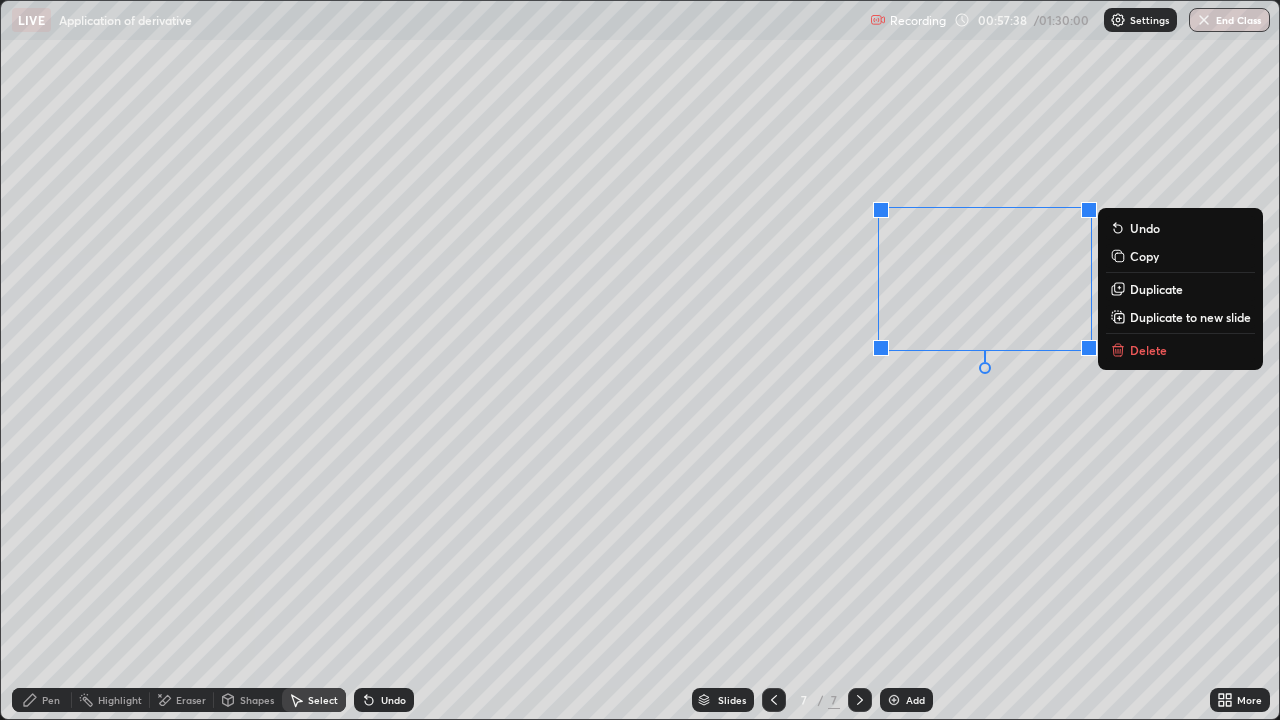 click on "Pen" at bounding box center [51, 700] 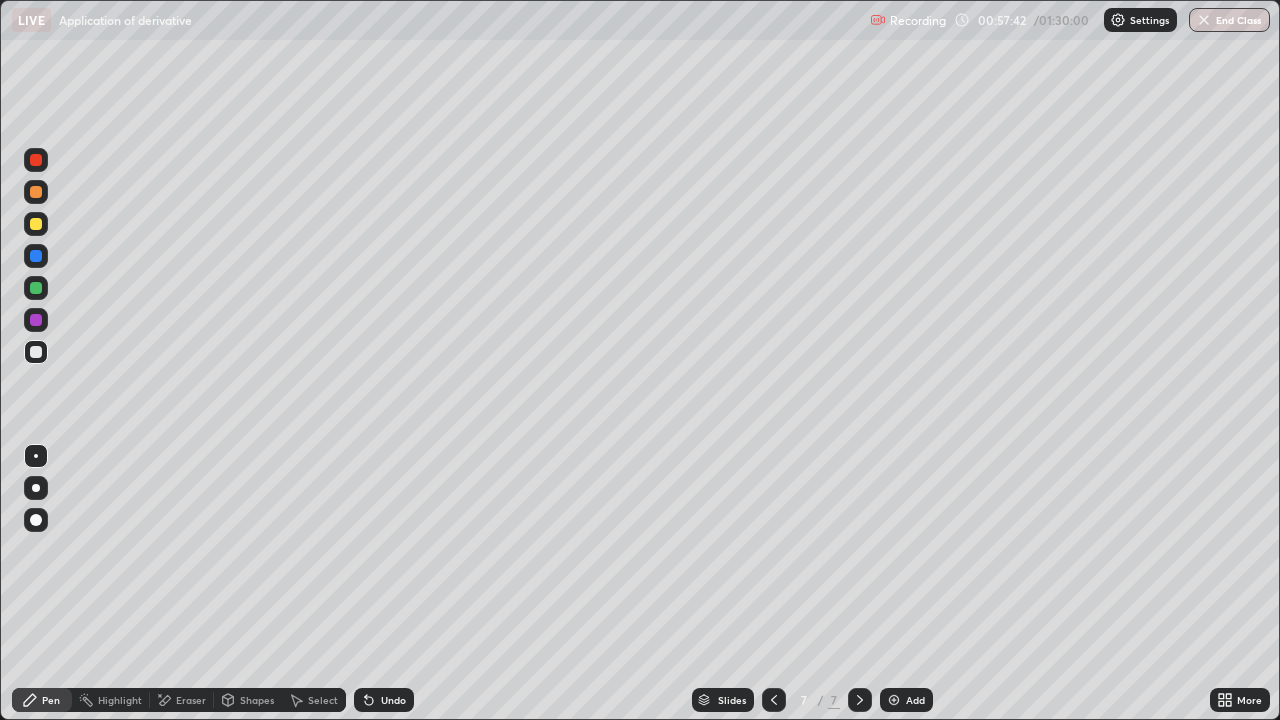 click on "Shapes" at bounding box center [248, 700] 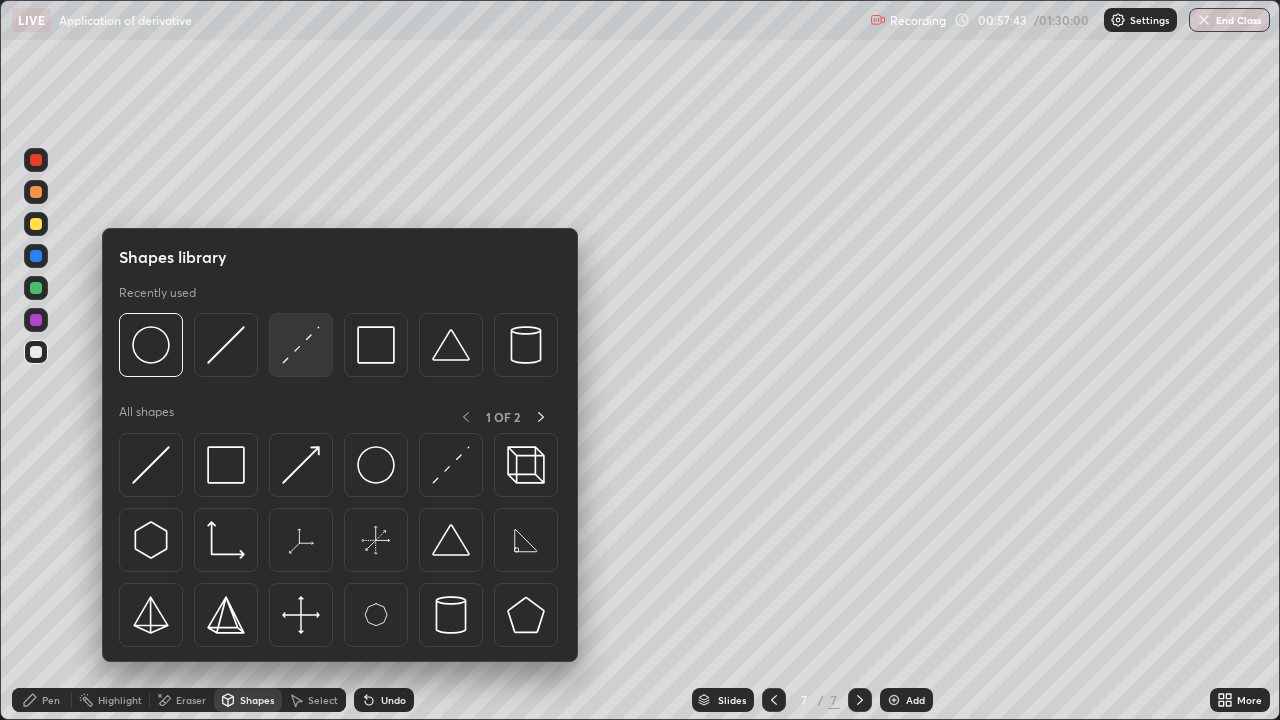 click at bounding box center (301, 345) 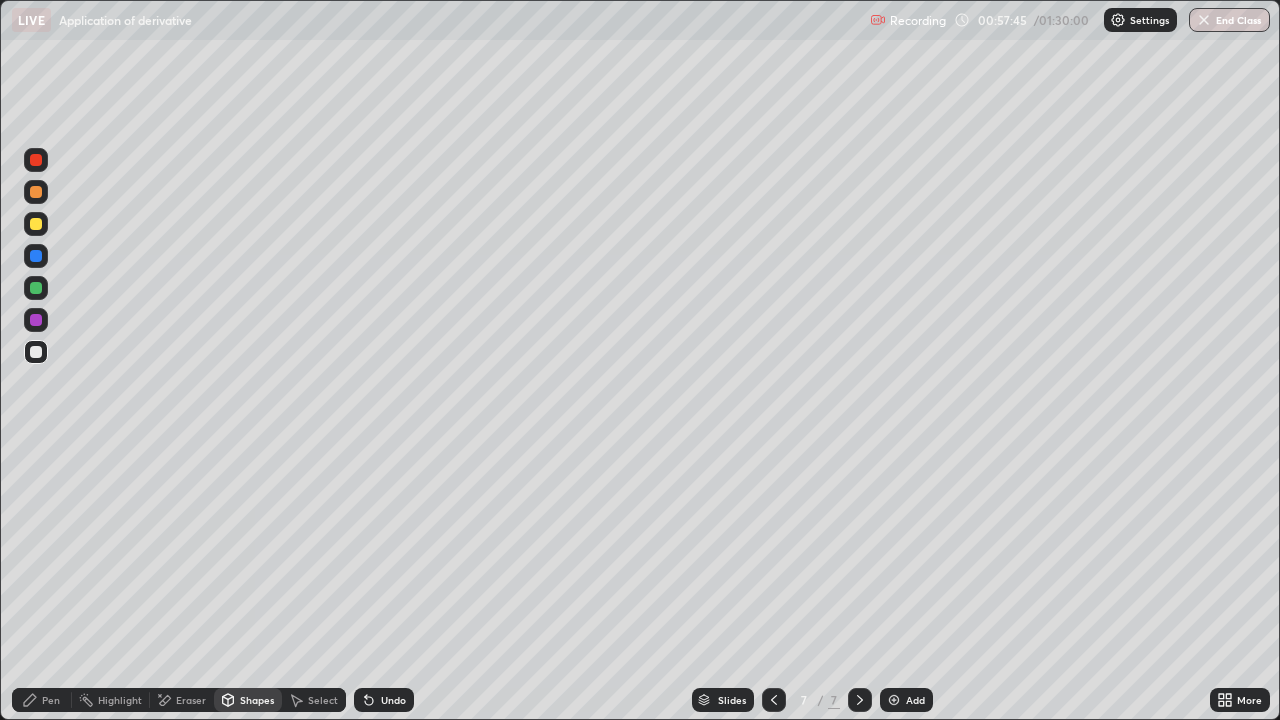 click at bounding box center [36, 224] 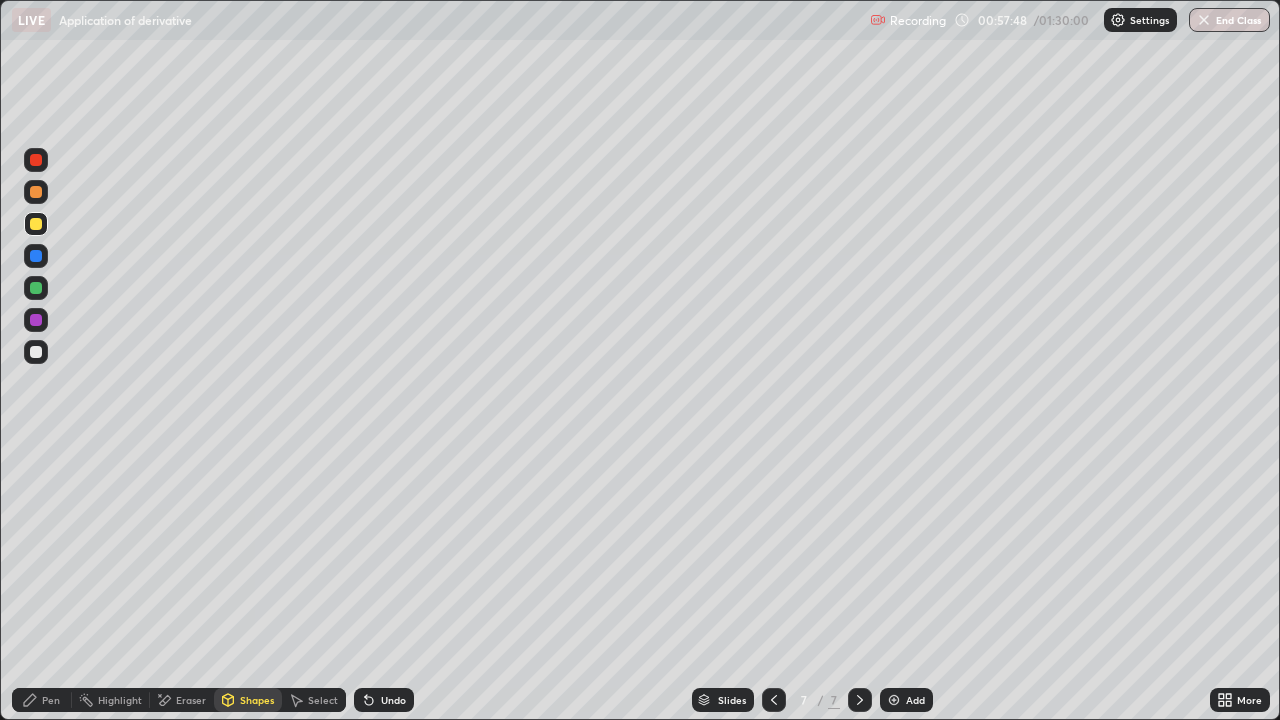 click at bounding box center [36, 352] 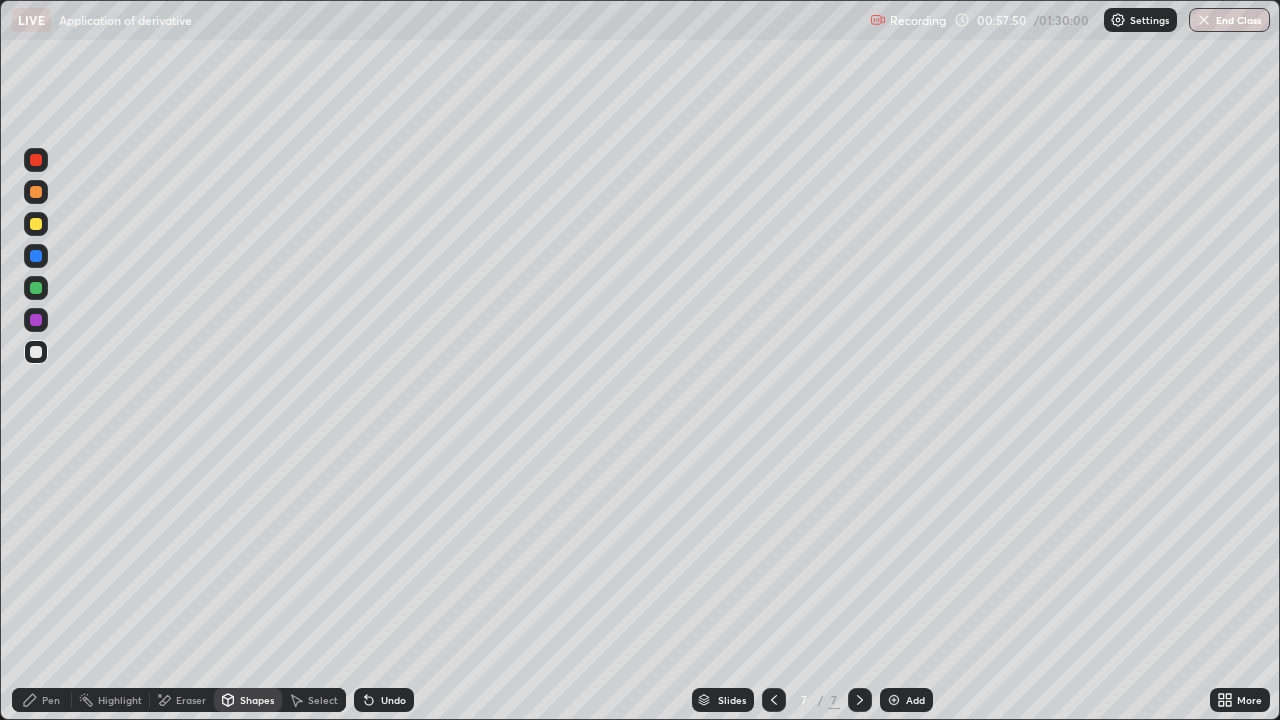 click at bounding box center (36, 192) 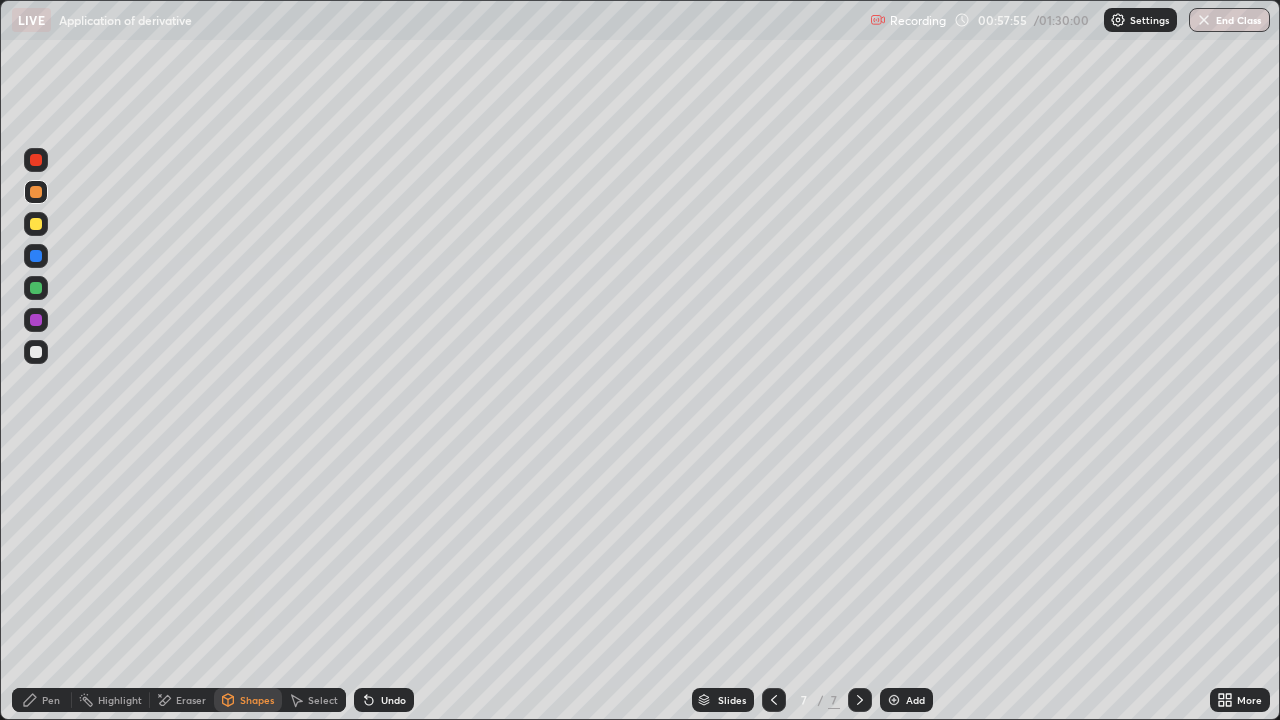 click on "Eraser" at bounding box center [191, 700] 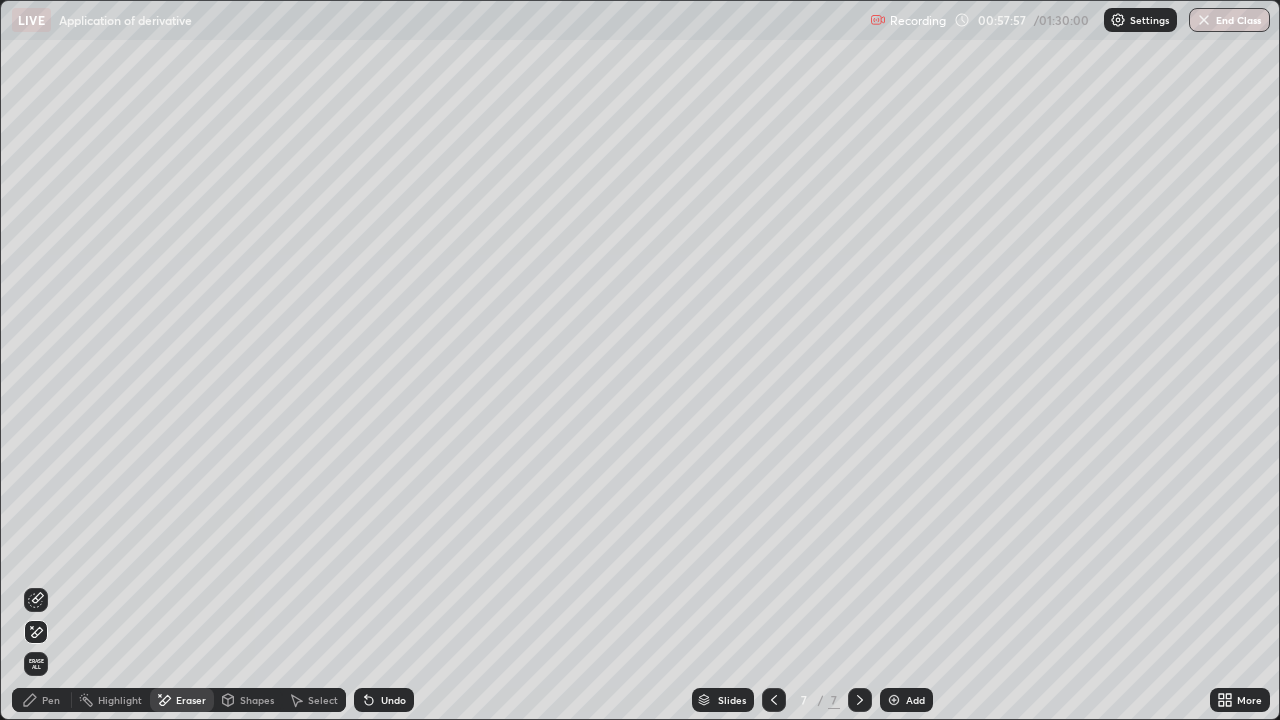 click 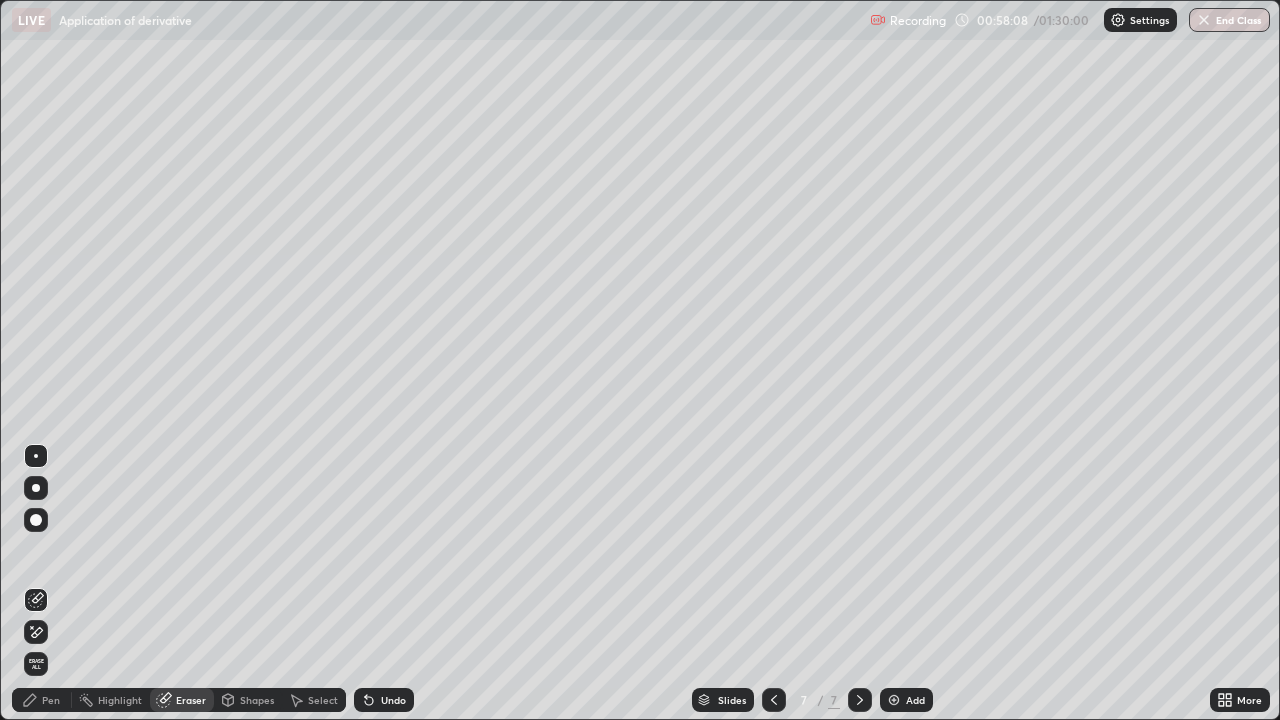 click on "Shapes" at bounding box center (248, 700) 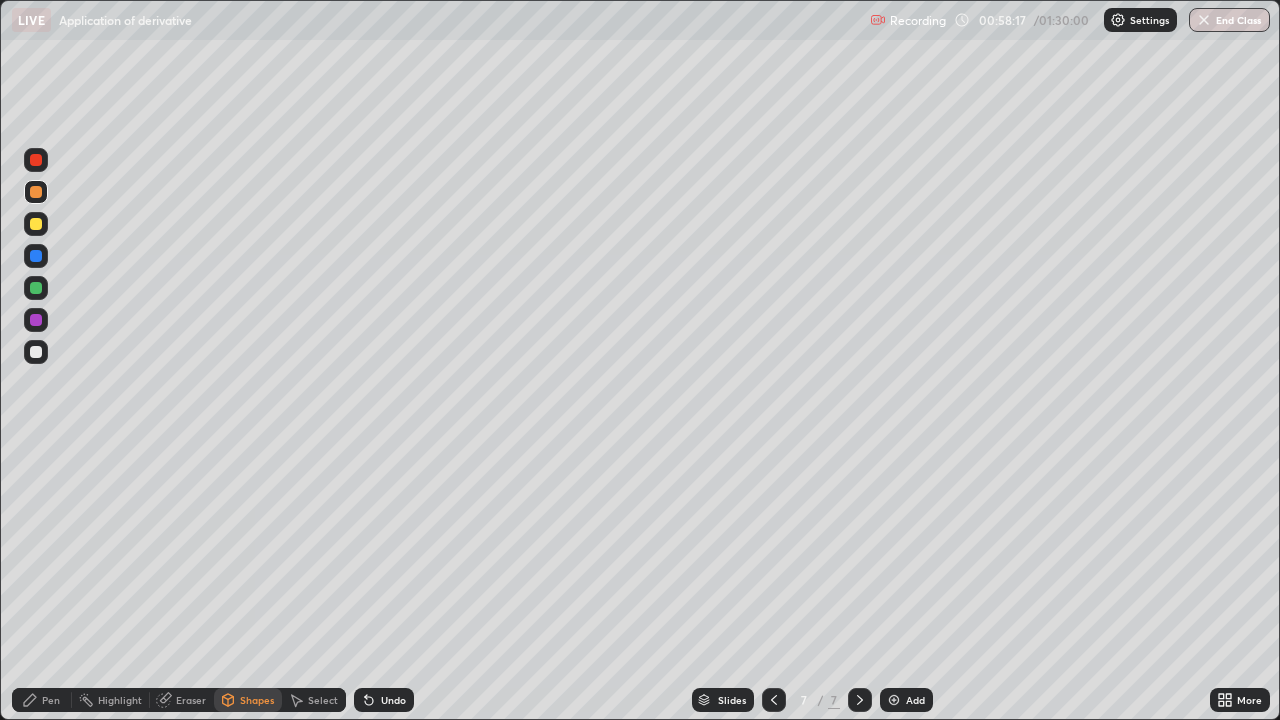 click 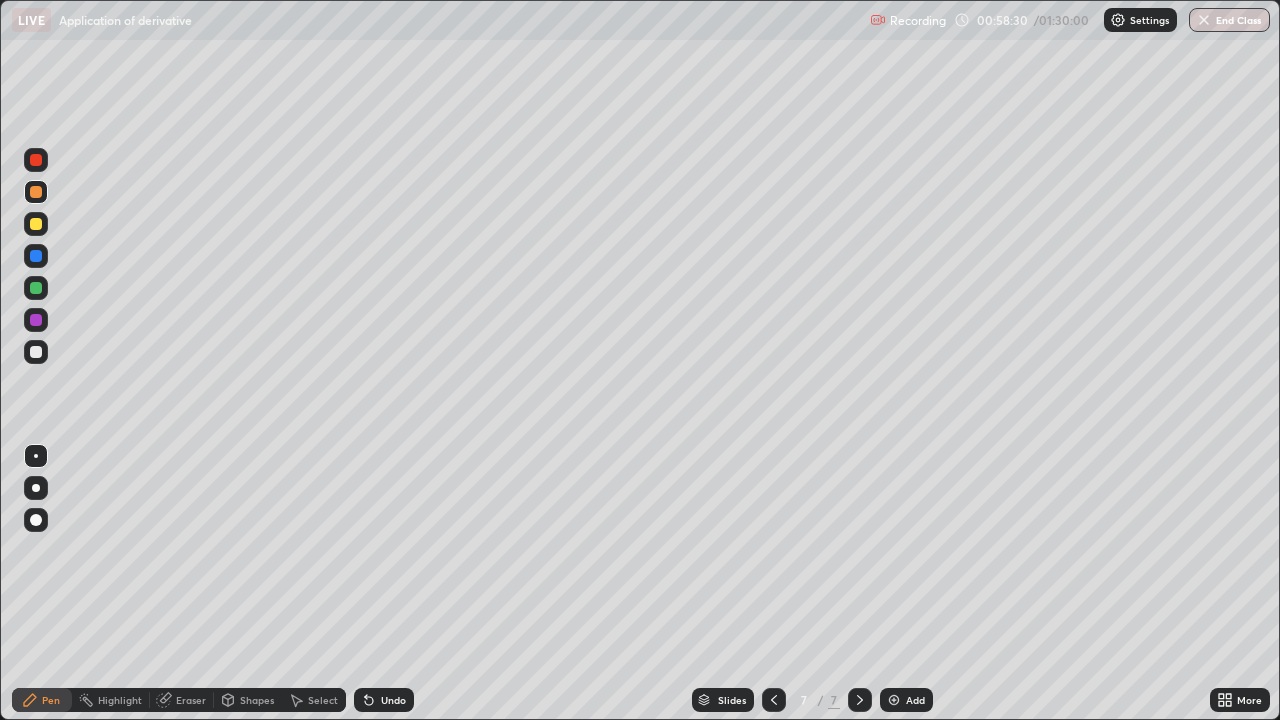 click on "Undo" at bounding box center (393, 700) 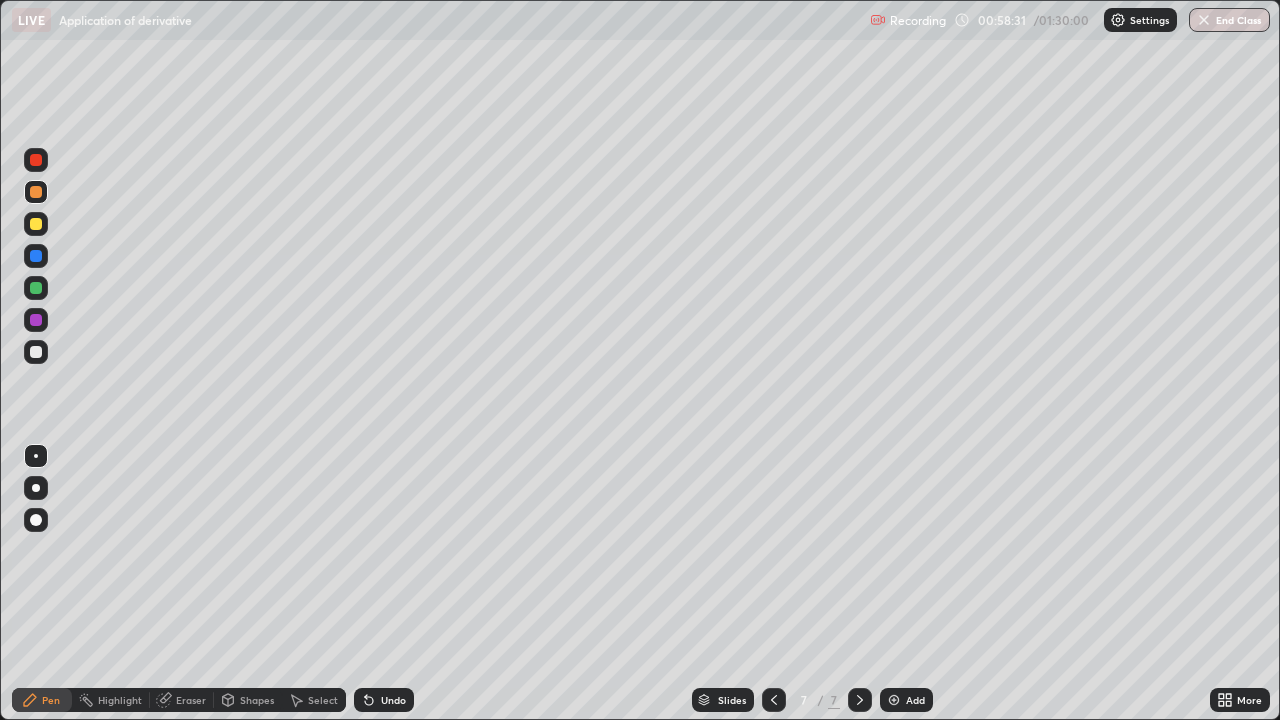 click on "Undo" at bounding box center [393, 700] 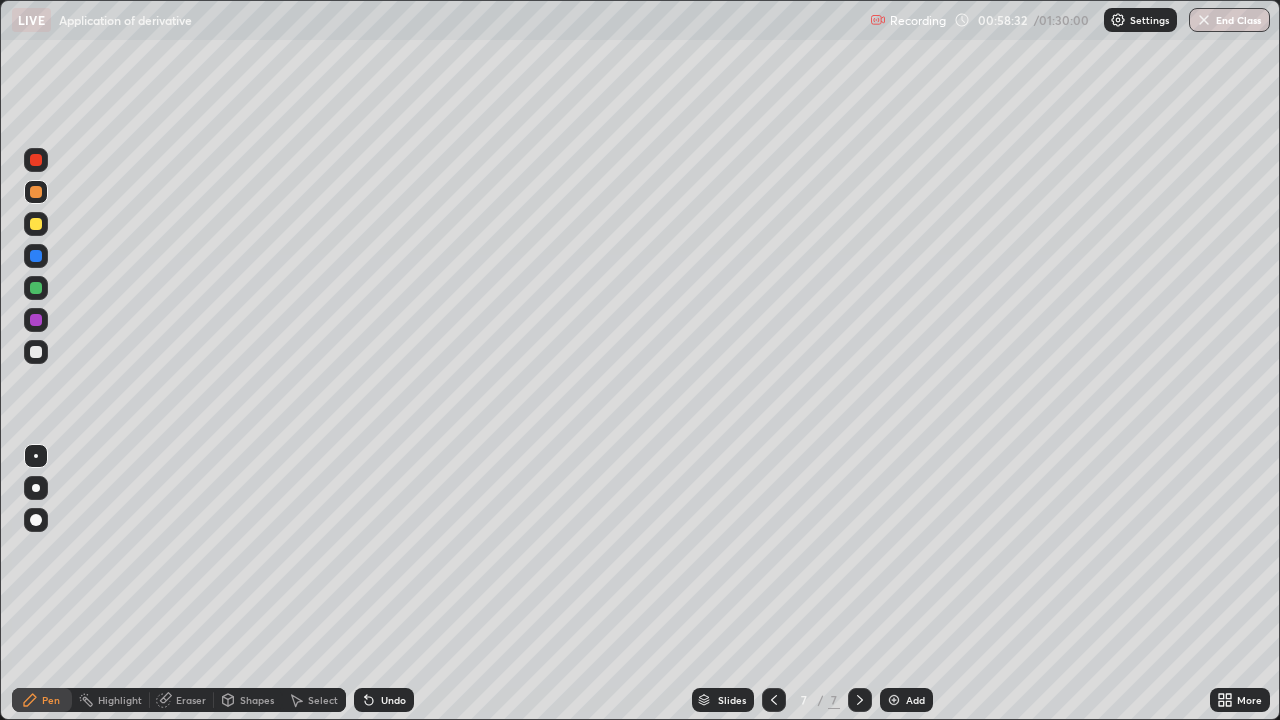 click on "Undo" at bounding box center [393, 700] 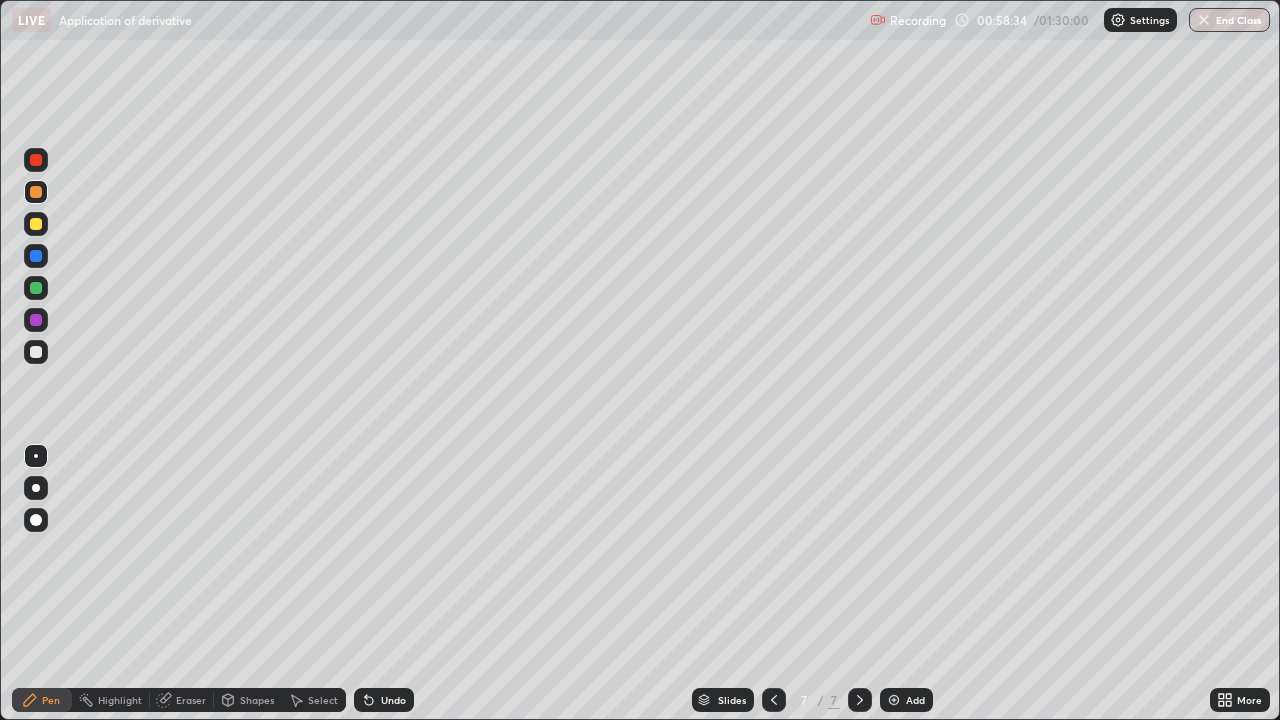 click on "Eraser" at bounding box center [191, 700] 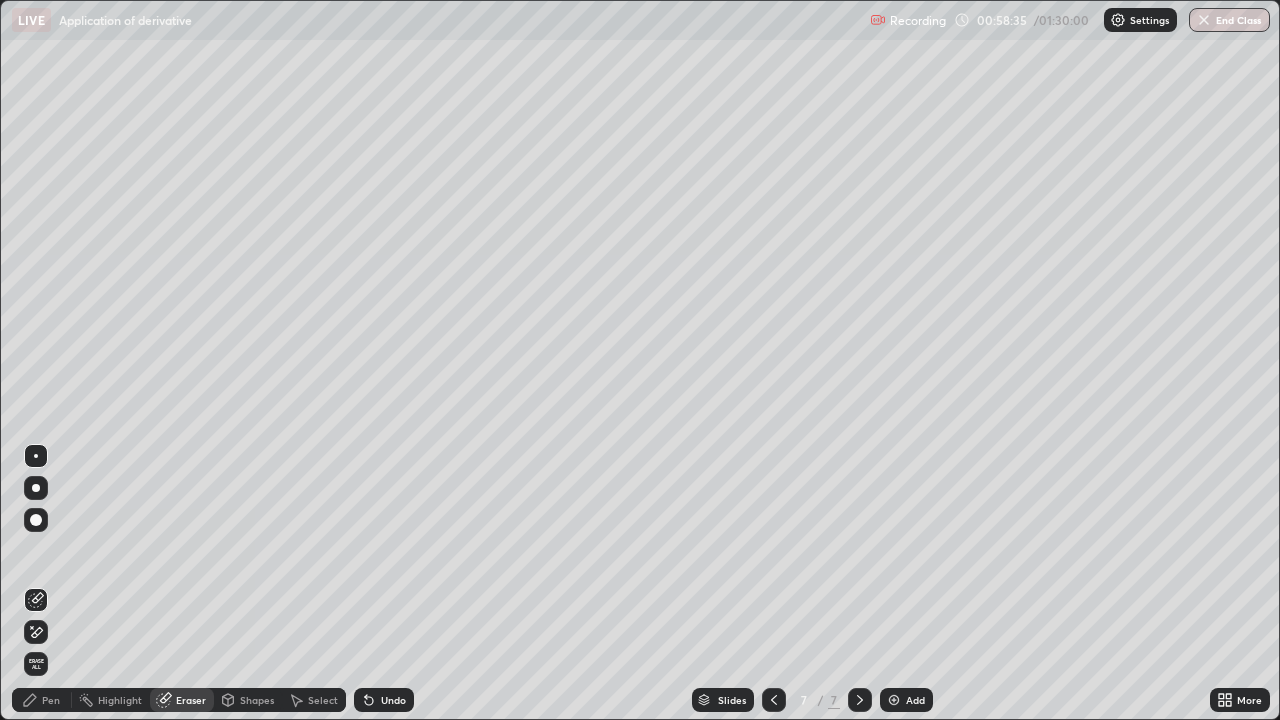 click 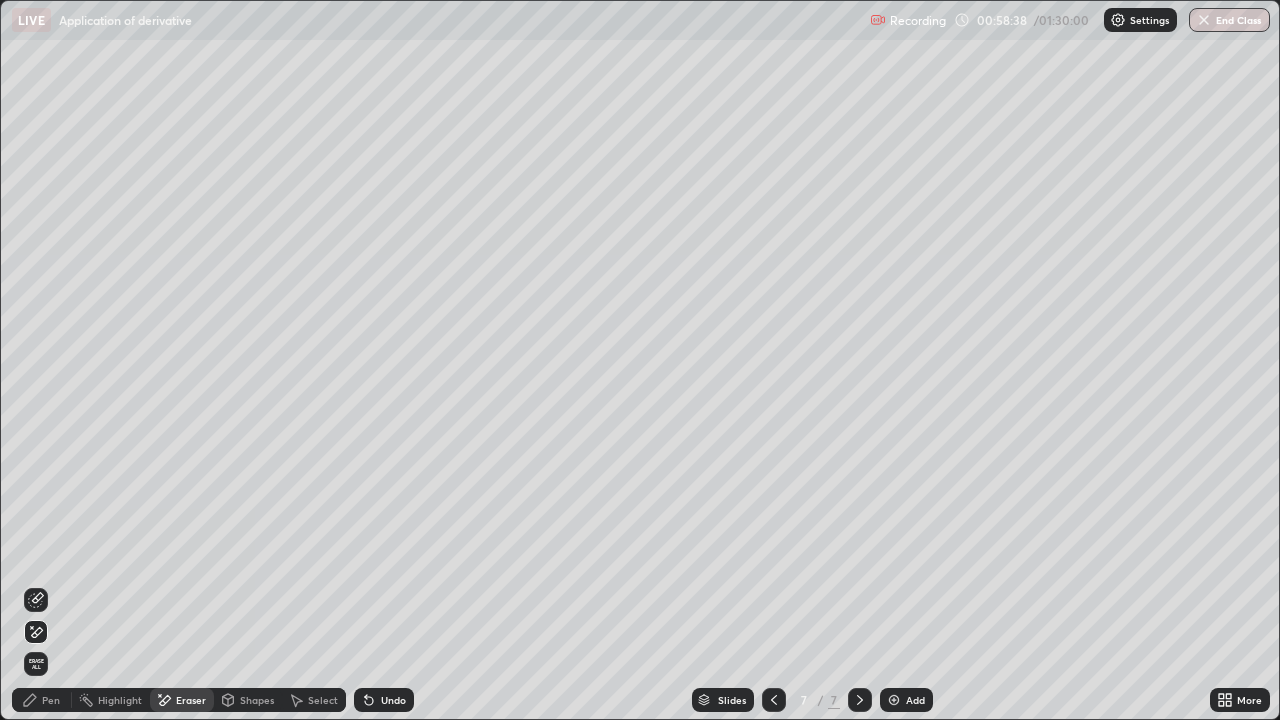 click on "Shapes" at bounding box center (248, 700) 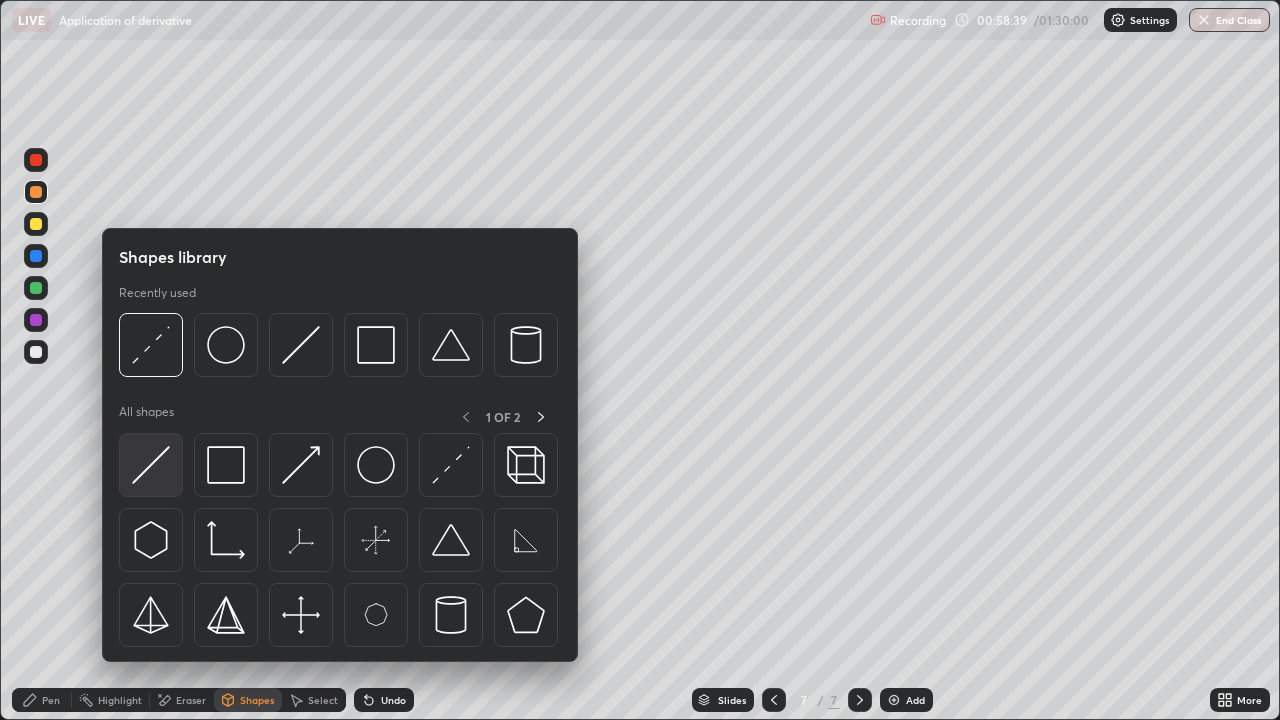 click at bounding box center (151, 465) 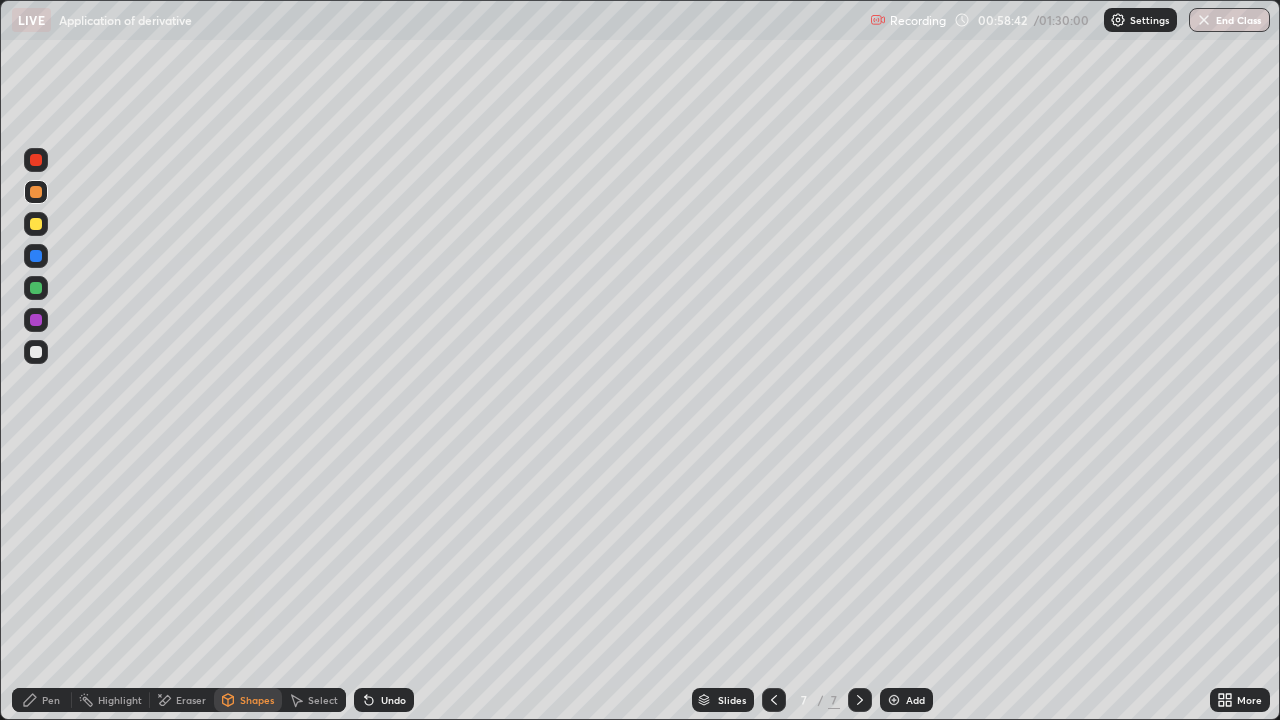 click 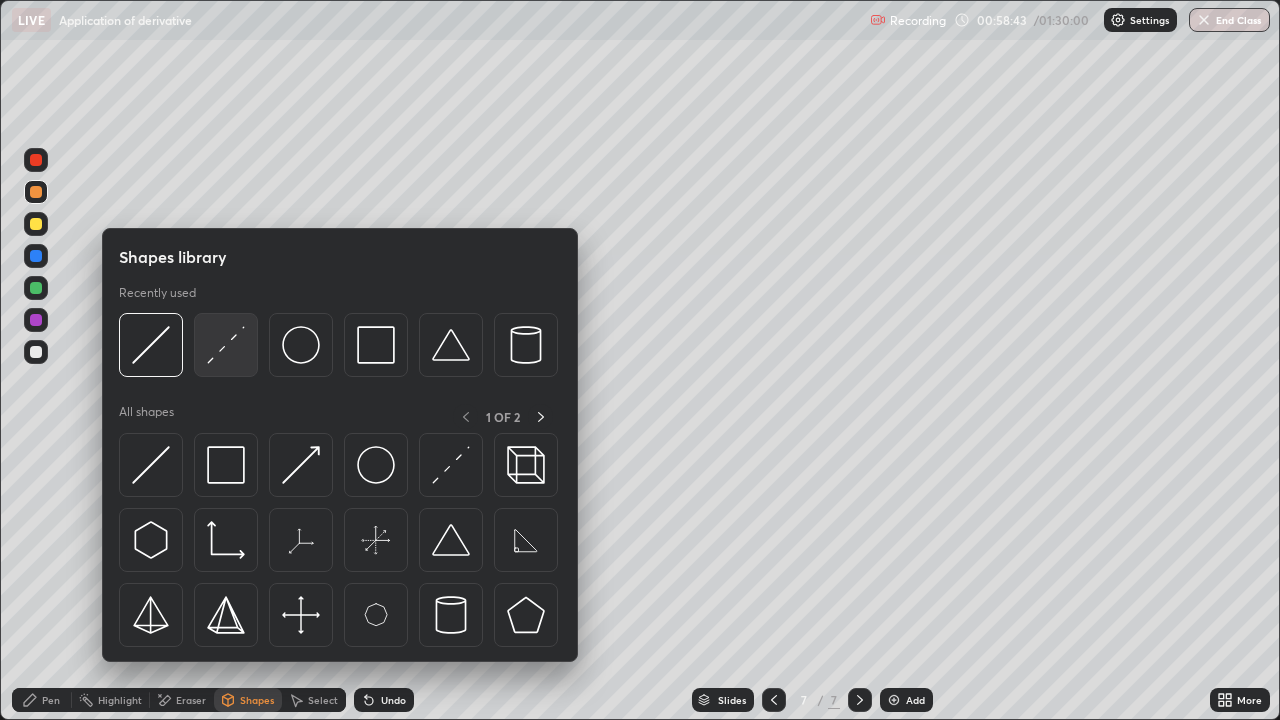 click at bounding box center (226, 345) 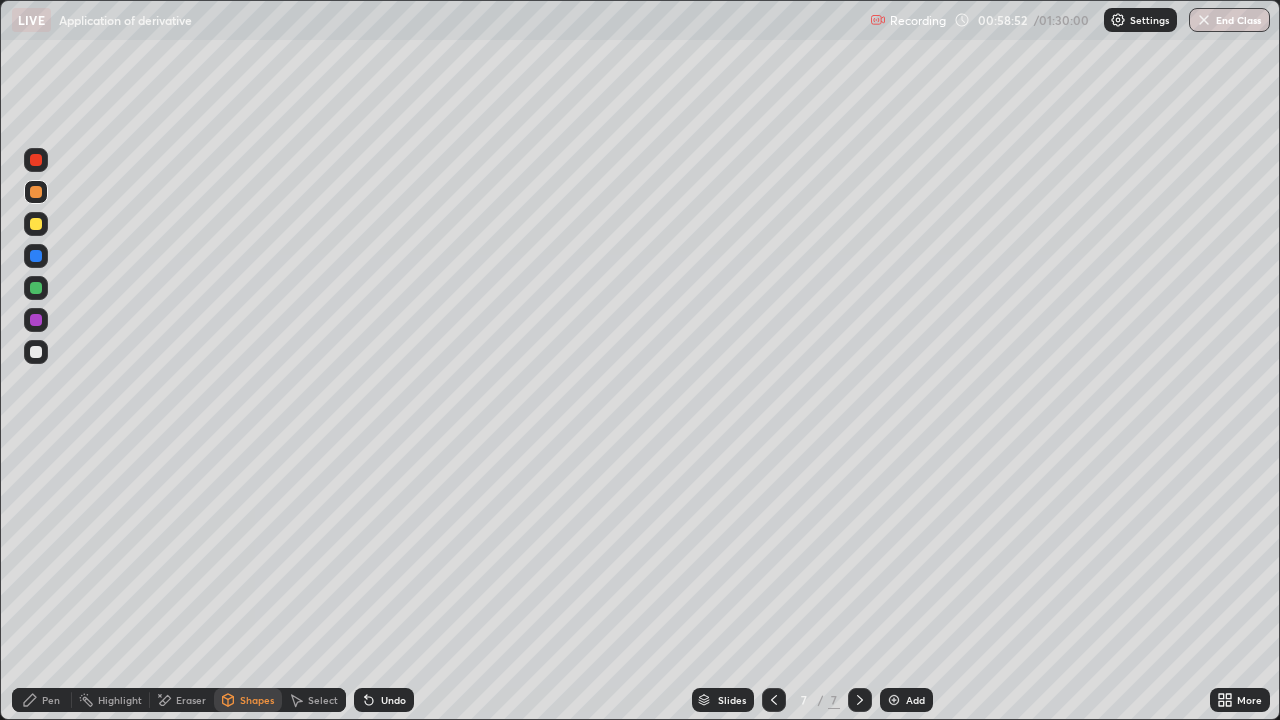 click on "Pen" at bounding box center [42, 700] 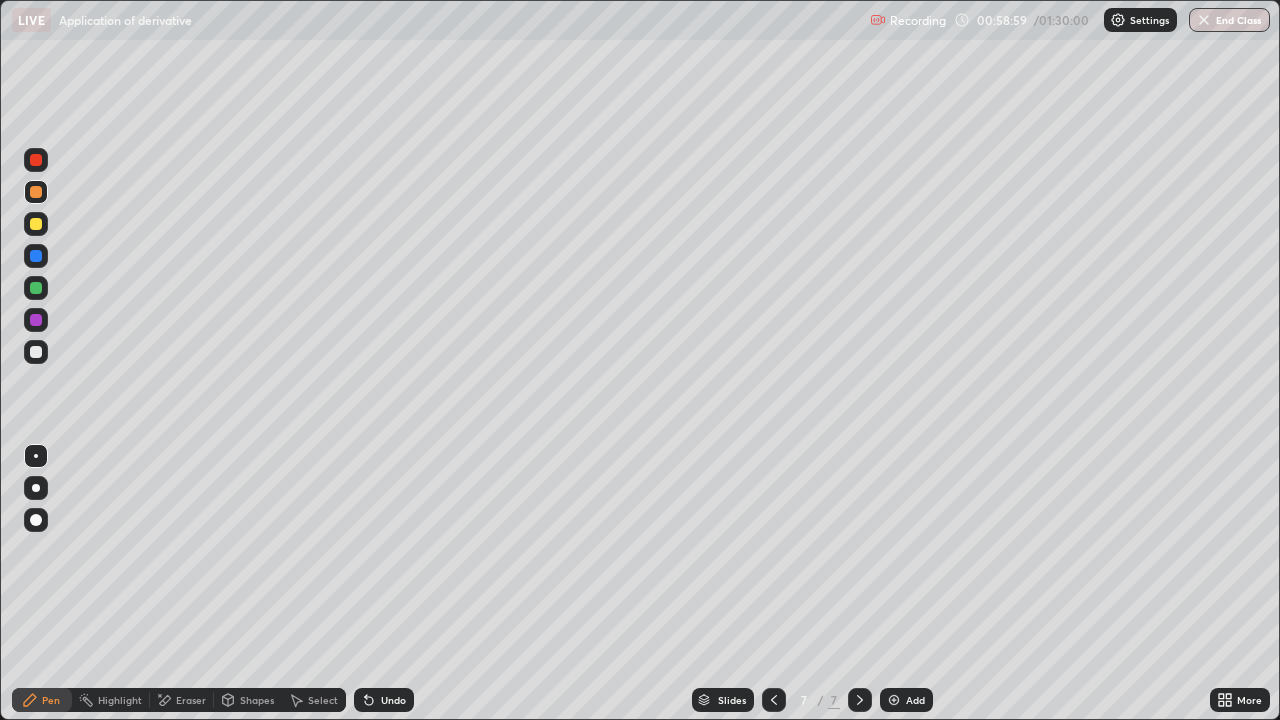 click on "Eraser" at bounding box center [191, 700] 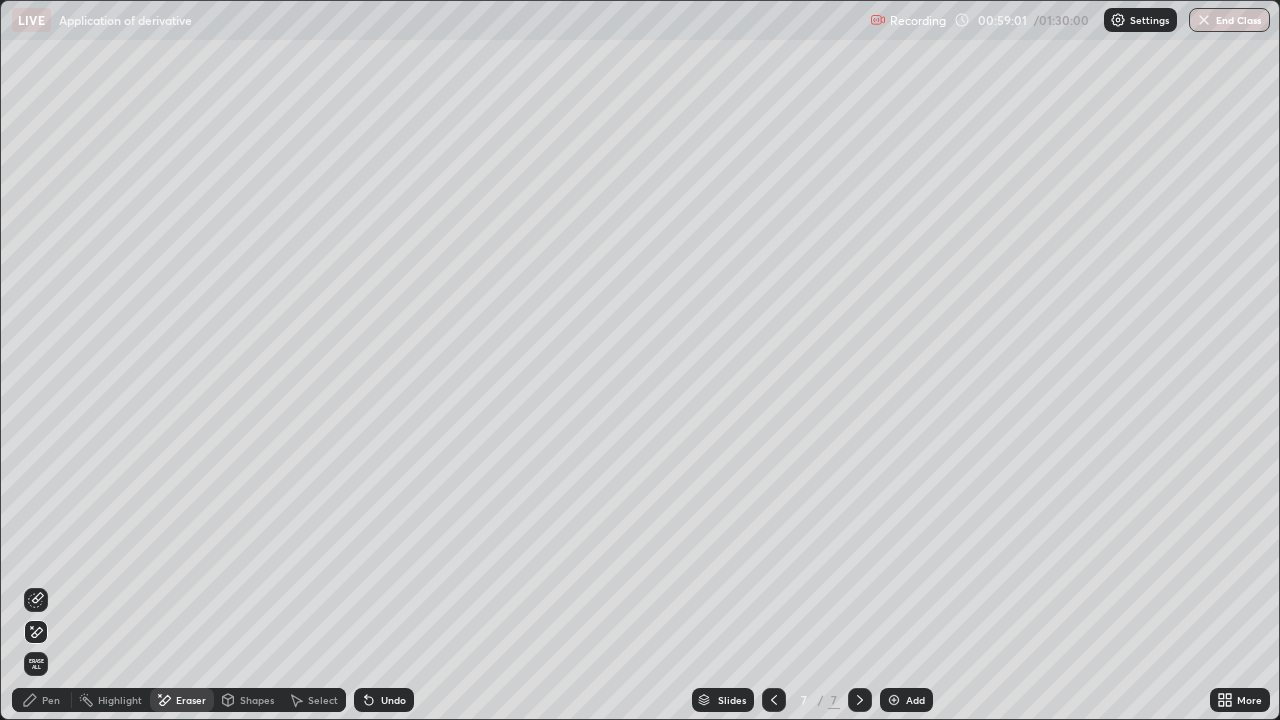 click on "Pen" at bounding box center (51, 700) 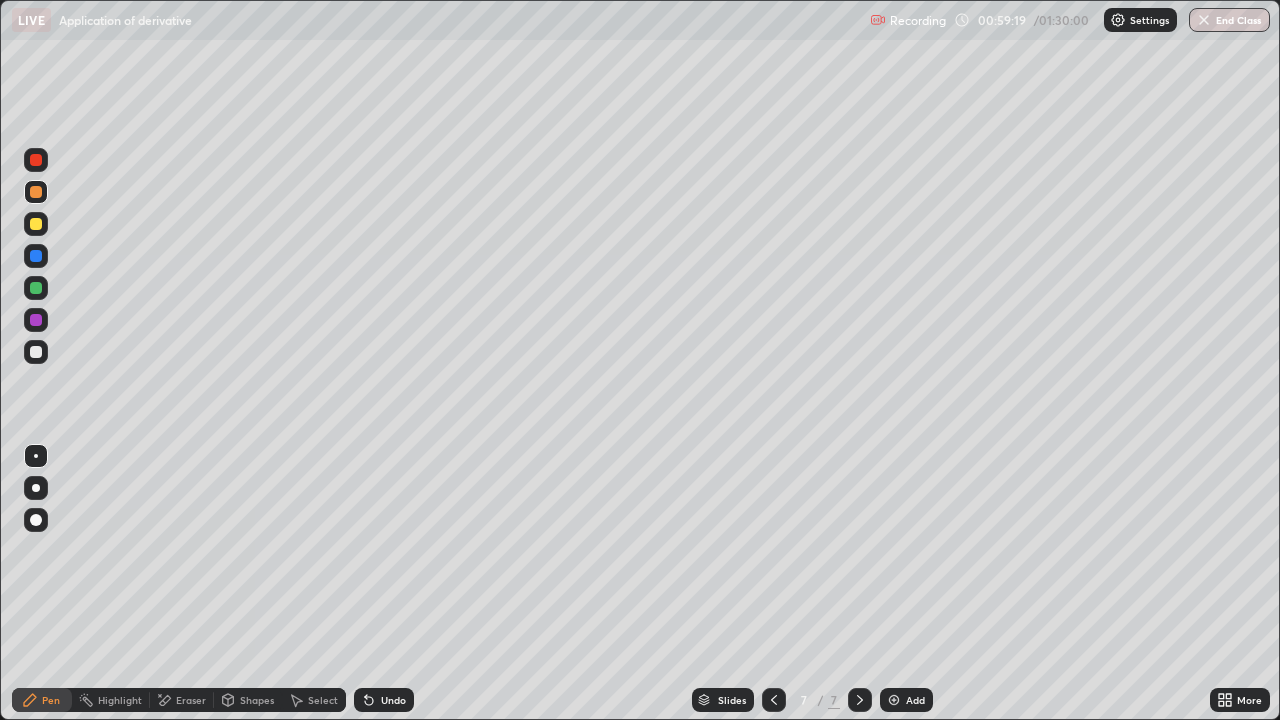 click on "Eraser" at bounding box center (191, 700) 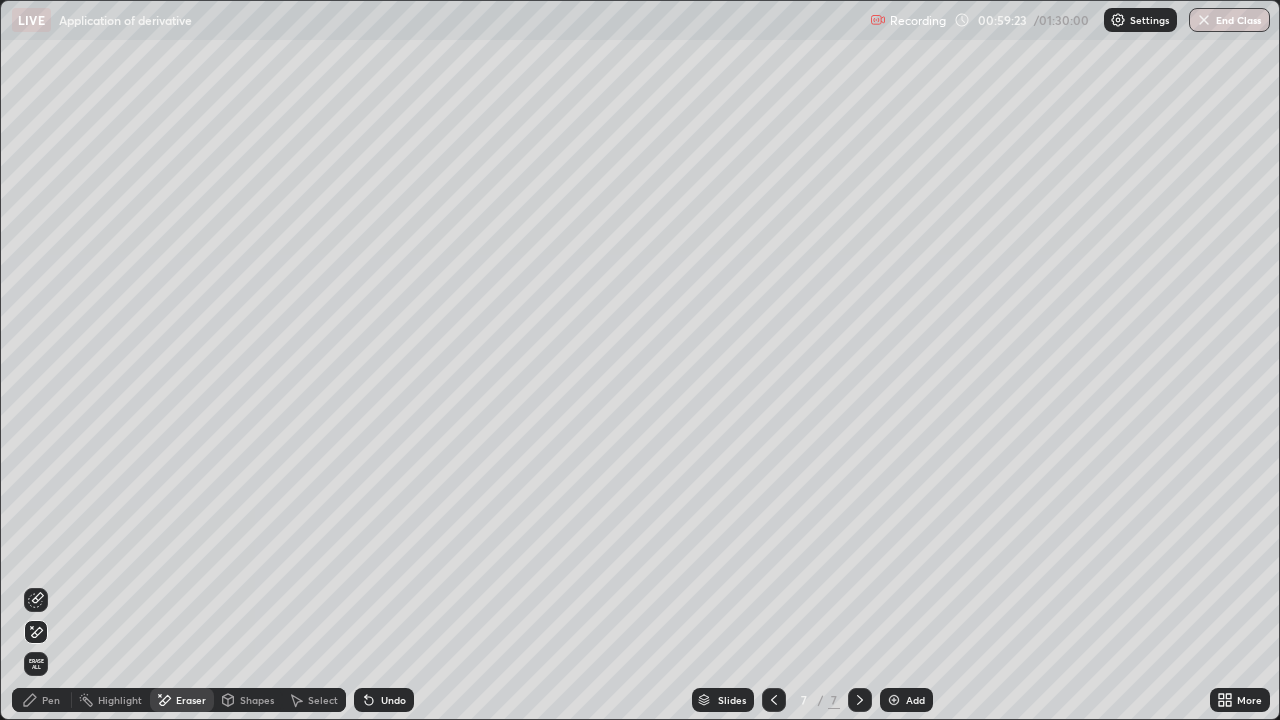 click on "Pen" at bounding box center [51, 700] 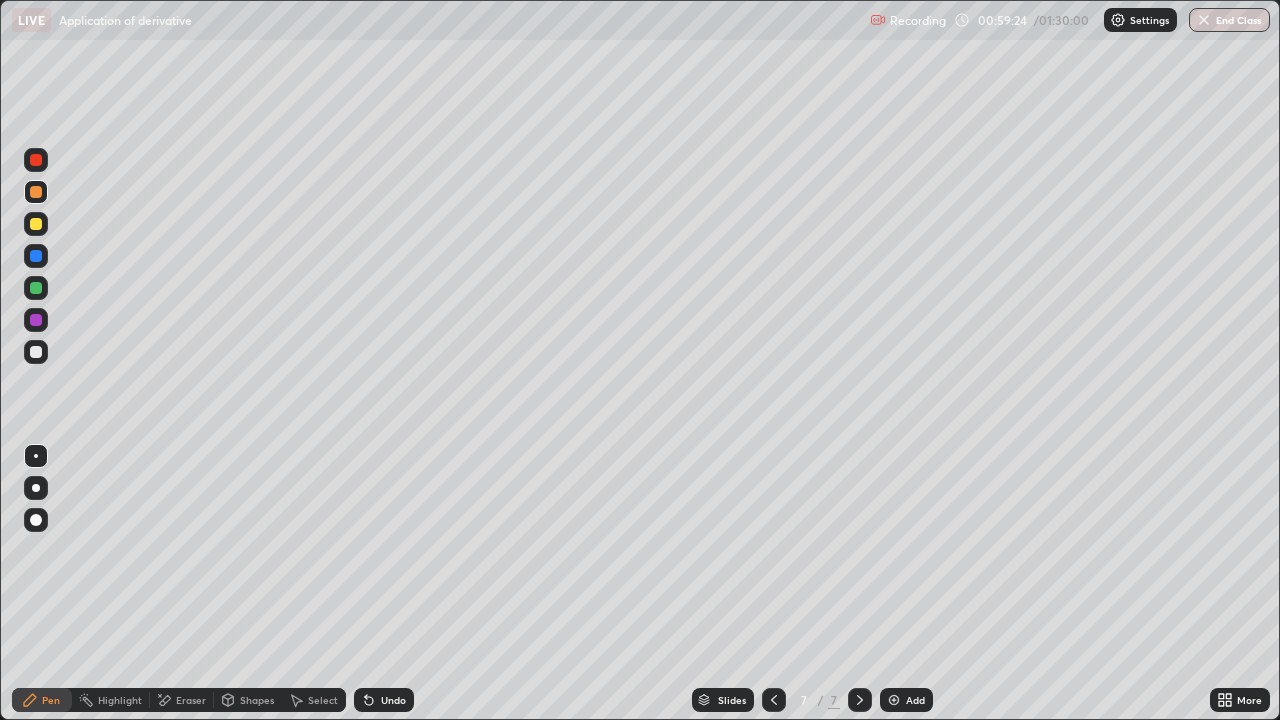 click at bounding box center (36, 320) 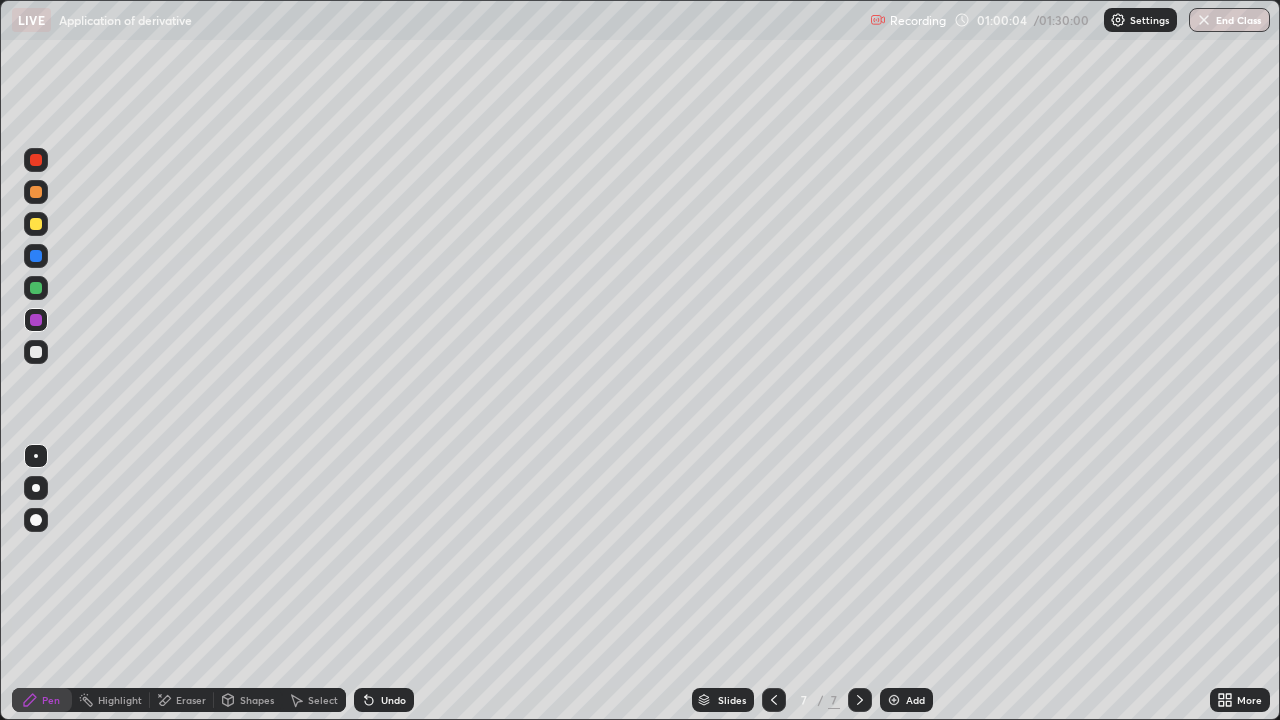 click on "Eraser" at bounding box center (191, 700) 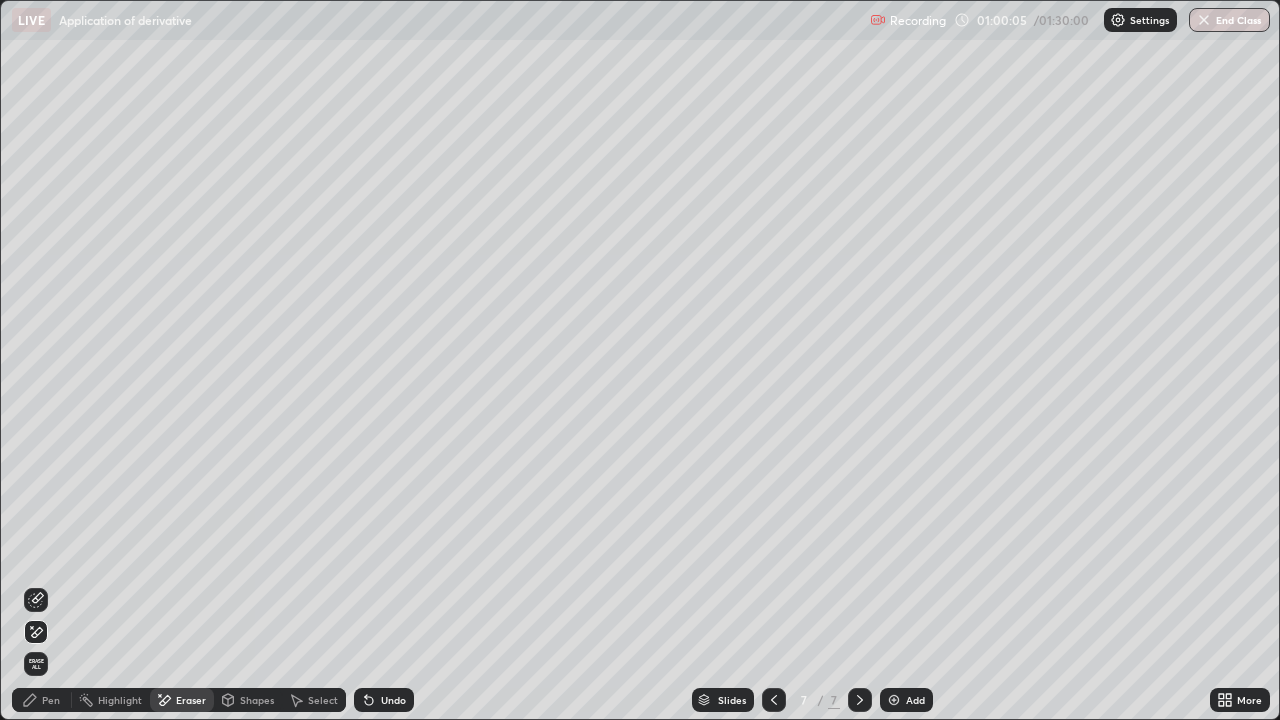 click on "Shapes" at bounding box center (257, 700) 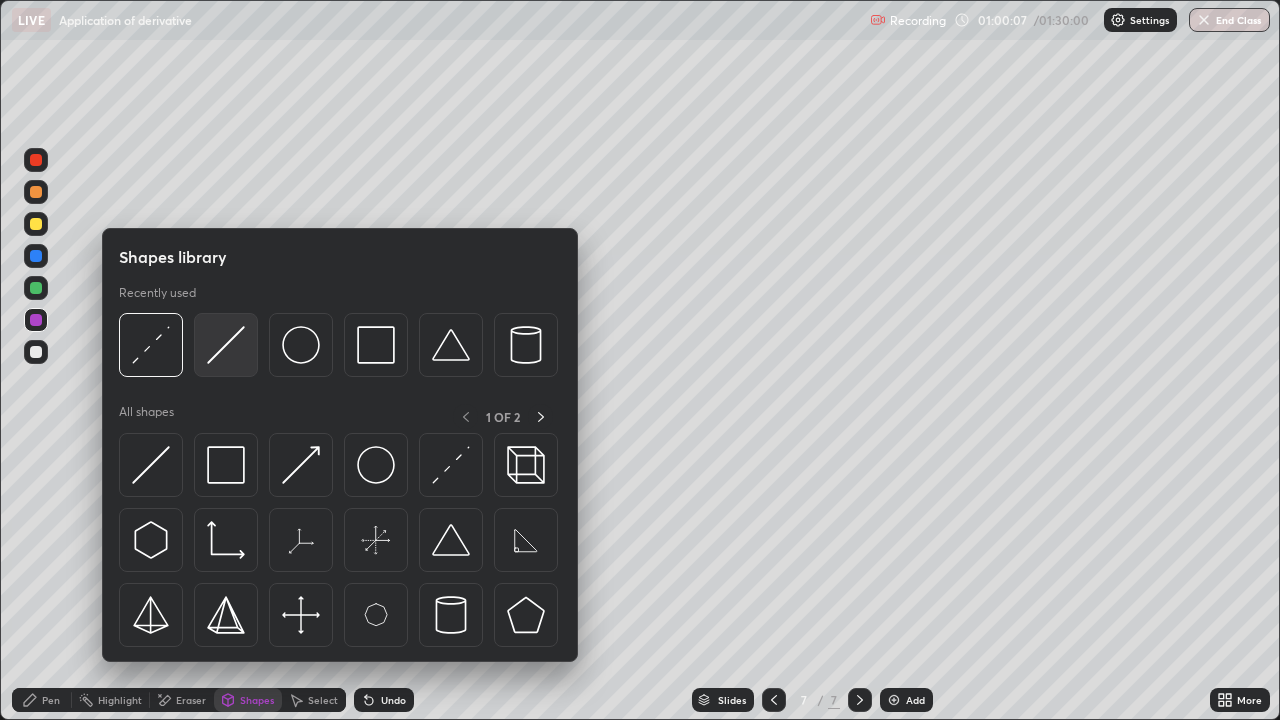 click at bounding box center [226, 345] 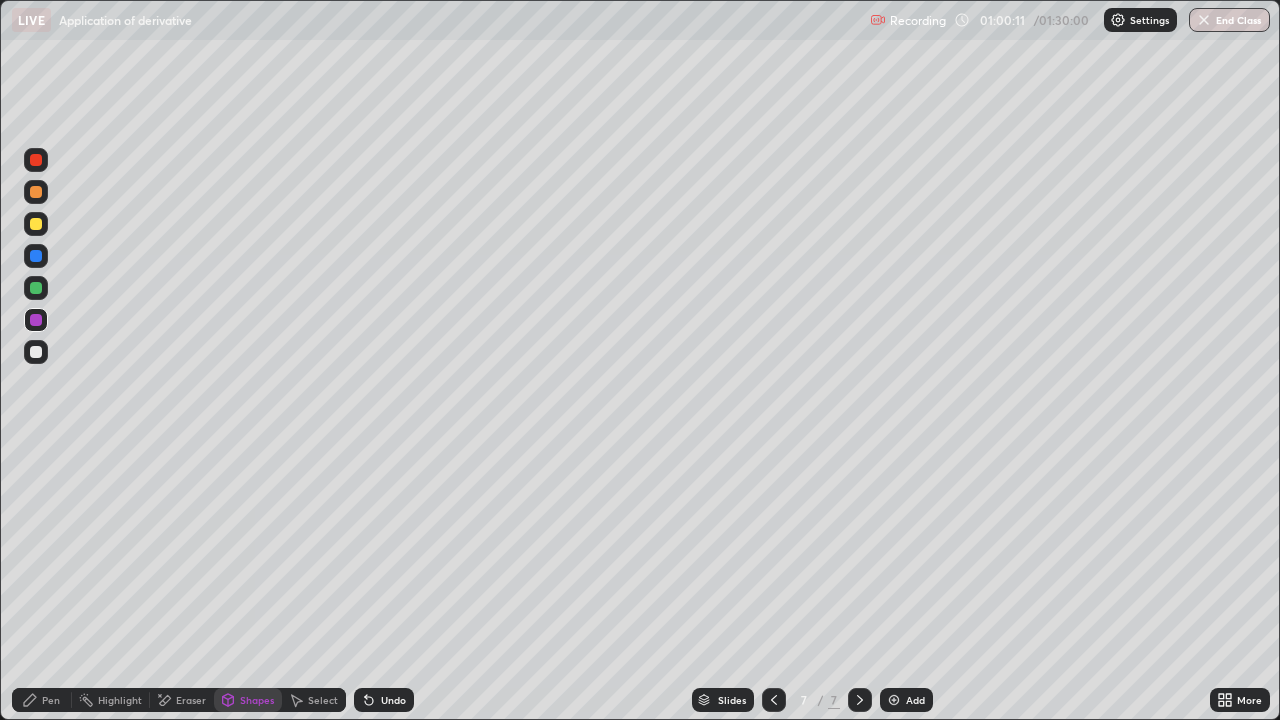 click on "Shapes" at bounding box center (248, 700) 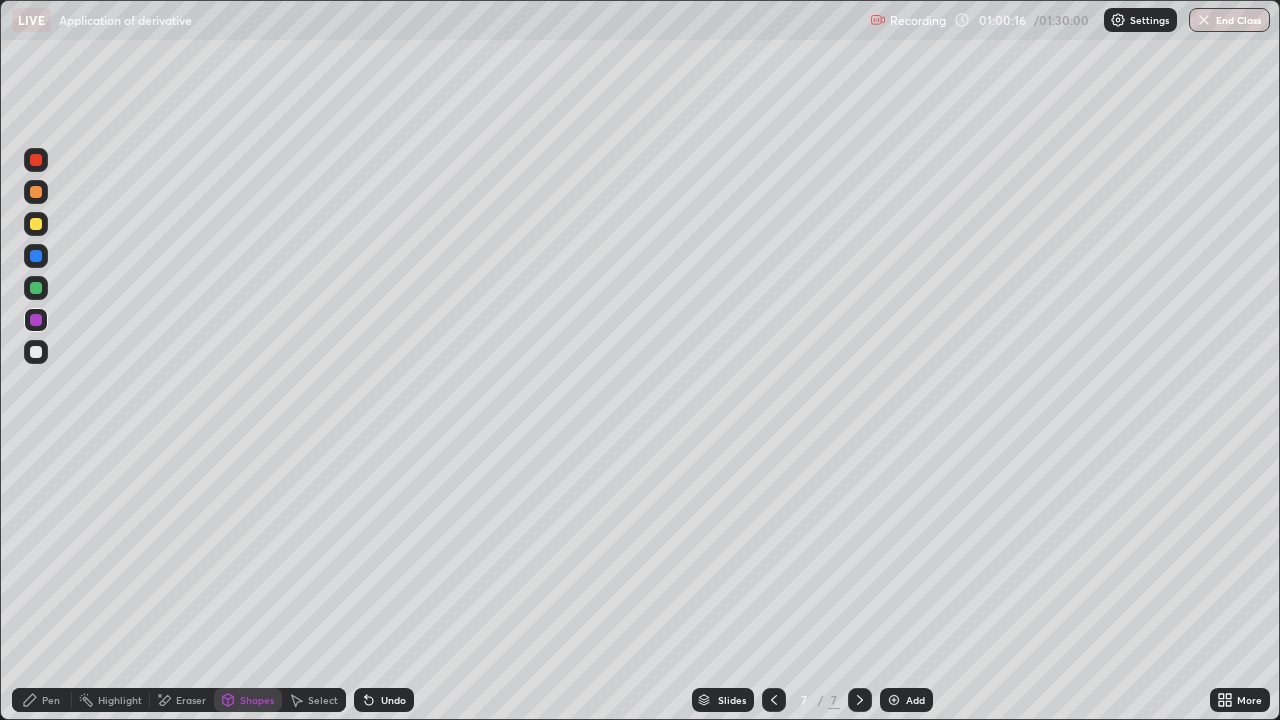 click on "Undo" at bounding box center (384, 700) 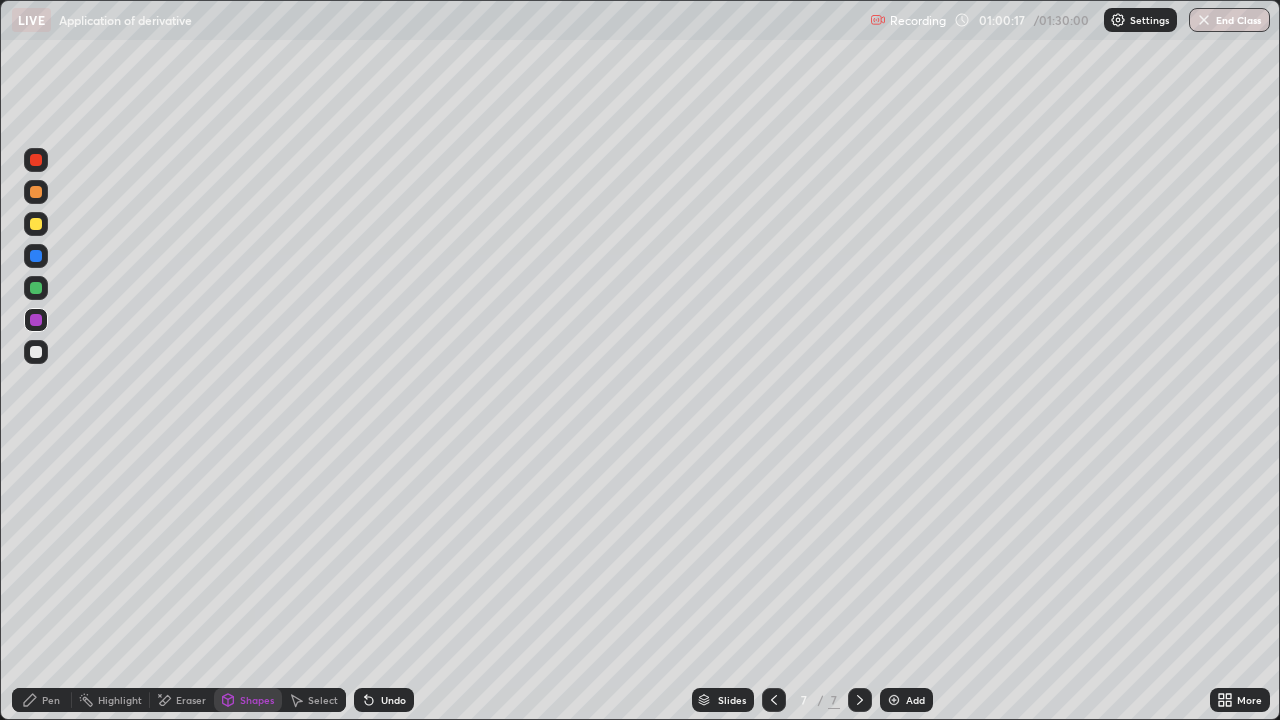 click on "Shapes" at bounding box center (257, 700) 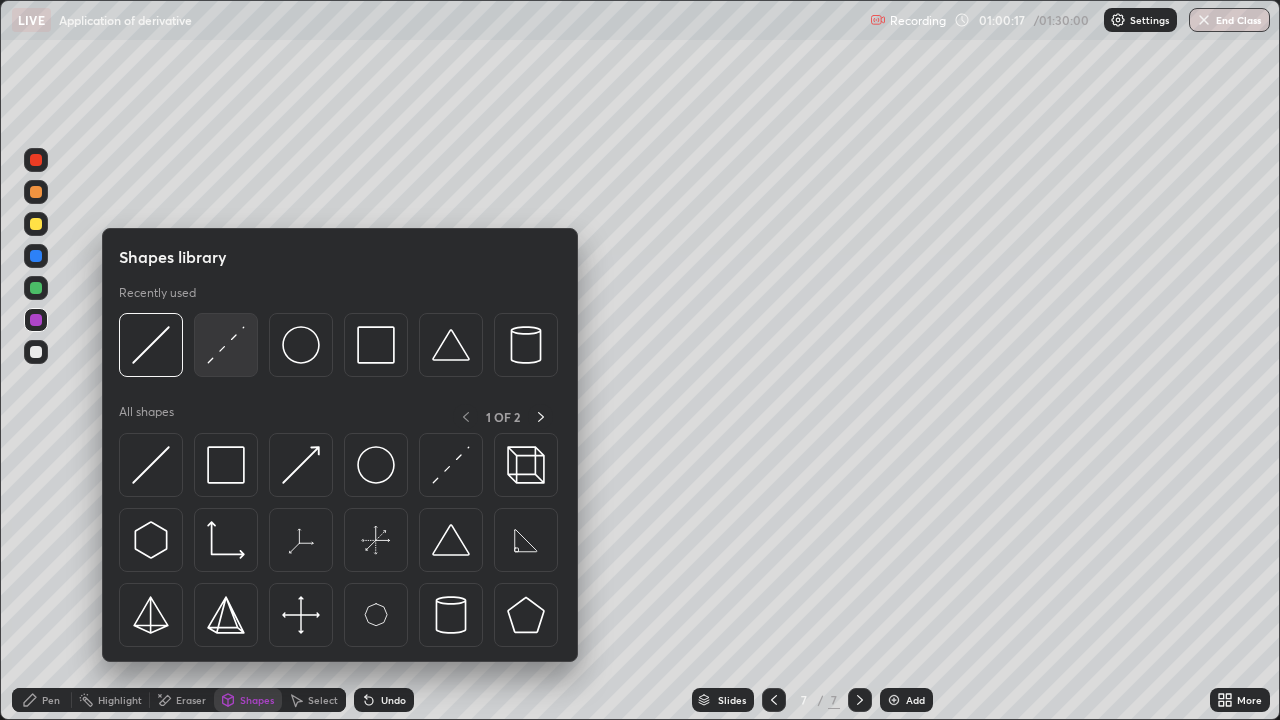 click at bounding box center [226, 345] 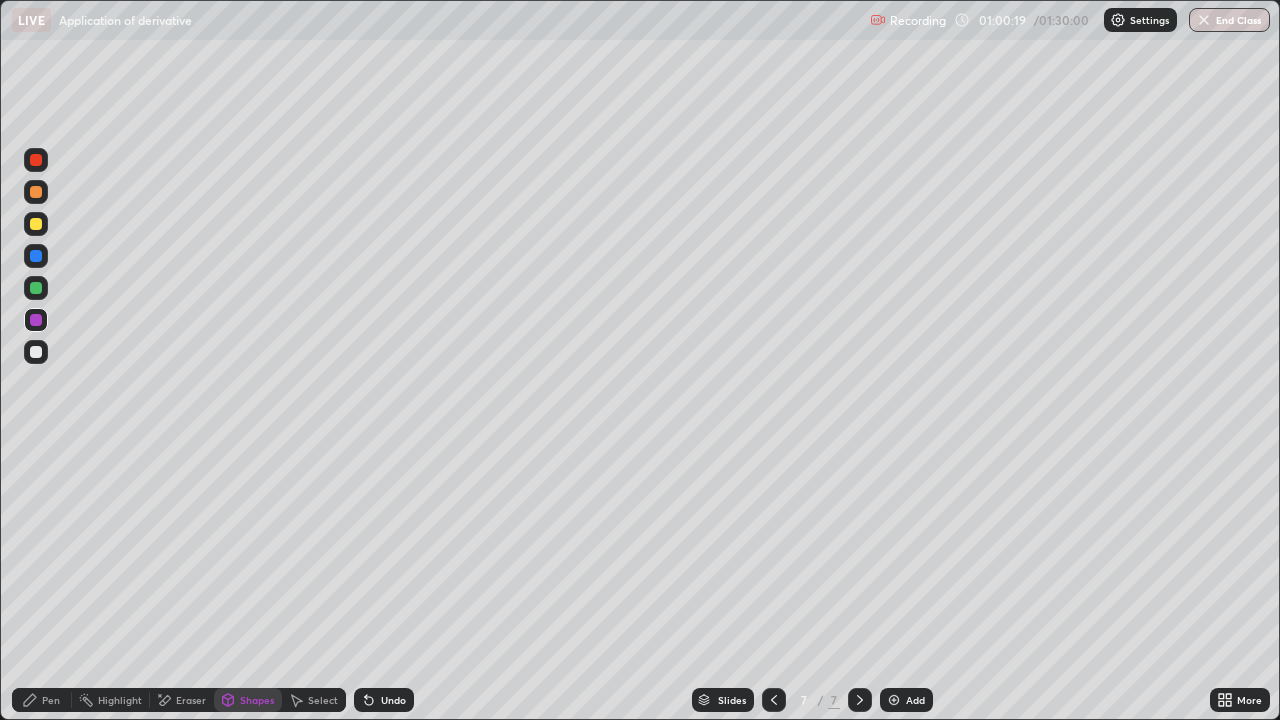 click on "Shapes" at bounding box center [248, 700] 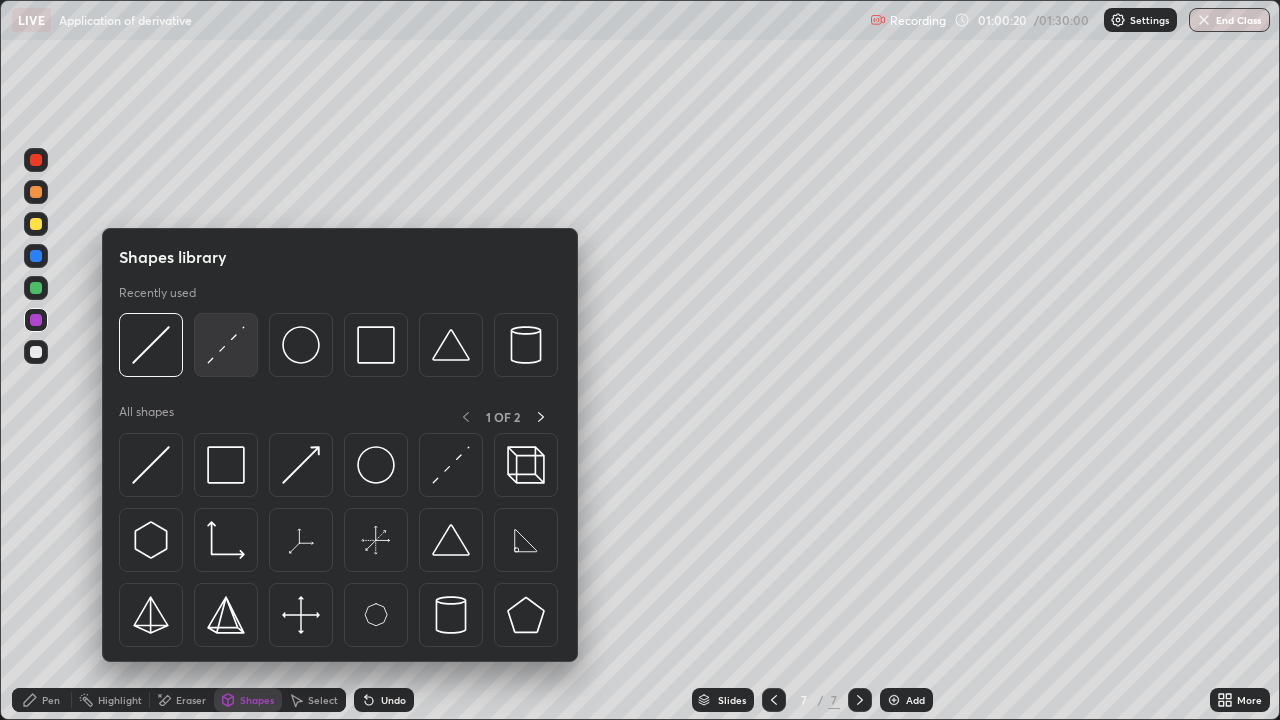 click at bounding box center [226, 345] 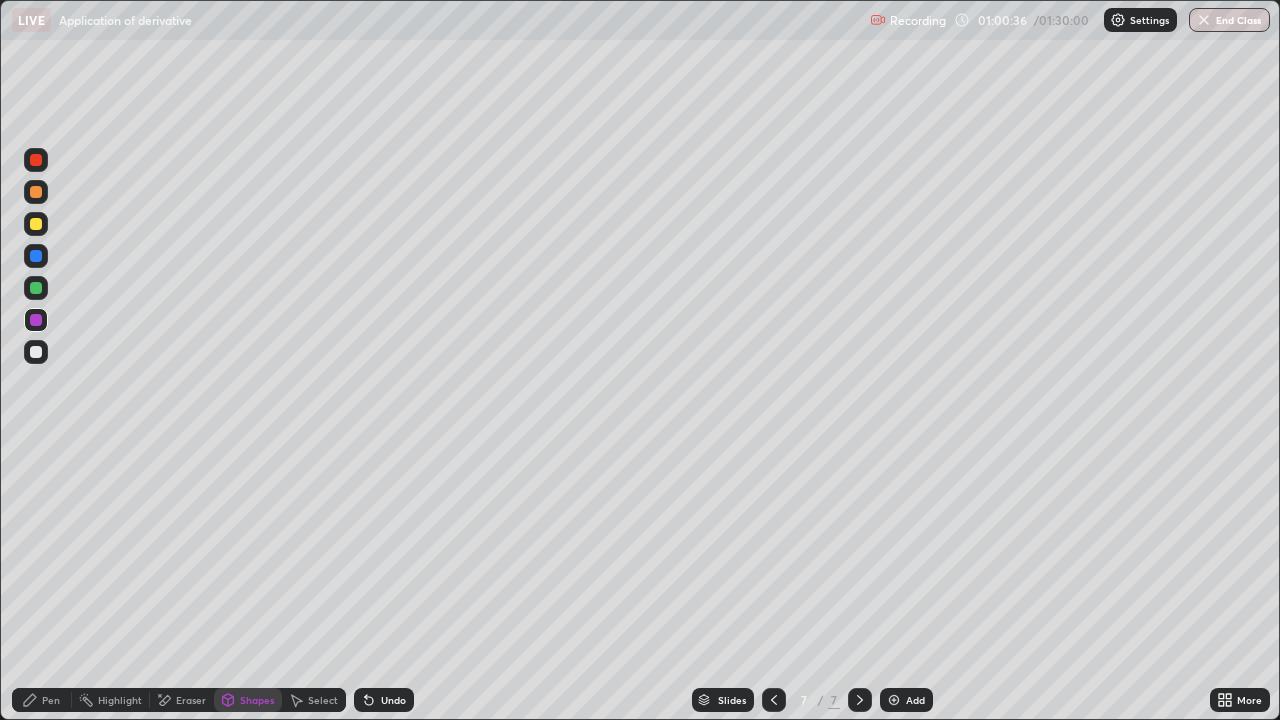 click on "Undo" at bounding box center (393, 700) 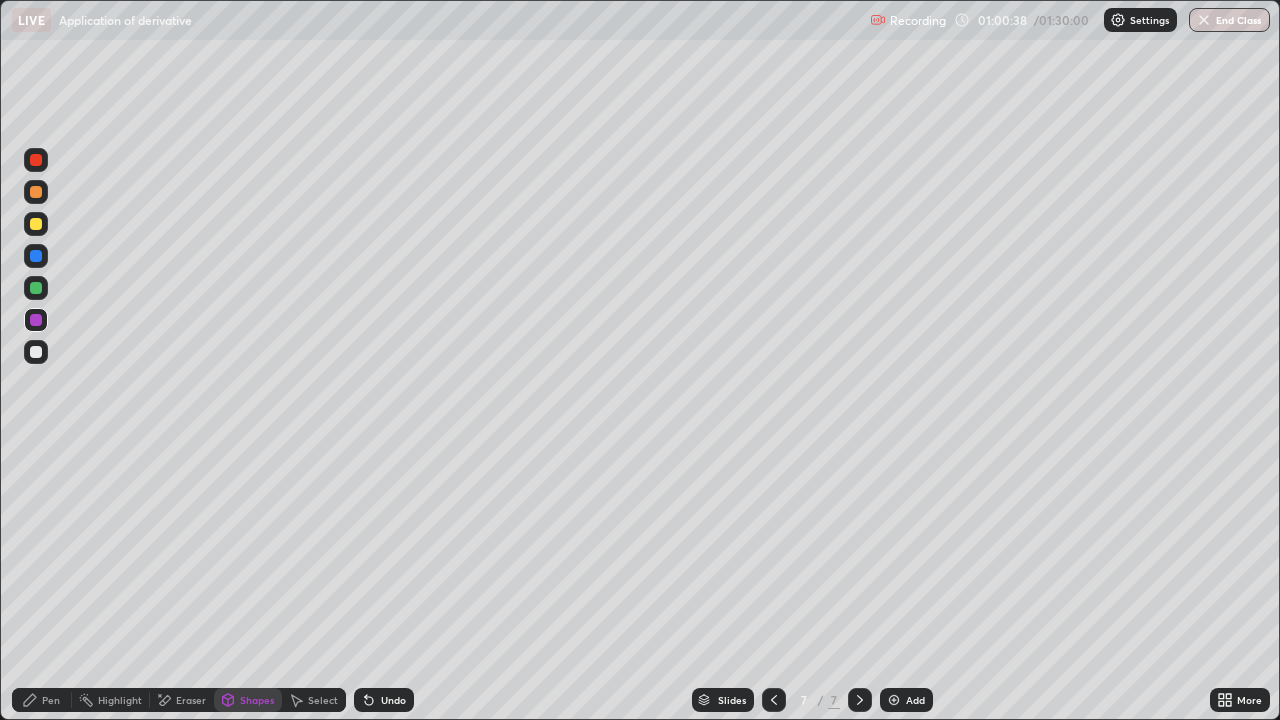 click on "Shapes" at bounding box center [257, 700] 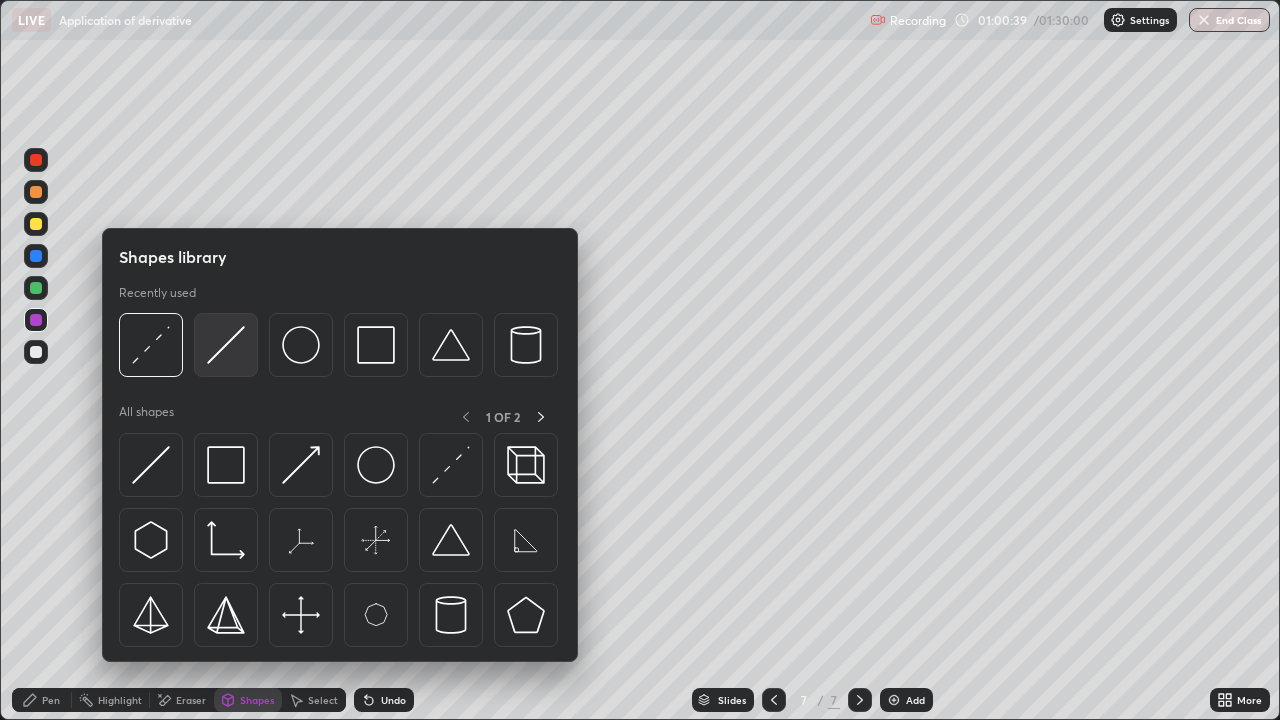 click at bounding box center (226, 345) 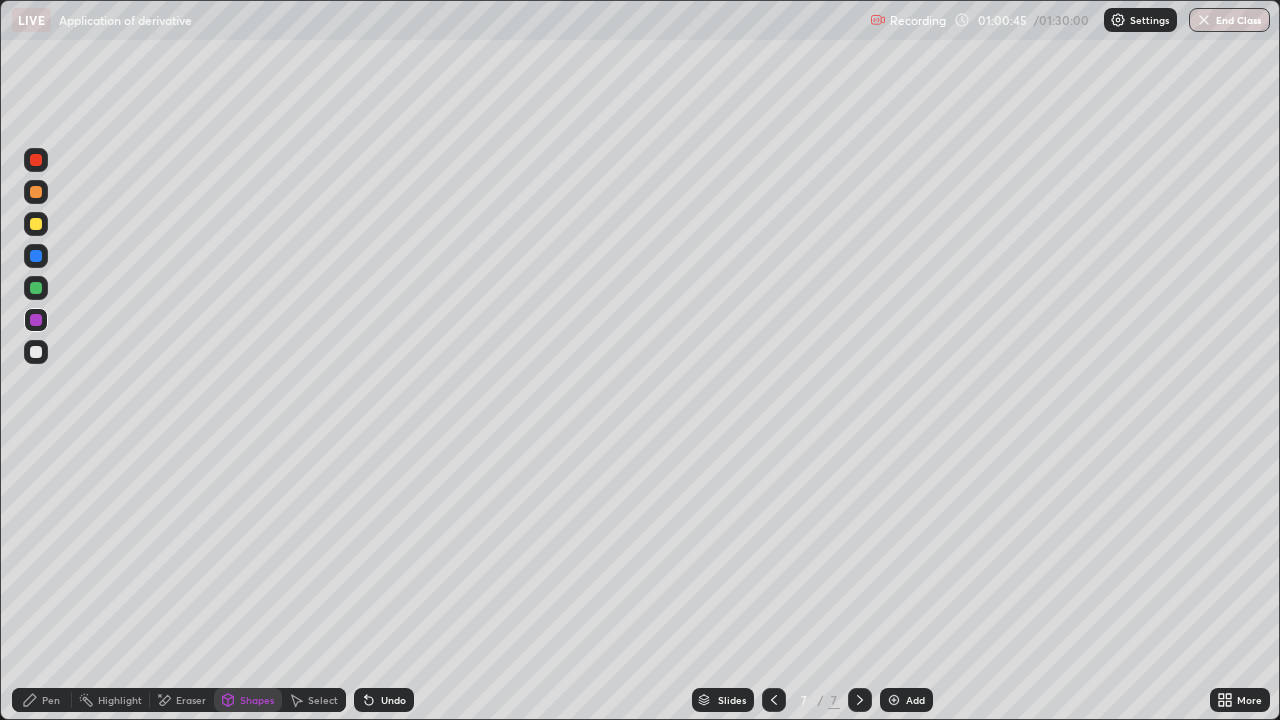 click 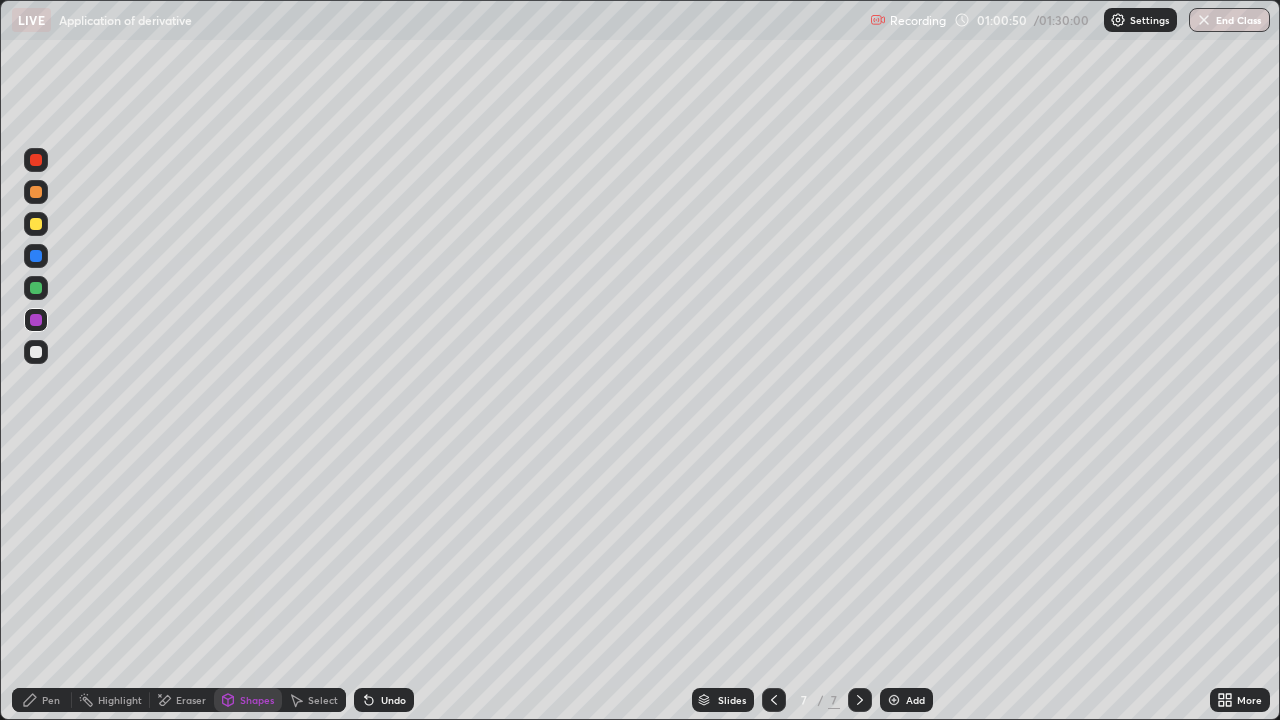 click on "Pen" at bounding box center (51, 700) 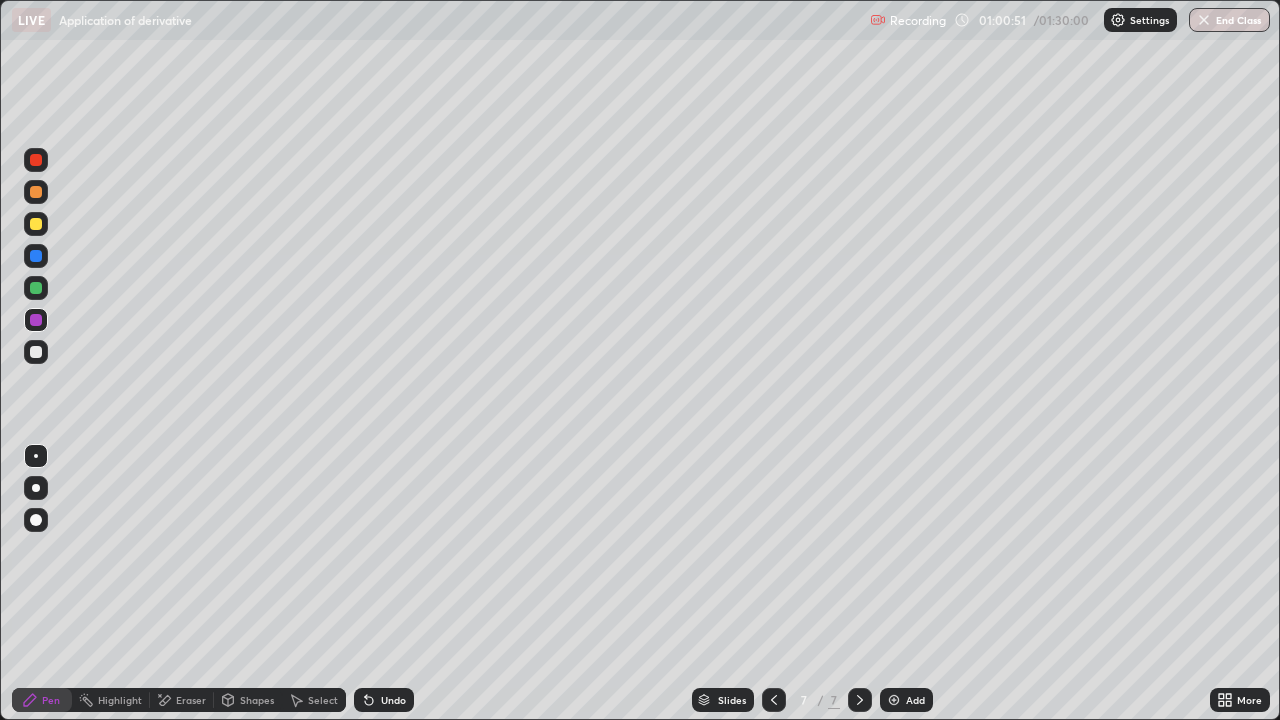 click at bounding box center (36, 224) 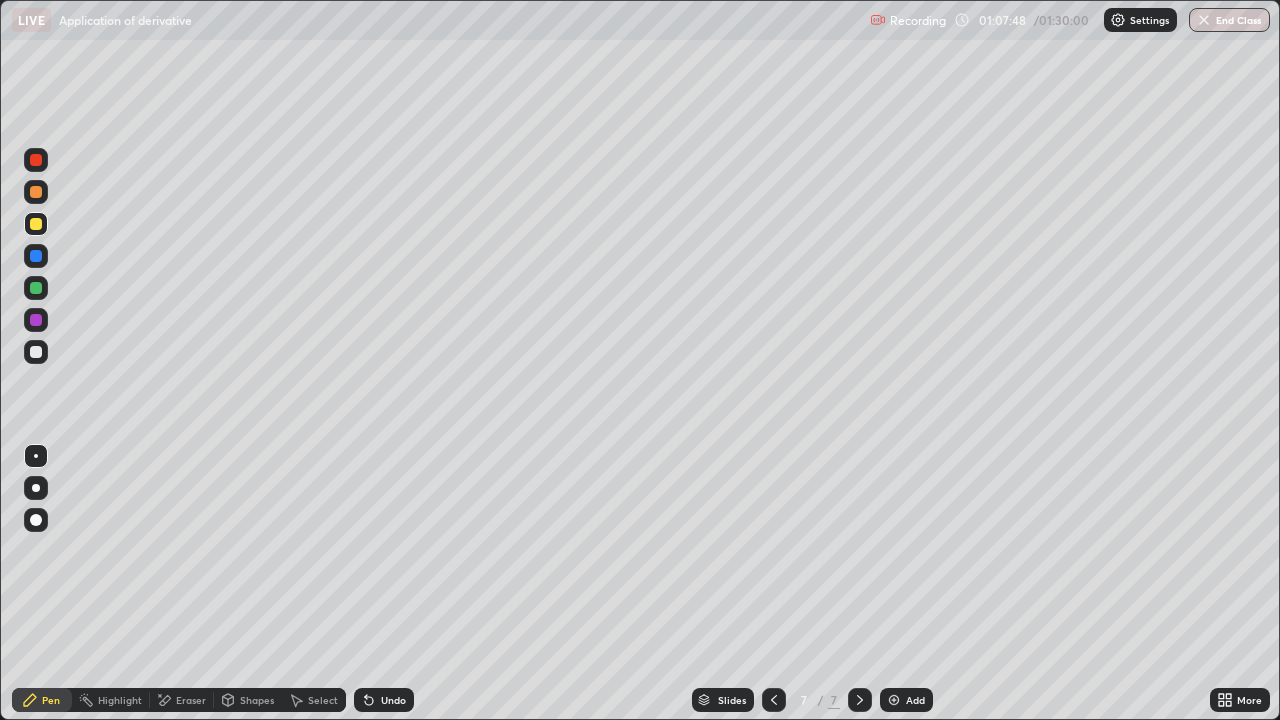 click on "Add" at bounding box center [906, 700] 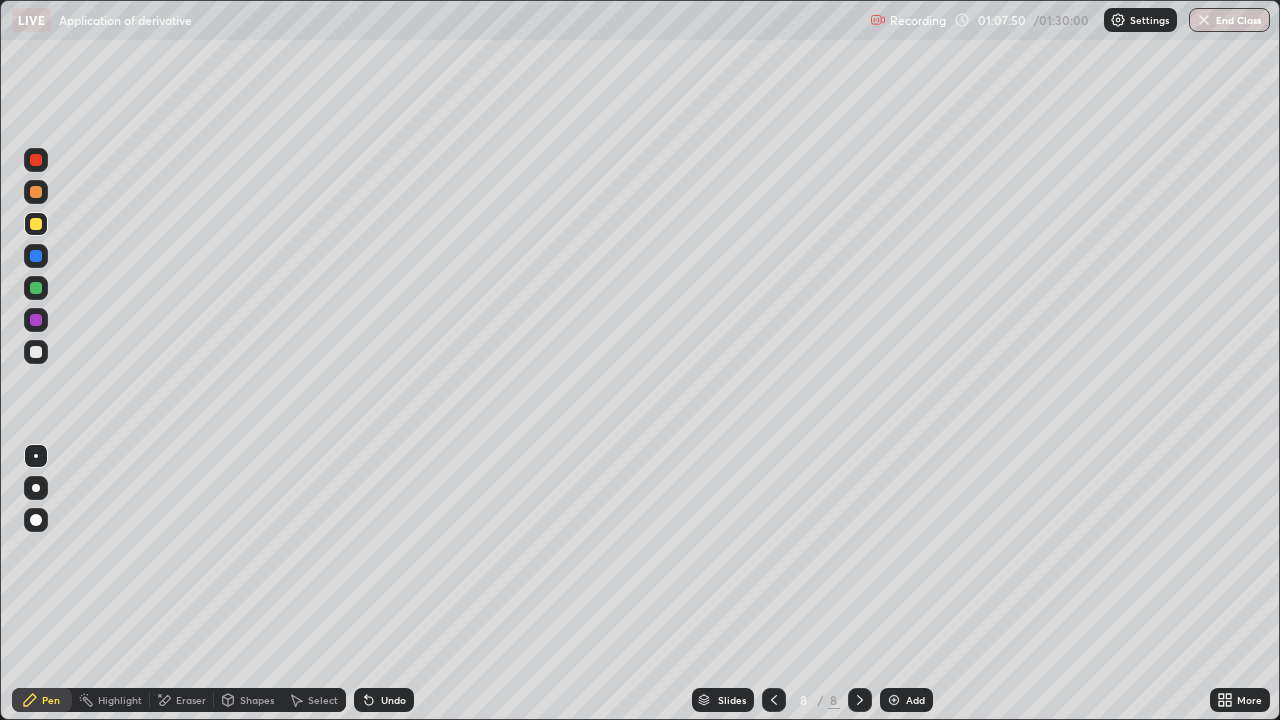 click 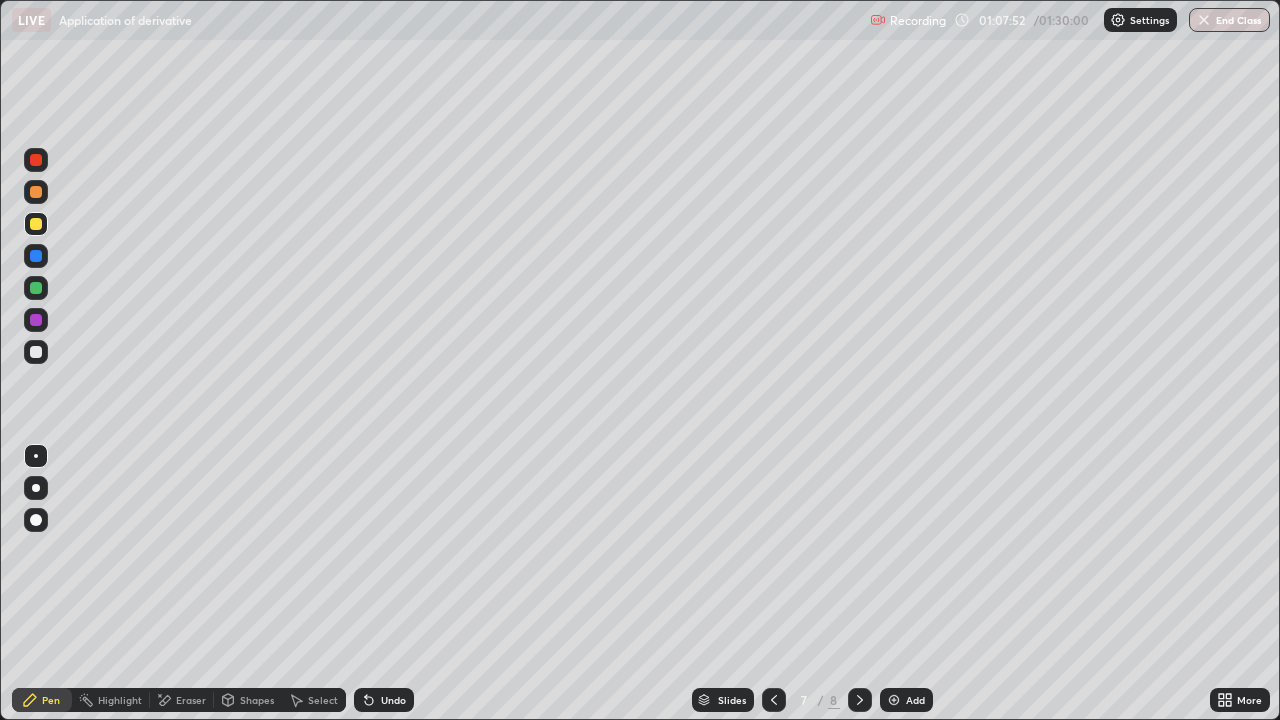 click on "Select" at bounding box center [323, 700] 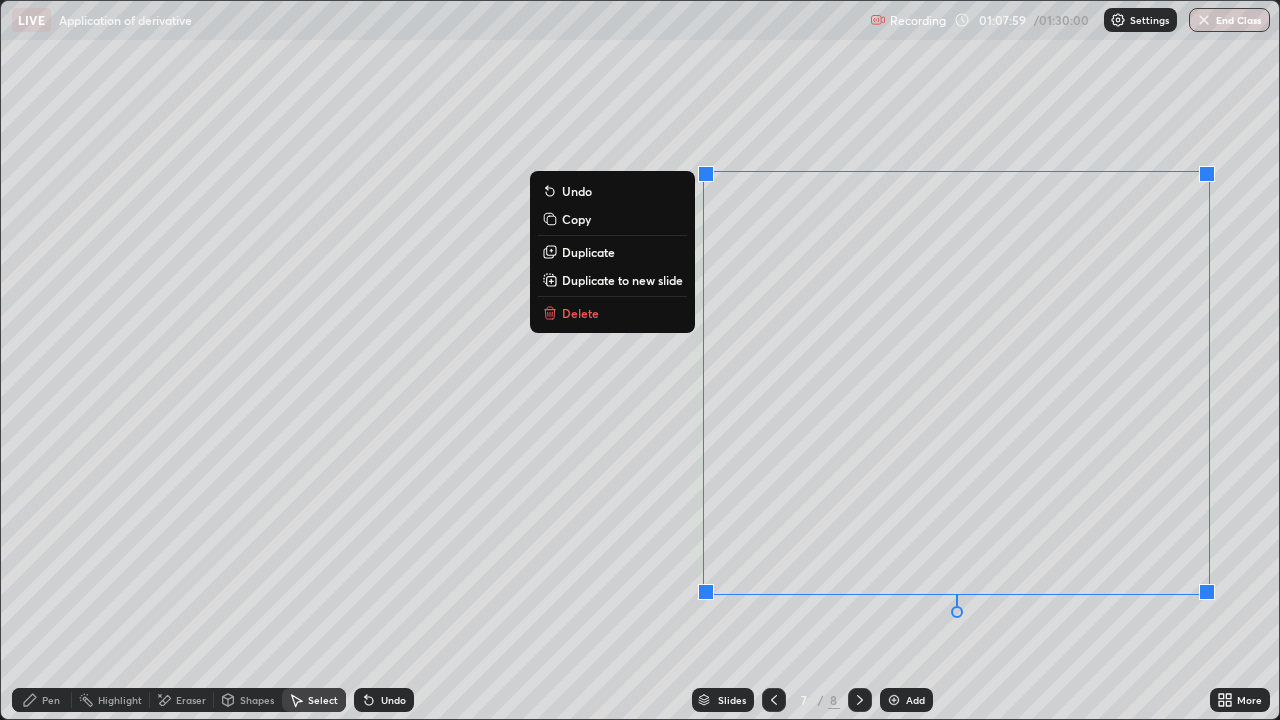 click on "Copy" at bounding box center [576, 219] 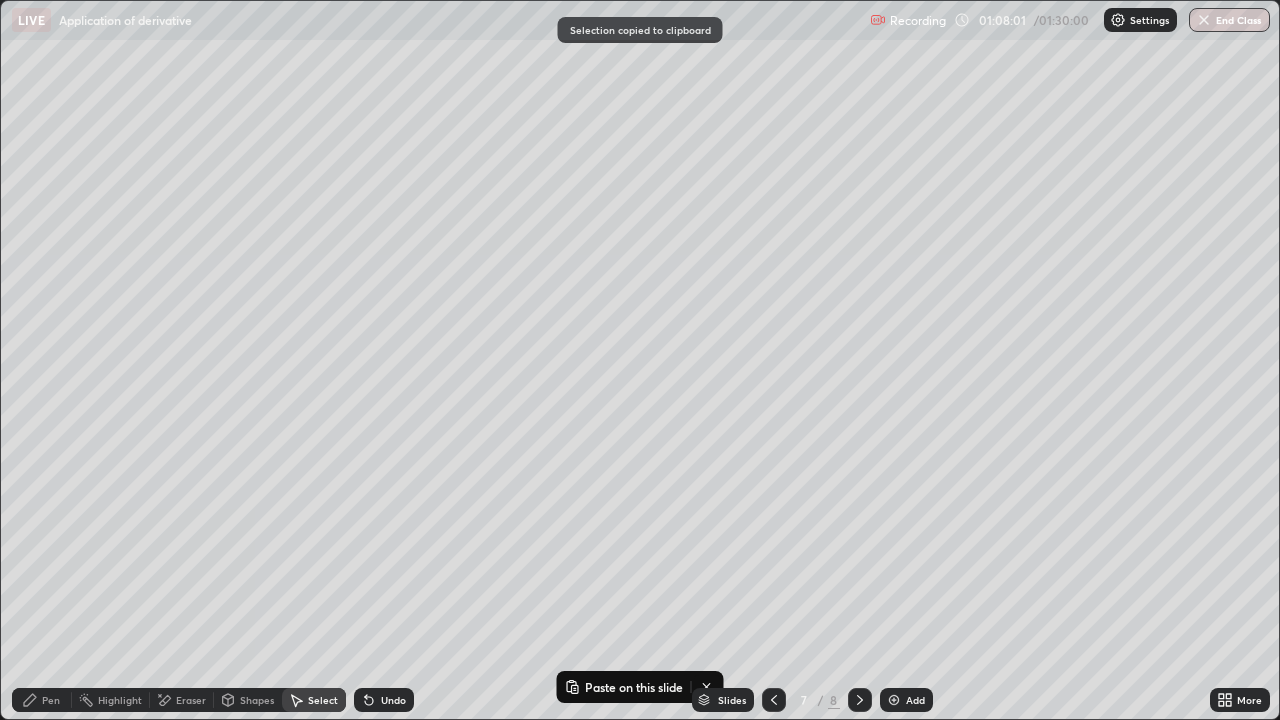 click at bounding box center (894, 700) 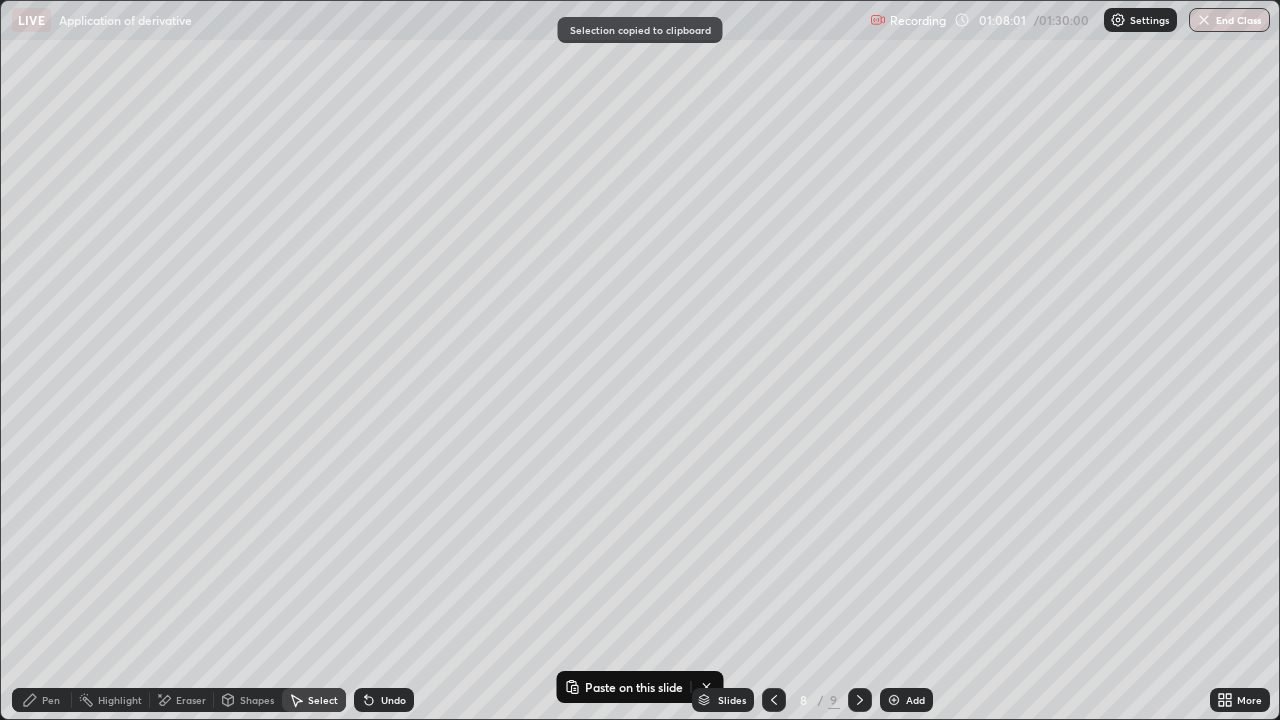 click 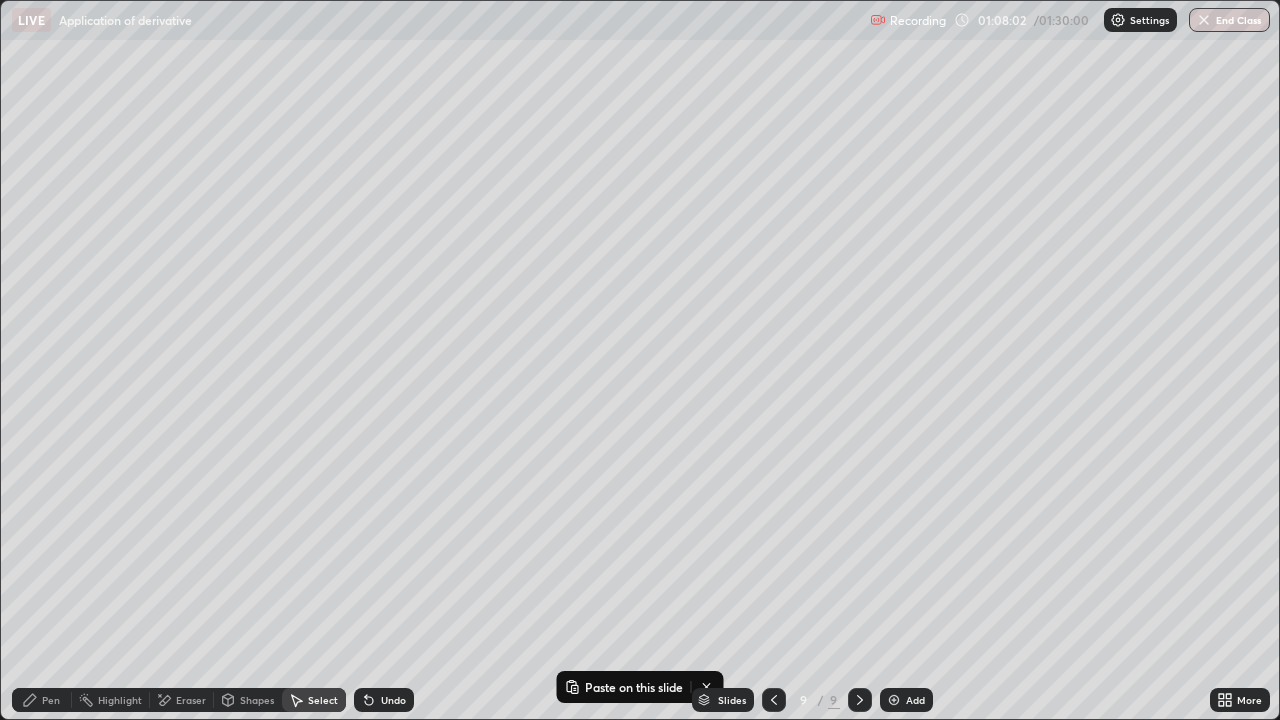 click 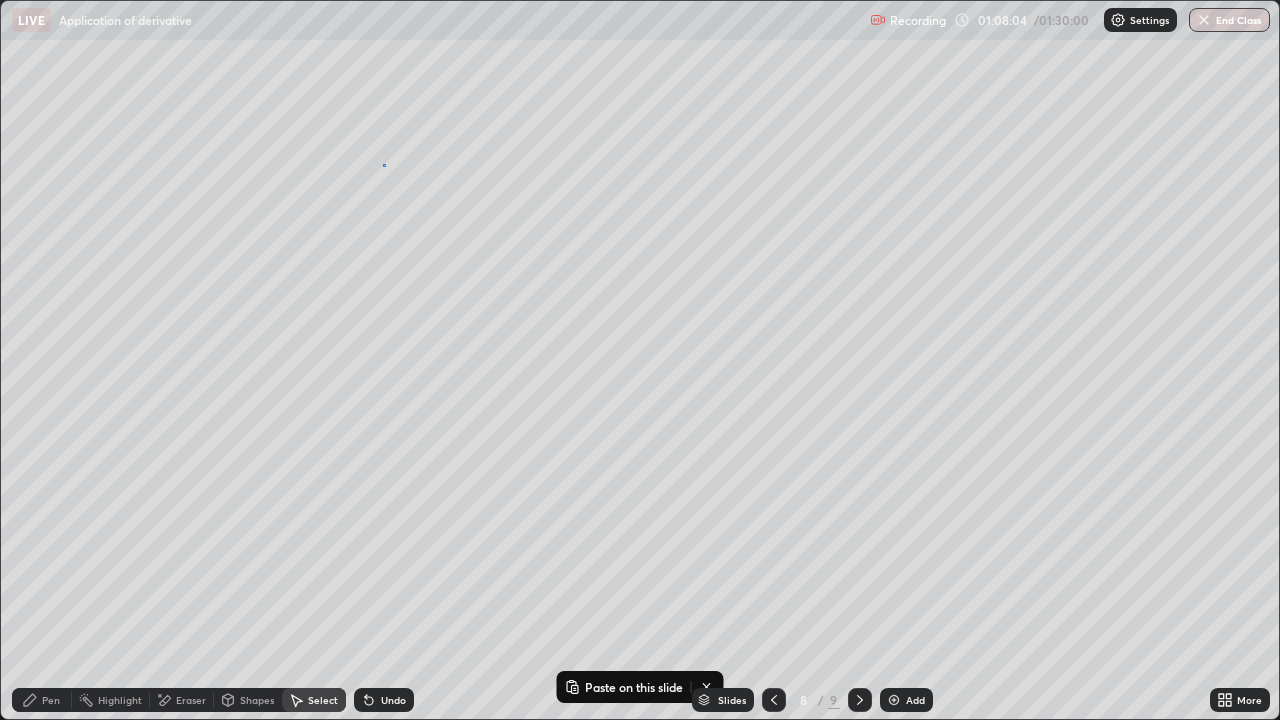 click on "0 ° Undo Copy Paste here Duplicate Duplicate to new slide Delete" at bounding box center [640, 360] 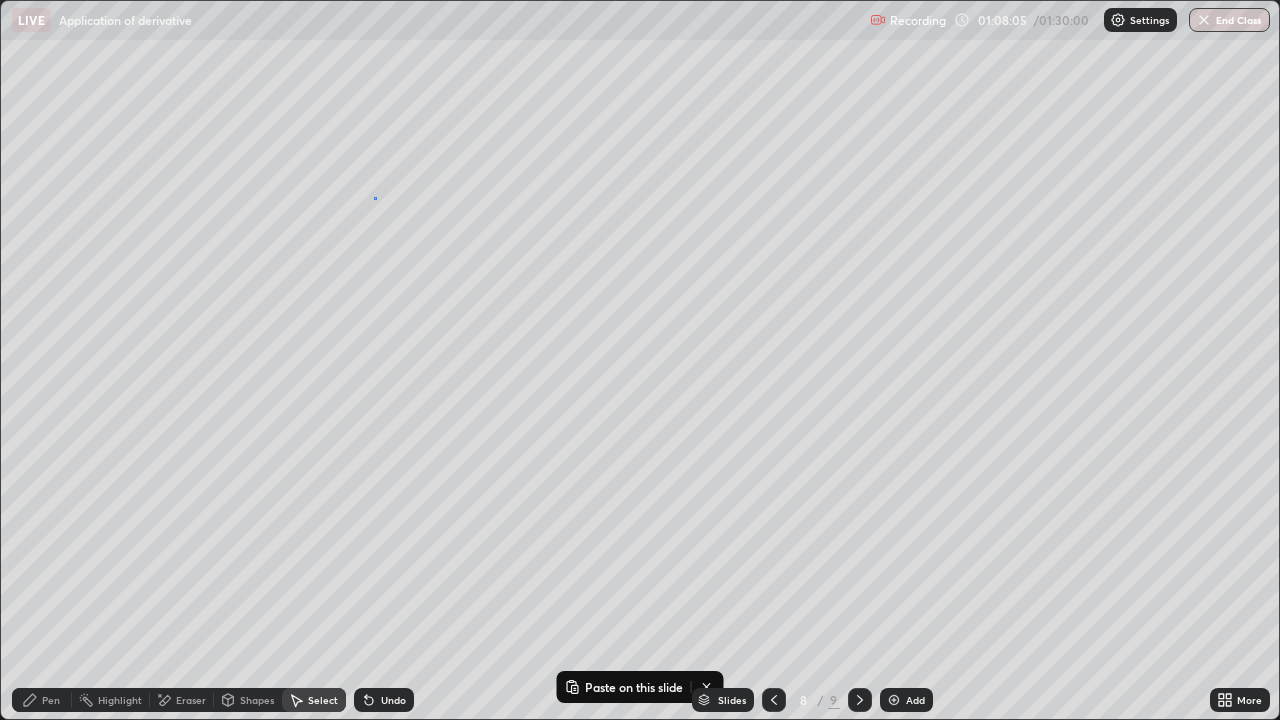 click on "0 ° Undo Copy Paste here Duplicate Duplicate to new slide Delete" at bounding box center [640, 360] 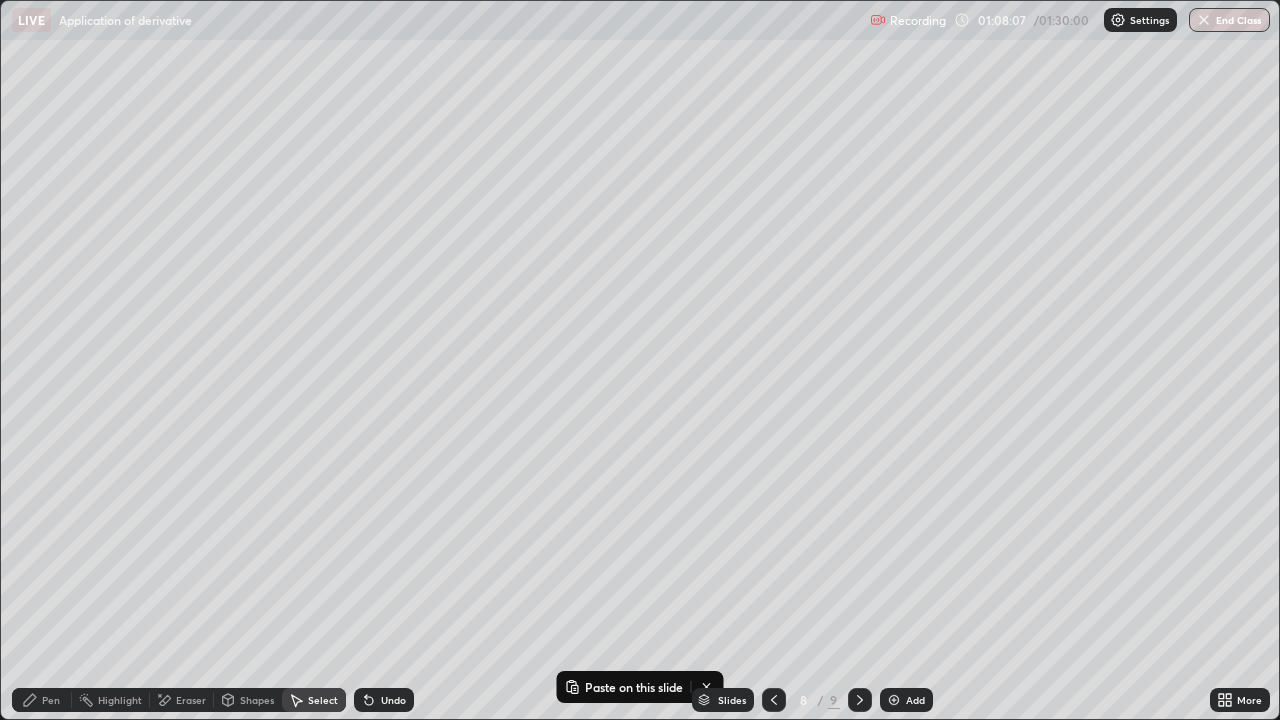 click on "Paste on this slide" at bounding box center (634, 687) 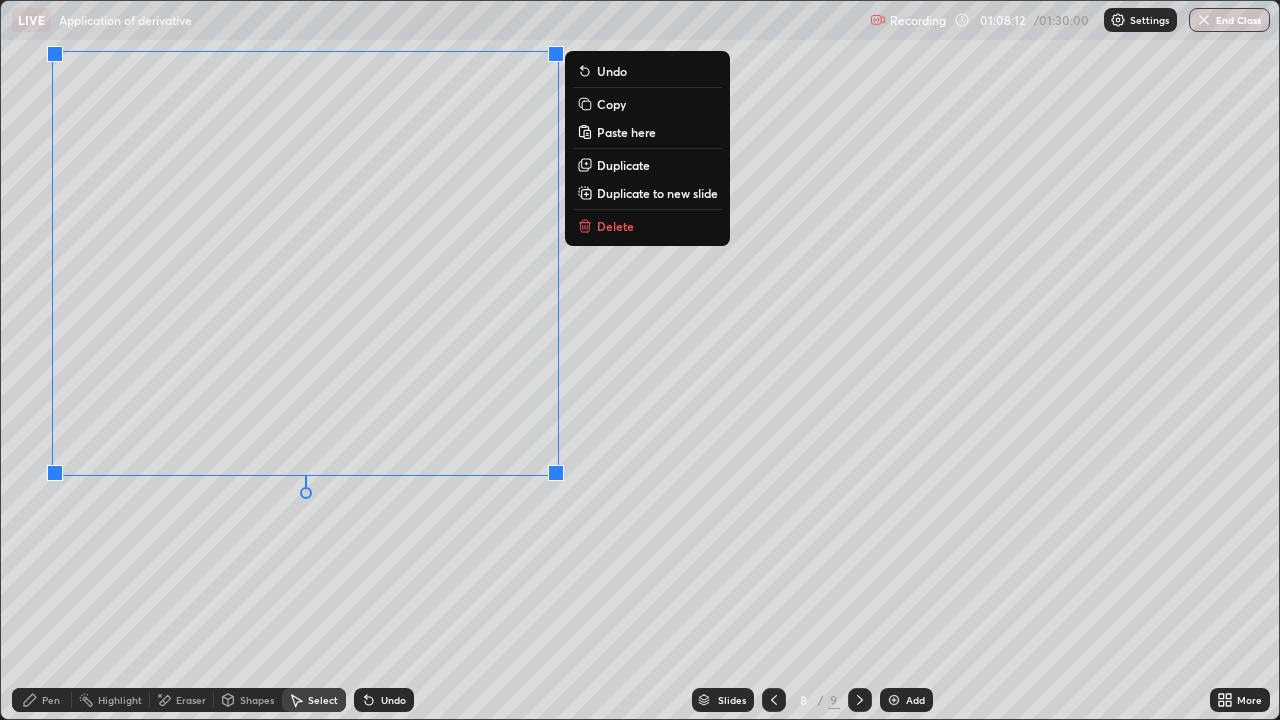 click on "0 ° Undo Copy Paste here Duplicate Duplicate to new slide Delete" at bounding box center [640, 360] 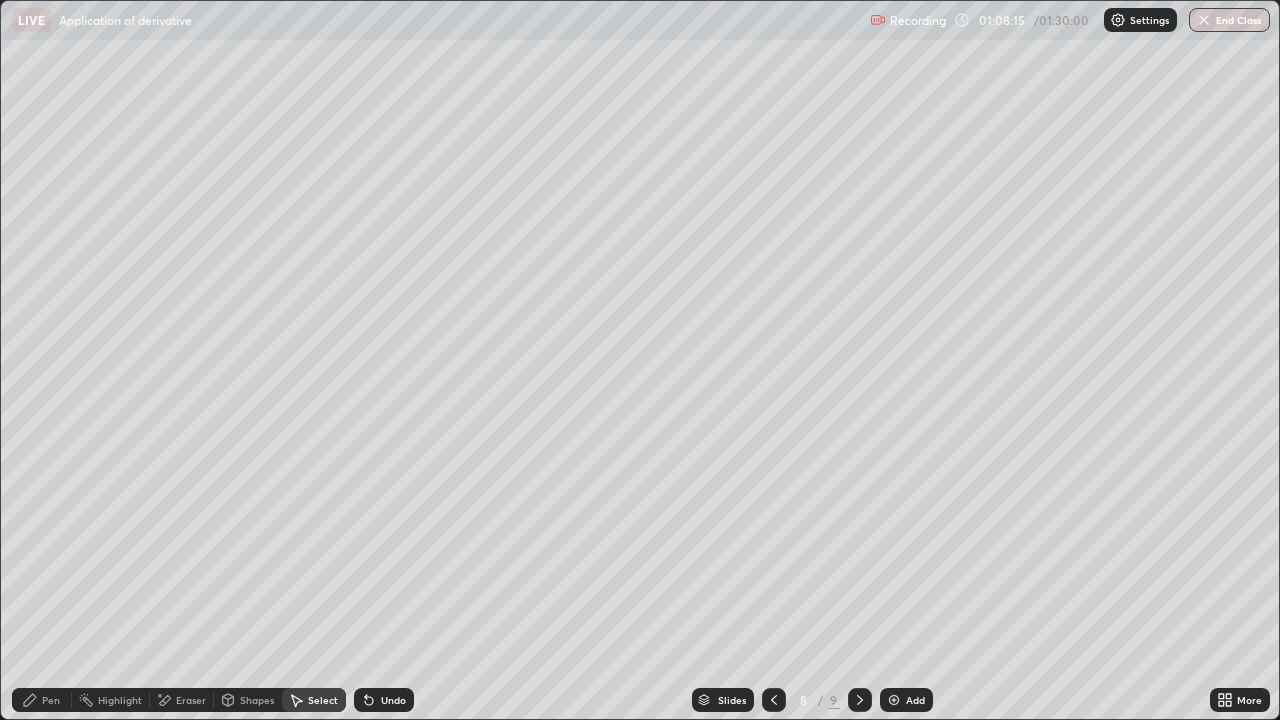 click on "Eraser" at bounding box center [191, 700] 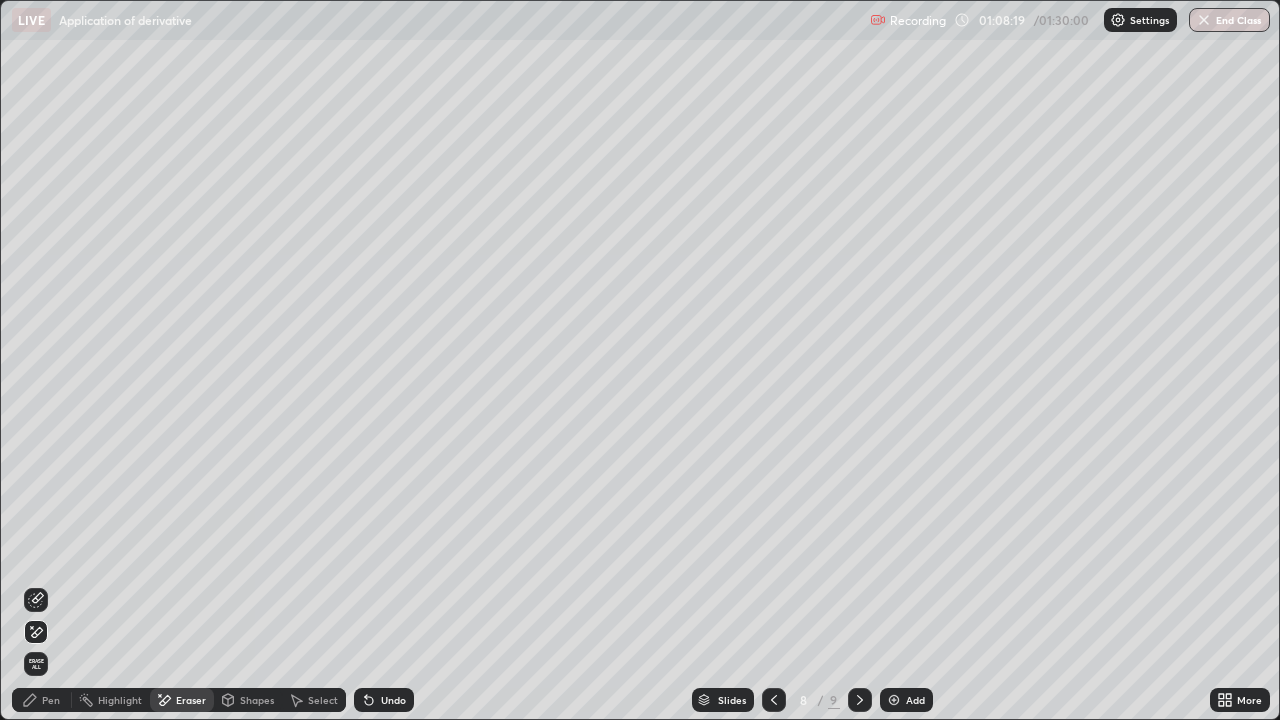 click on "Undo" at bounding box center [393, 700] 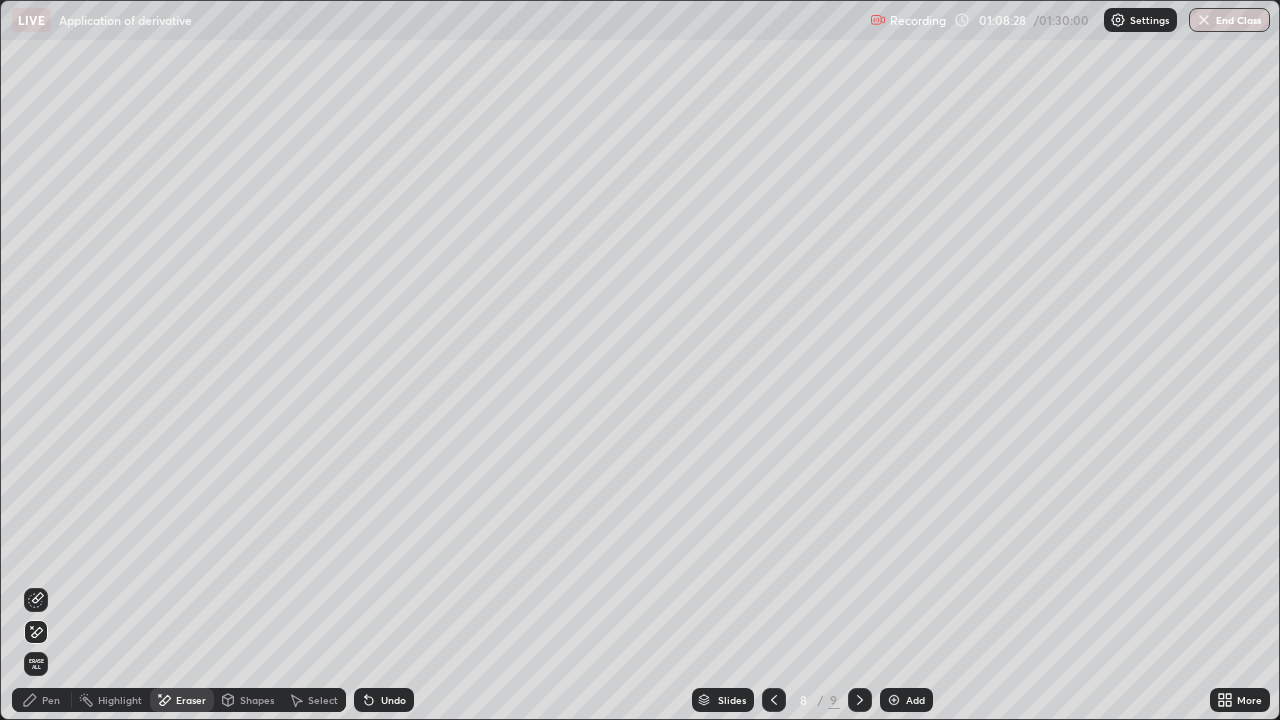 click on "Undo" at bounding box center [393, 700] 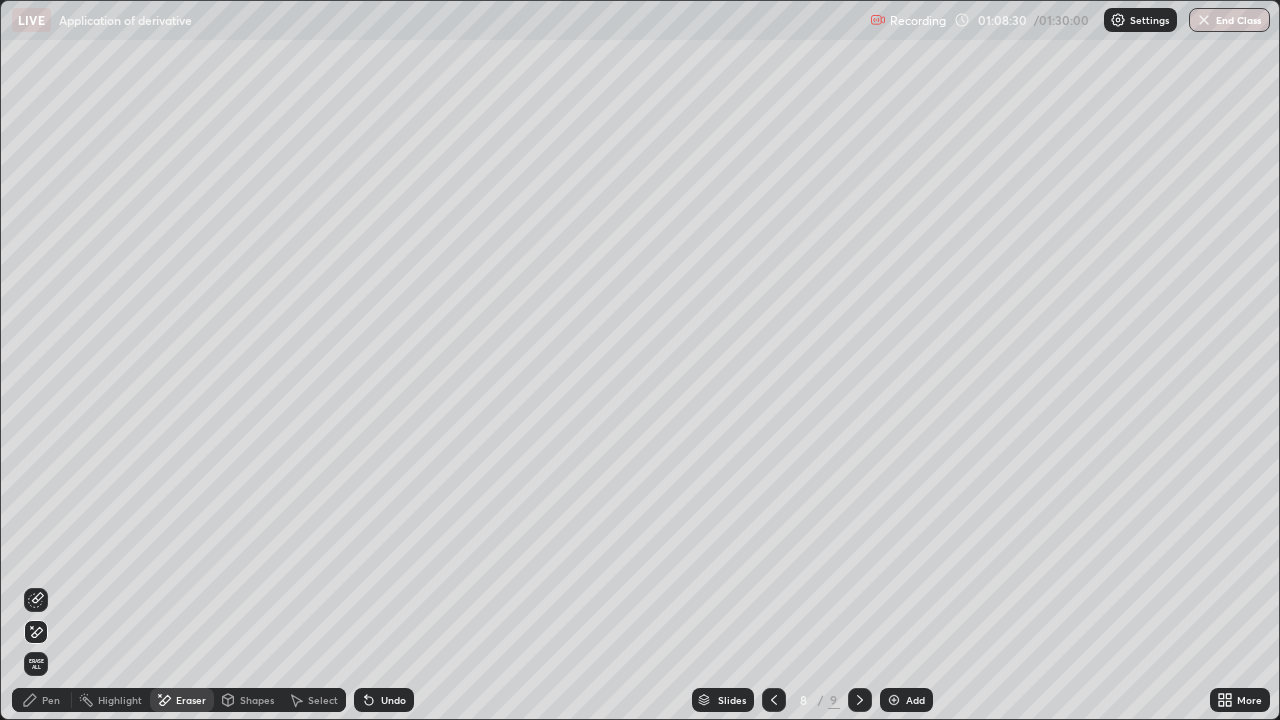 click 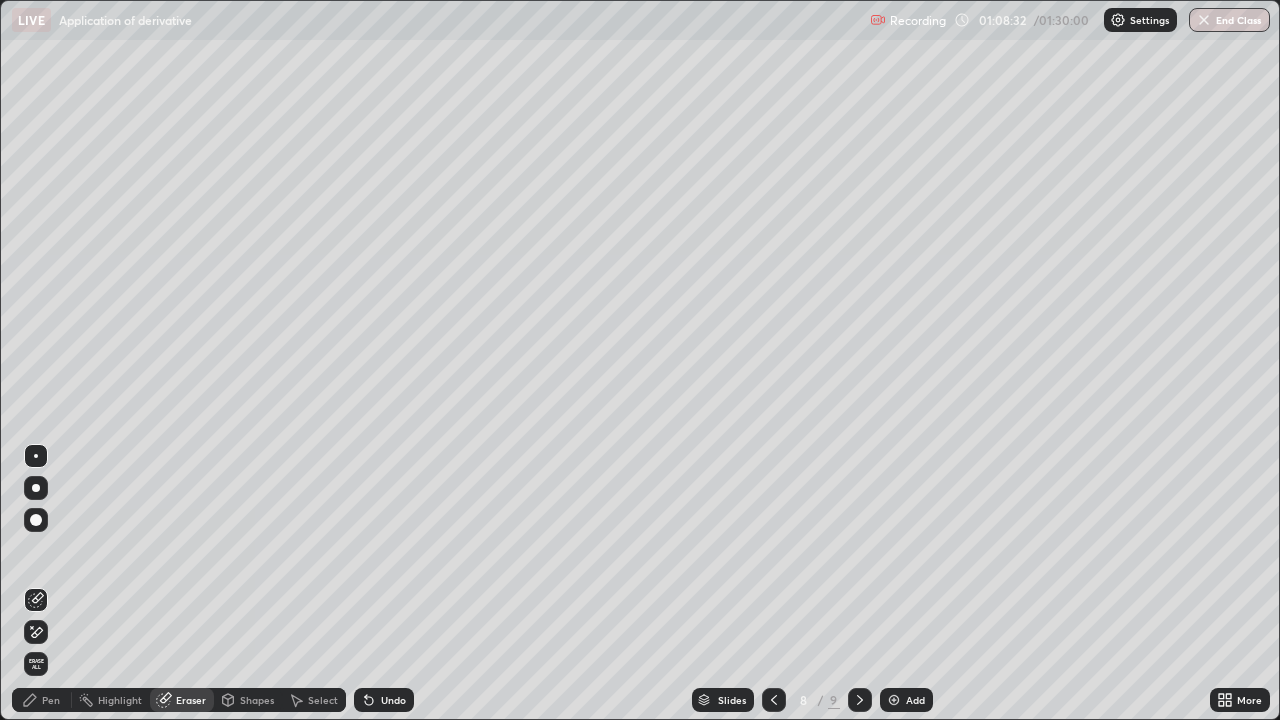 click on "Undo" at bounding box center (384, 700) 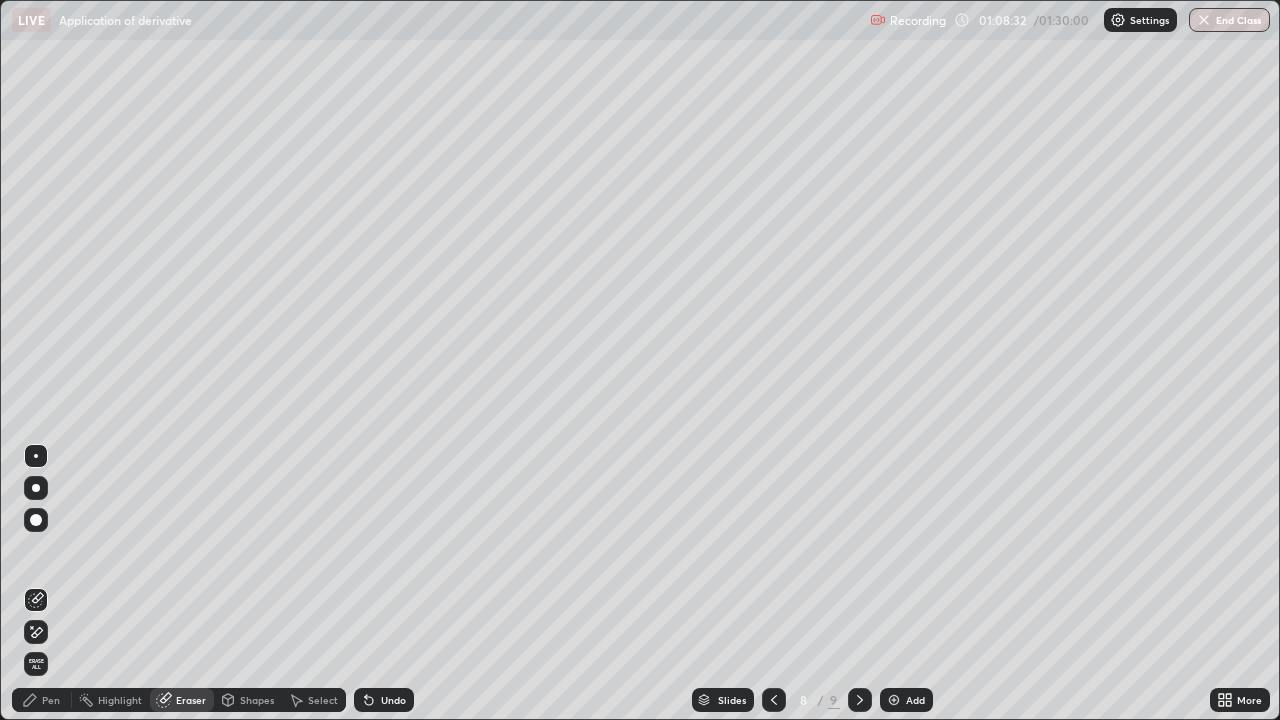 click on "Undo" at bounding box center (393, 700) 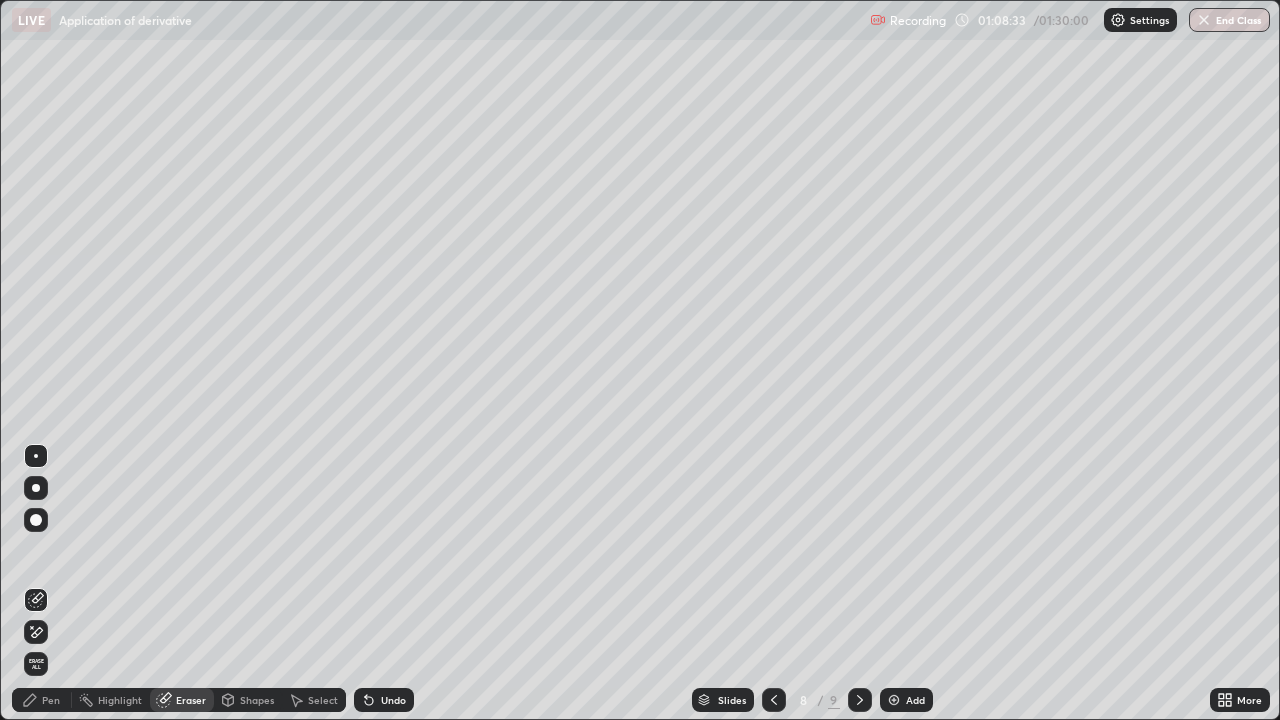 click on "Undo" at bounding box center (384, 700) 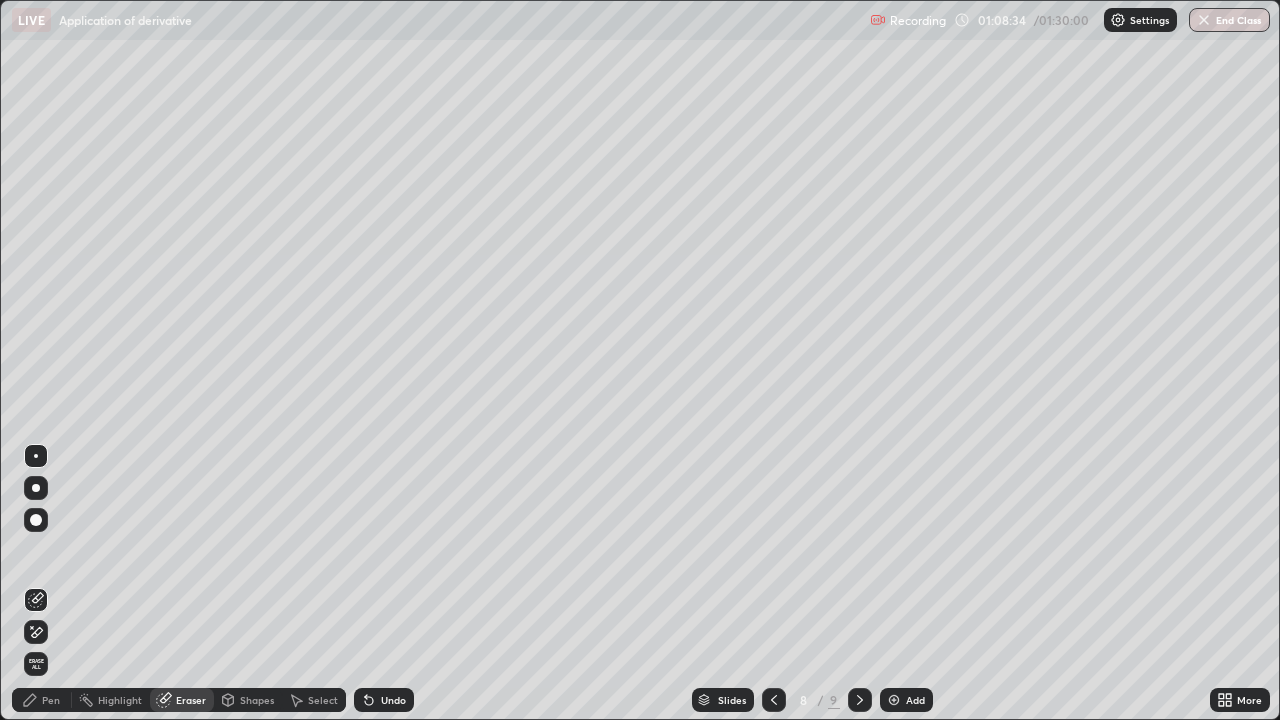 click on "Undo" at bounding box center (384, 700) 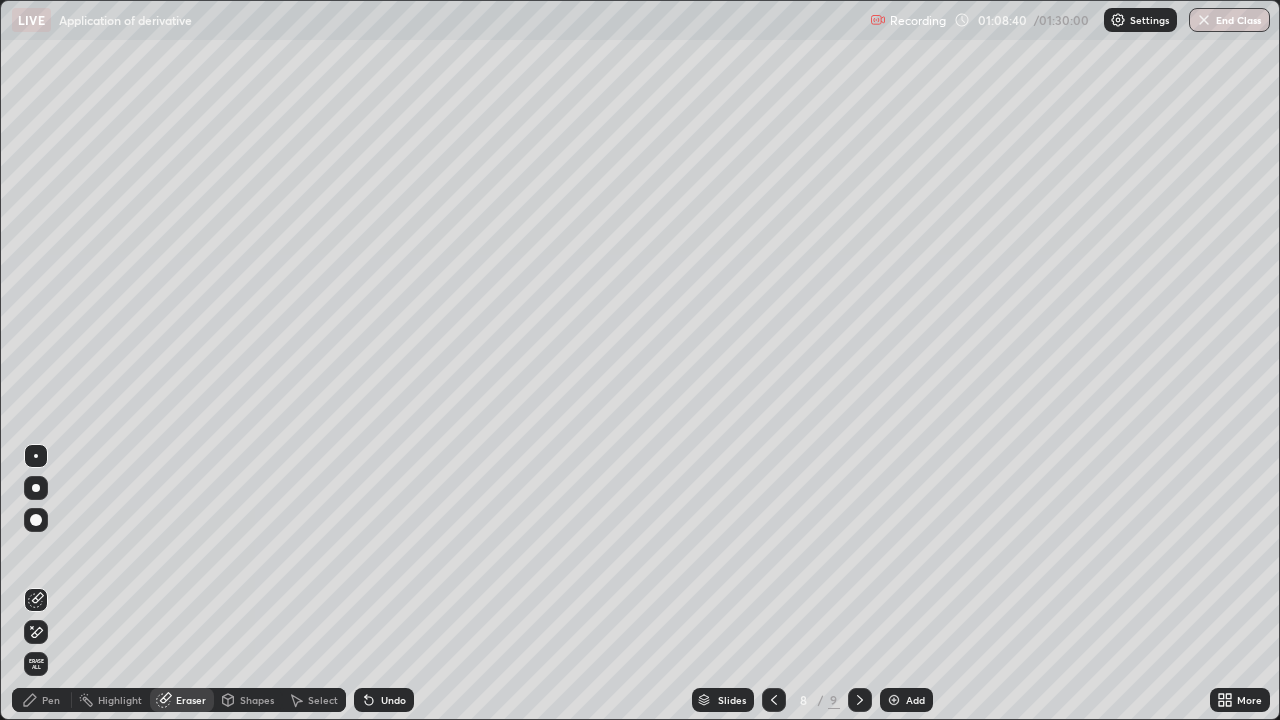 click on "Select" at bounding box center (323, 700) 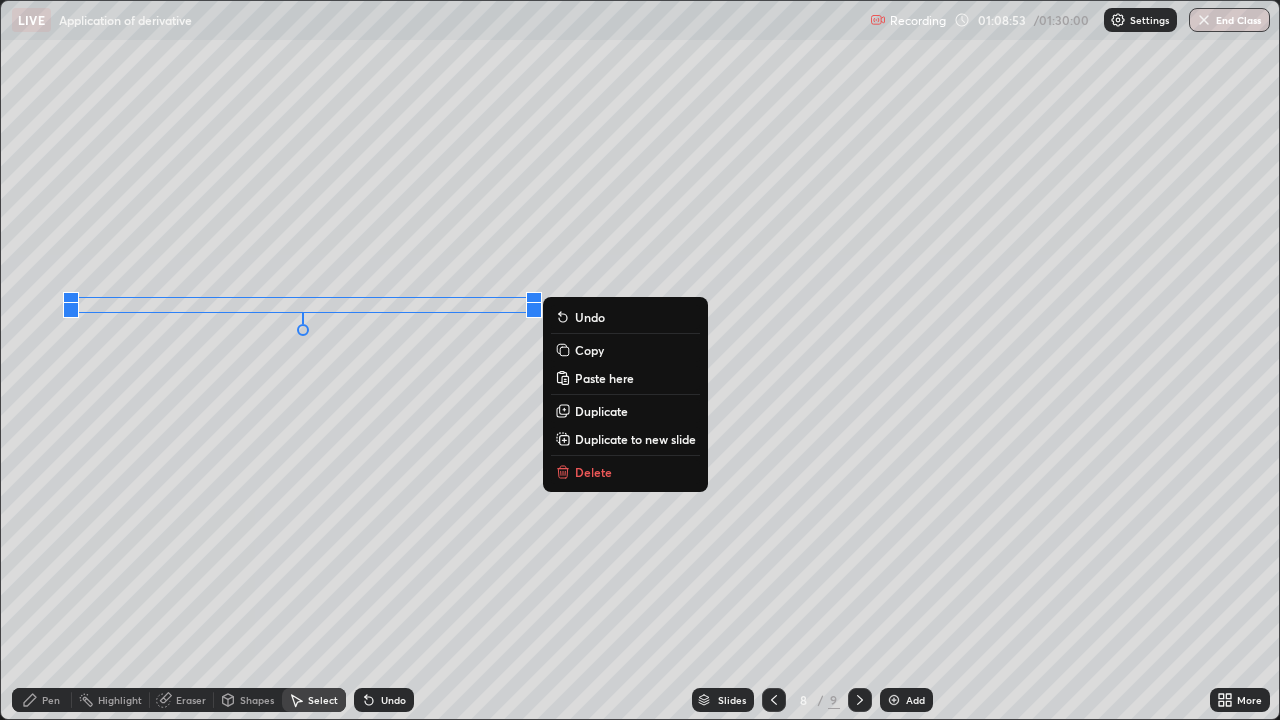 click on "0 ° Undo Copy Paste here Duplicate Duplicate to new slide Delete" at bounding box center [640, 360] 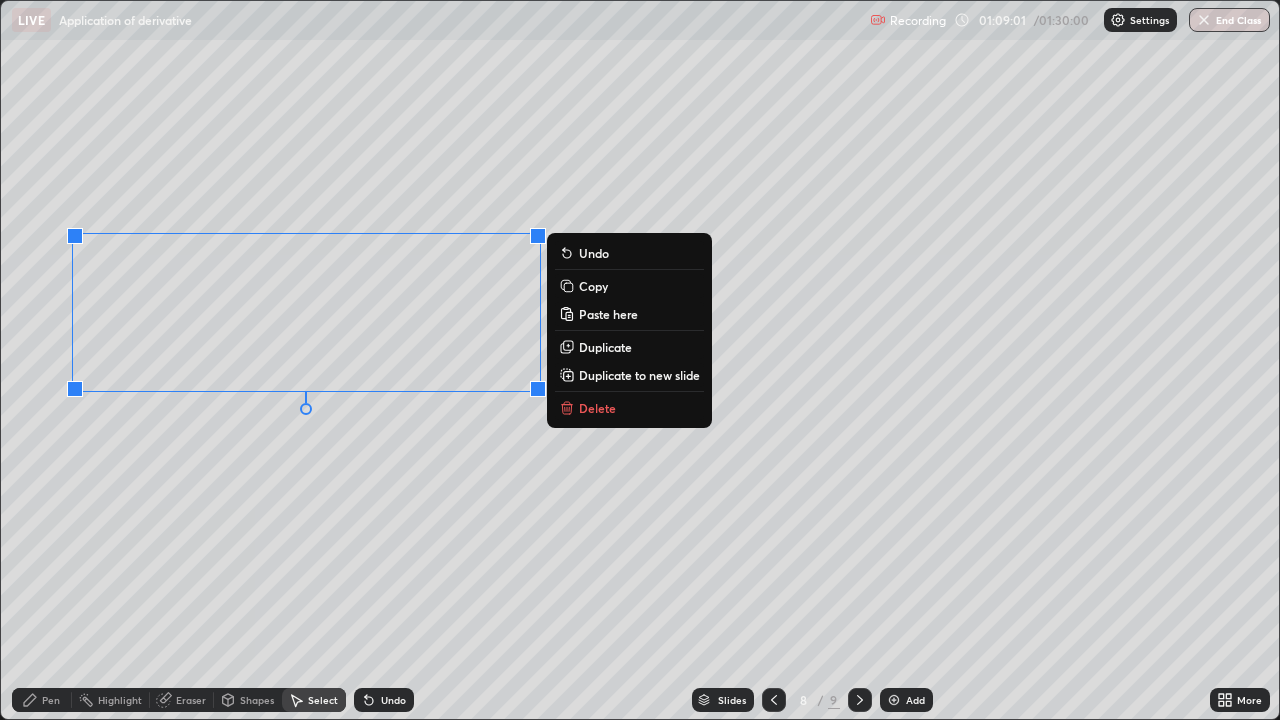 click on "Undo" at bounding box center [384, 700] 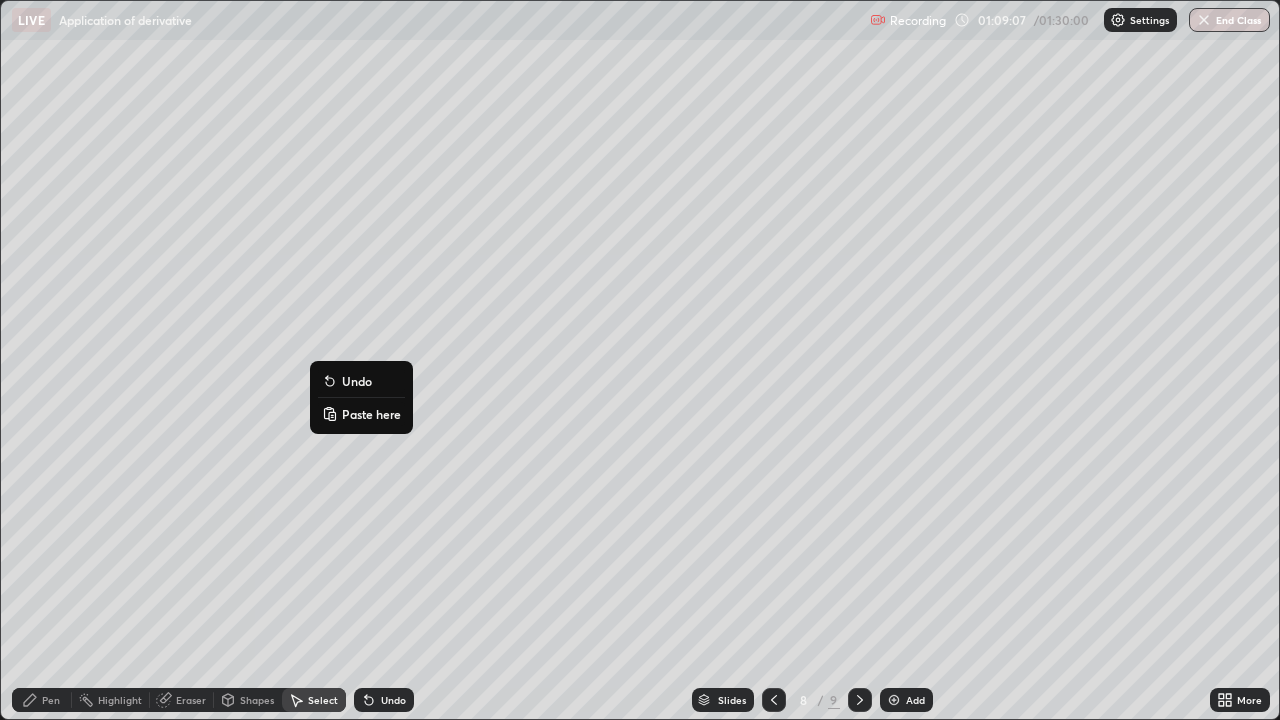 click on "Pen" at bounding box center (51, 700) 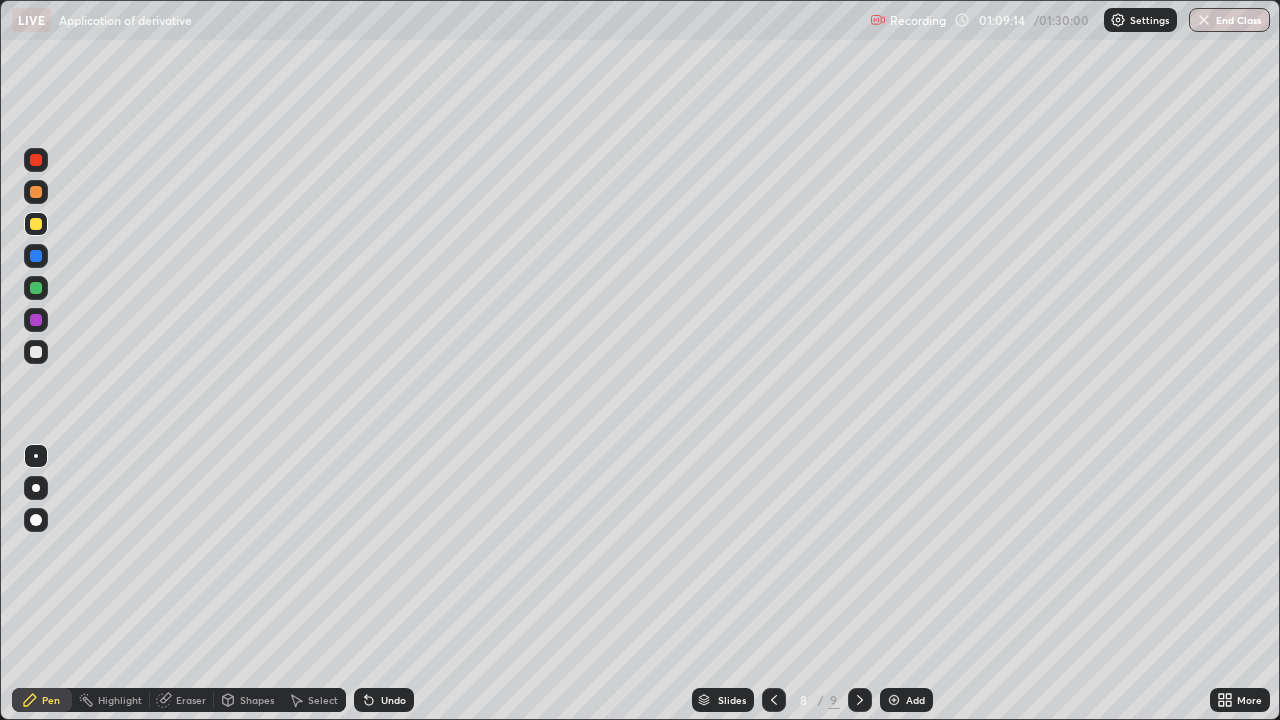 click on "Eraser" at bounding box center [191, 700] 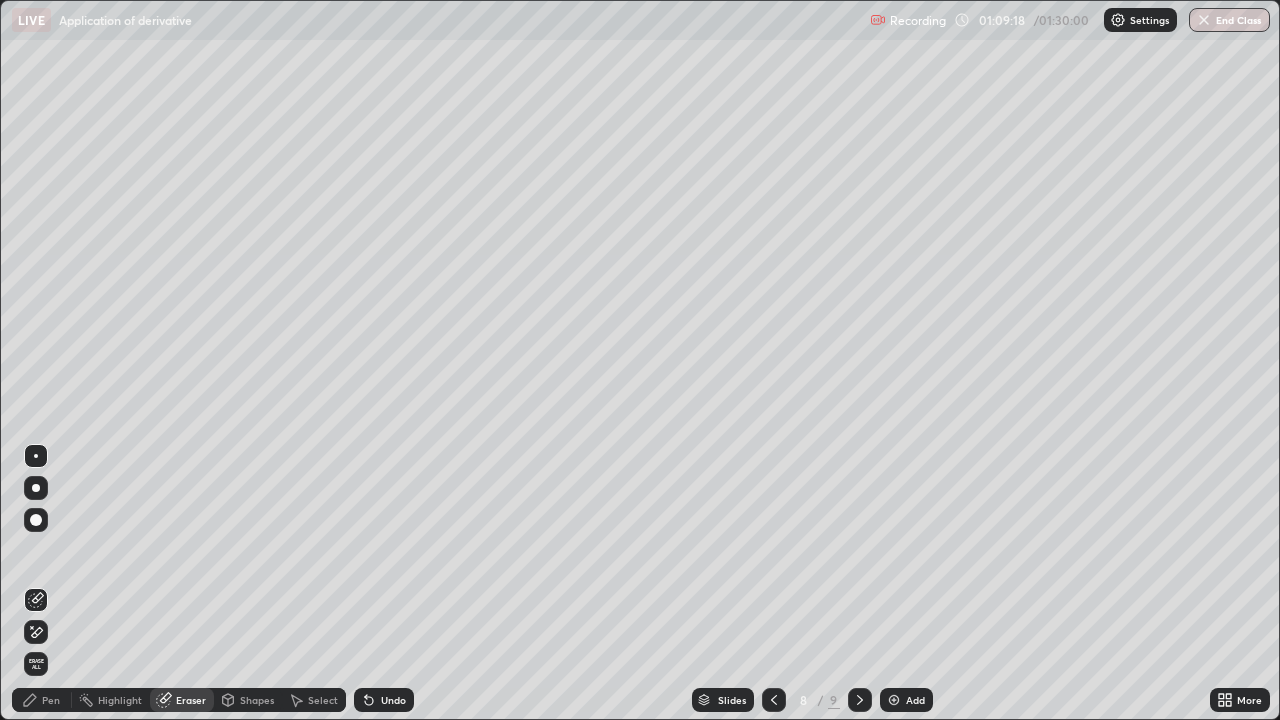 click on "Pen" at bounding box center [51, 700] 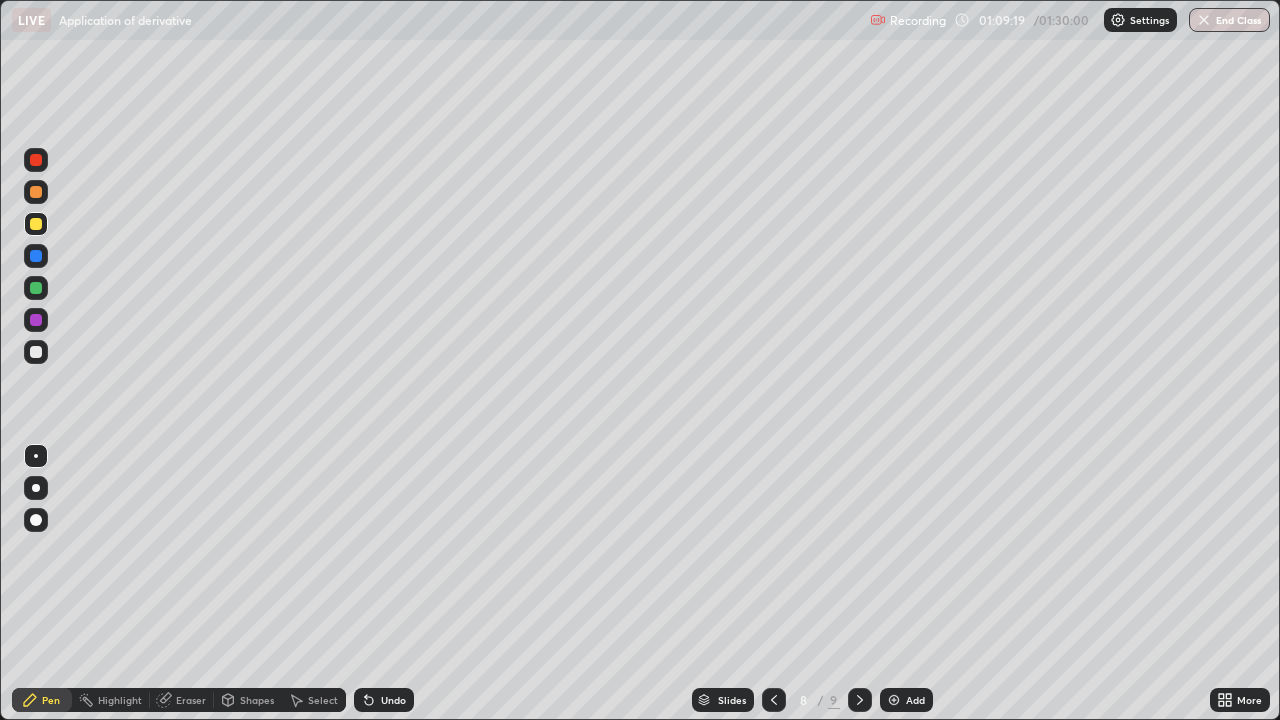 click on "Pen" at bounding box center [51, 700] 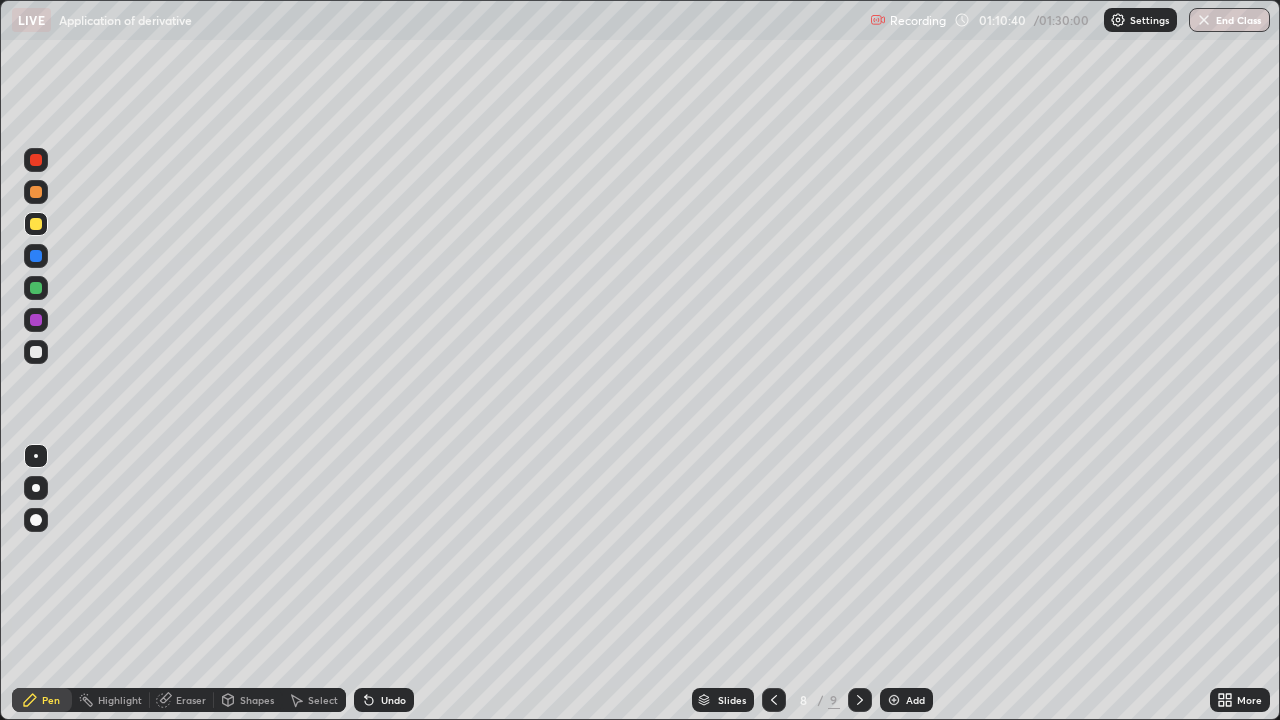 click at bounding box center [774, 700] 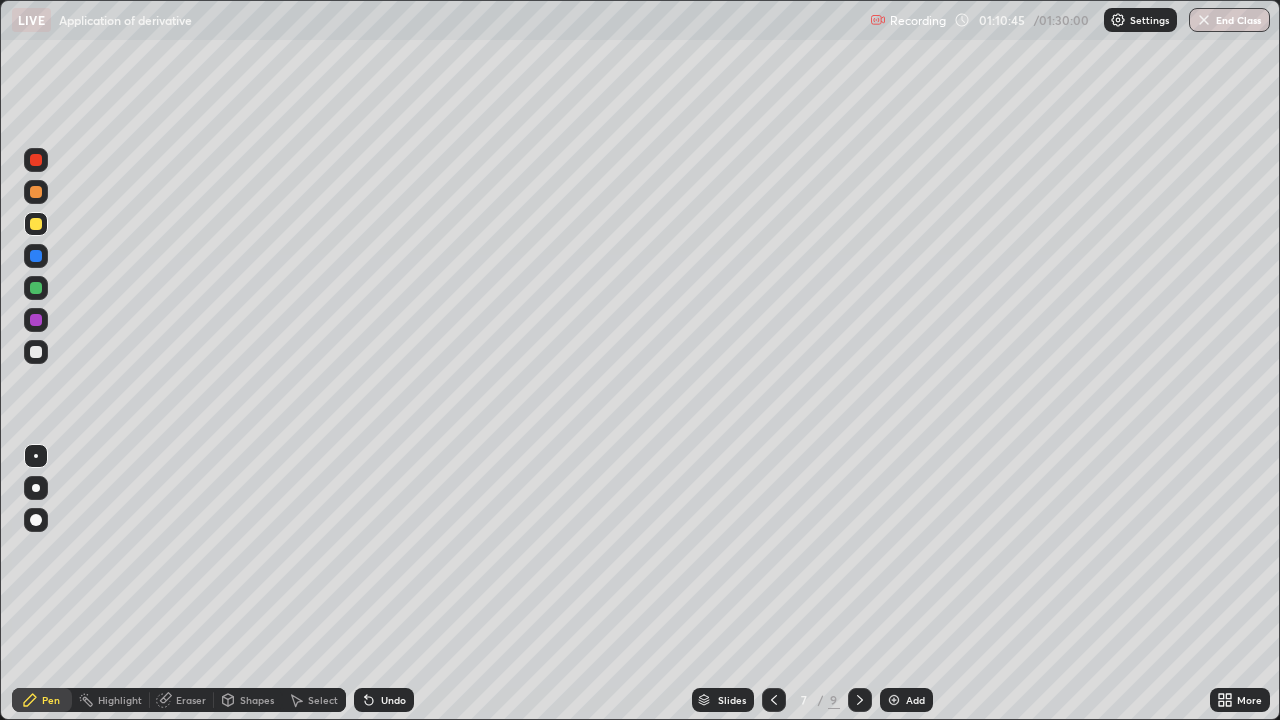click 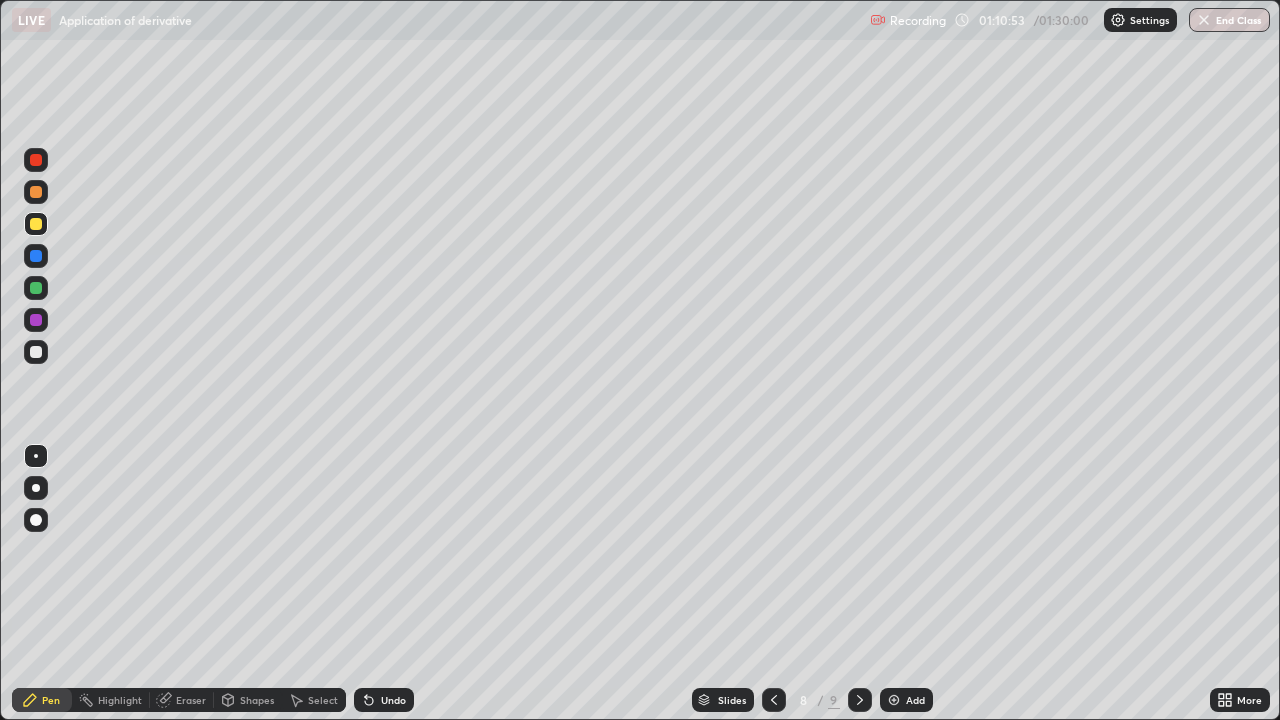click on "Undo" at bounding box center (393, 700) 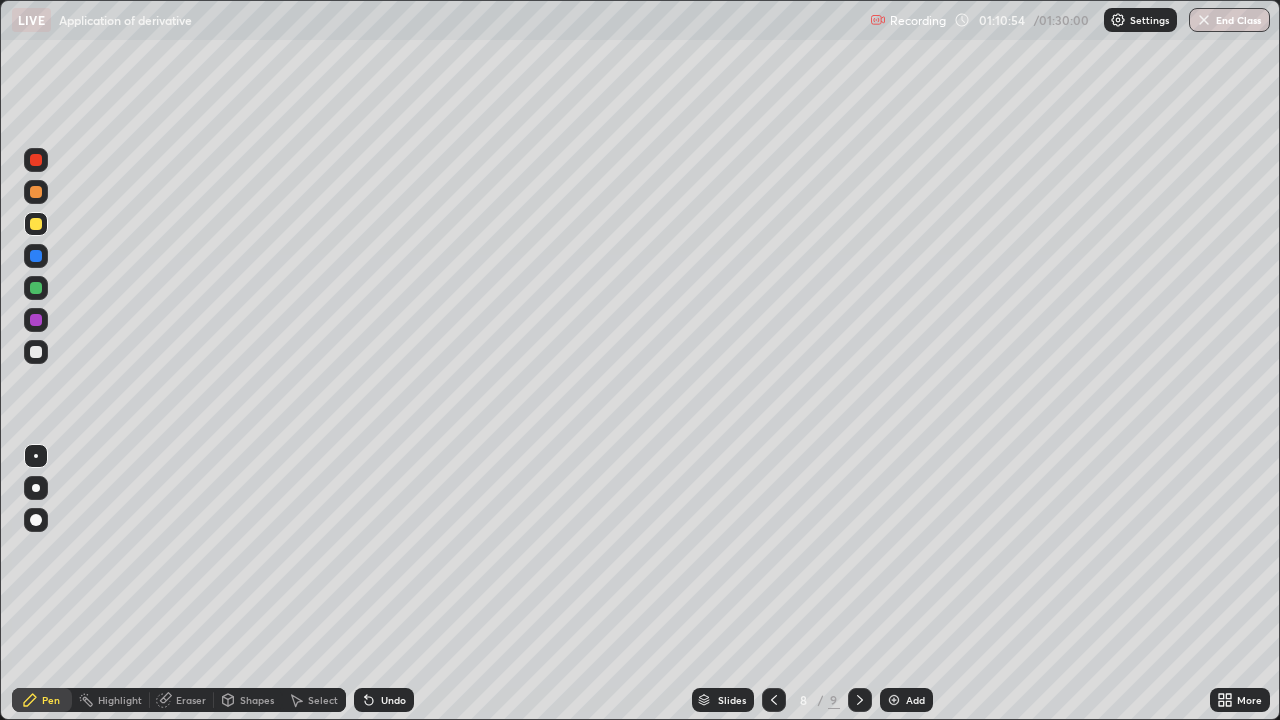 click on "Undo" at bounding box center [393, 700] 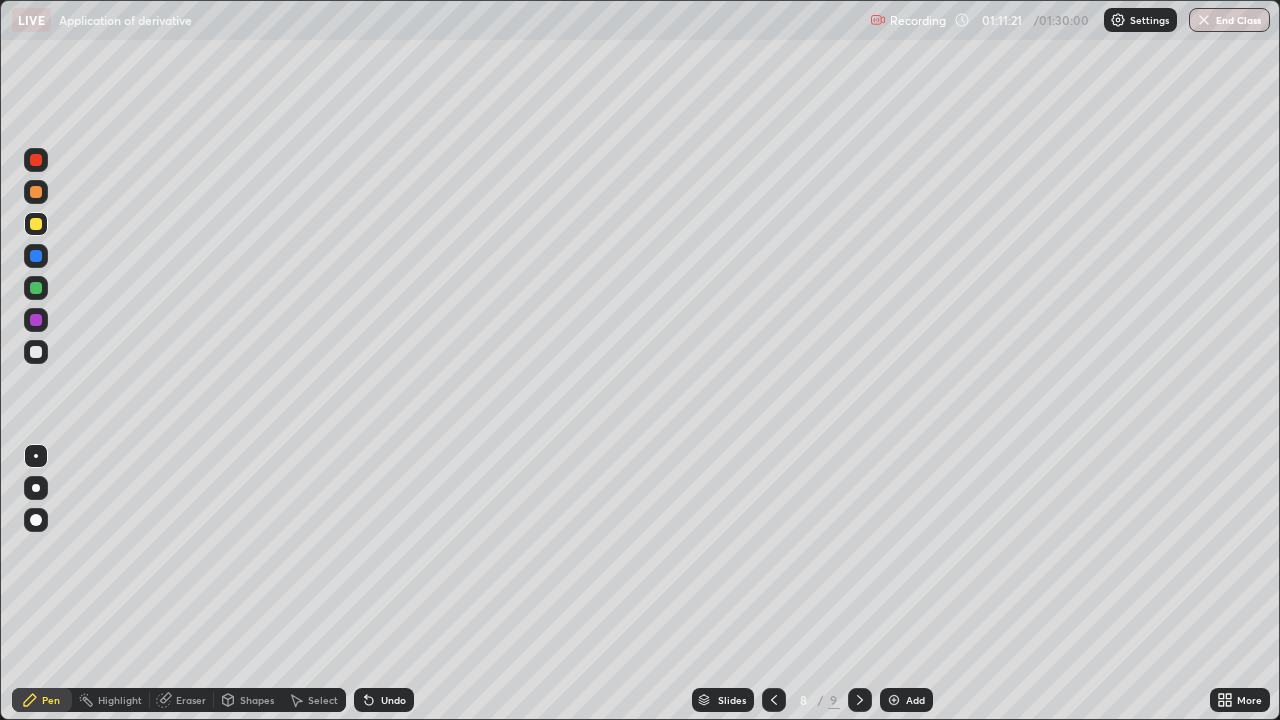 click at bounding box center [36, 352] 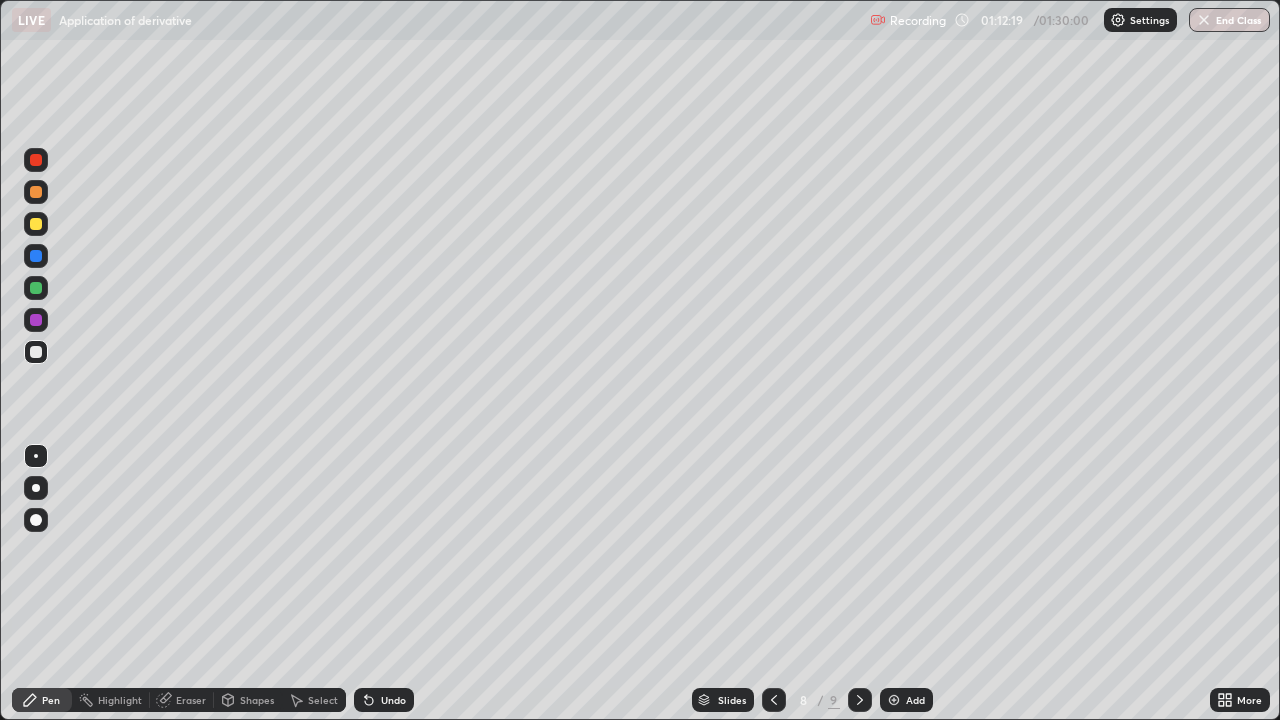 click at bounding box center (36, 256) 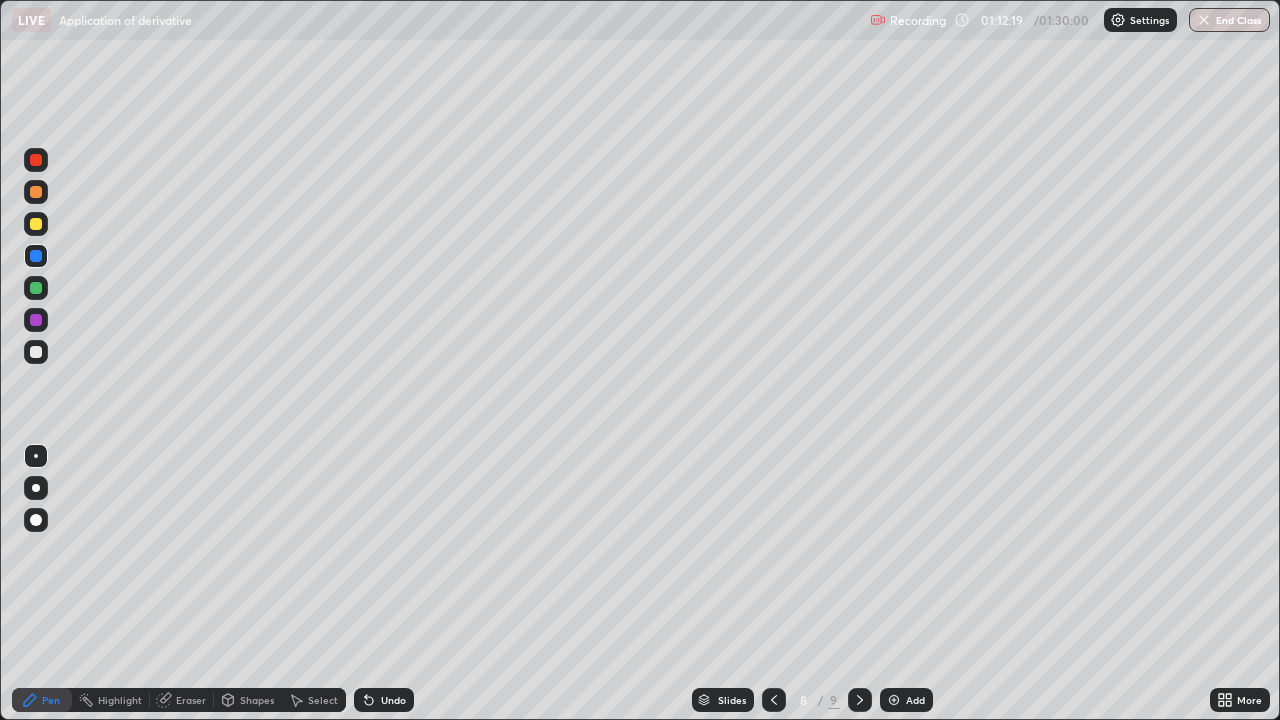 click at bounding box center (36, 288) 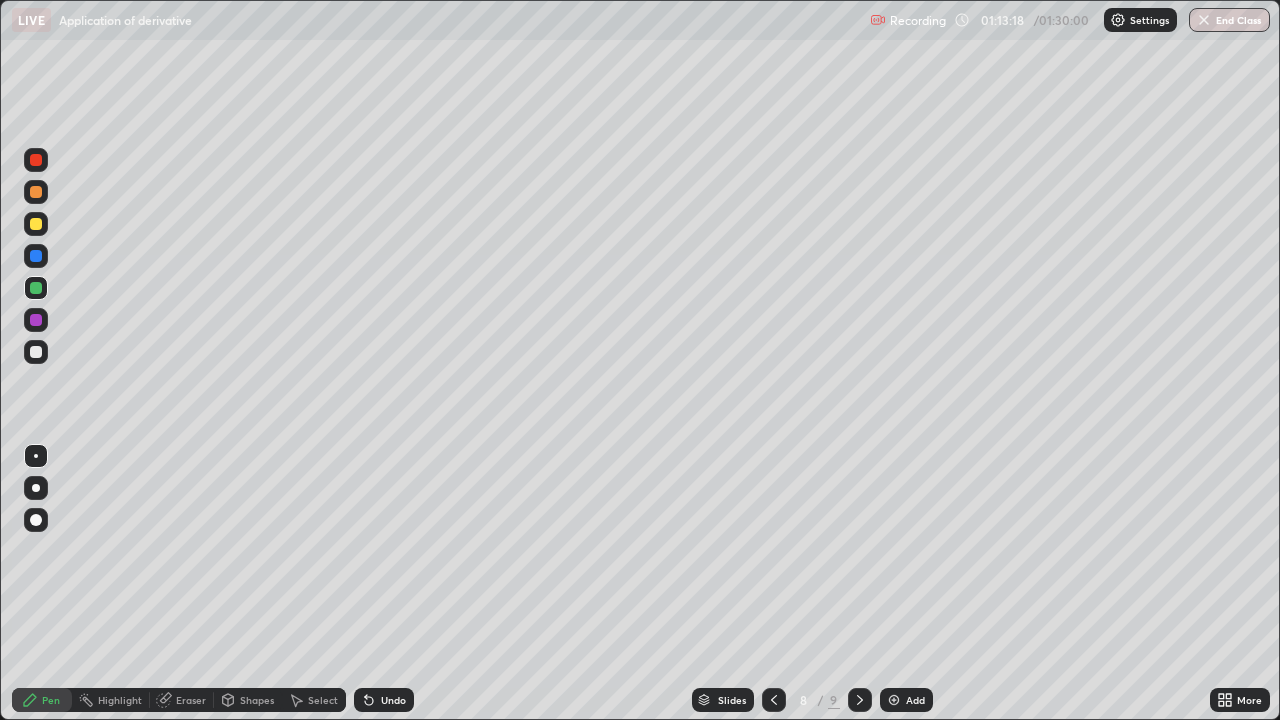 click on "Undo" at bounding box center [393, 700] 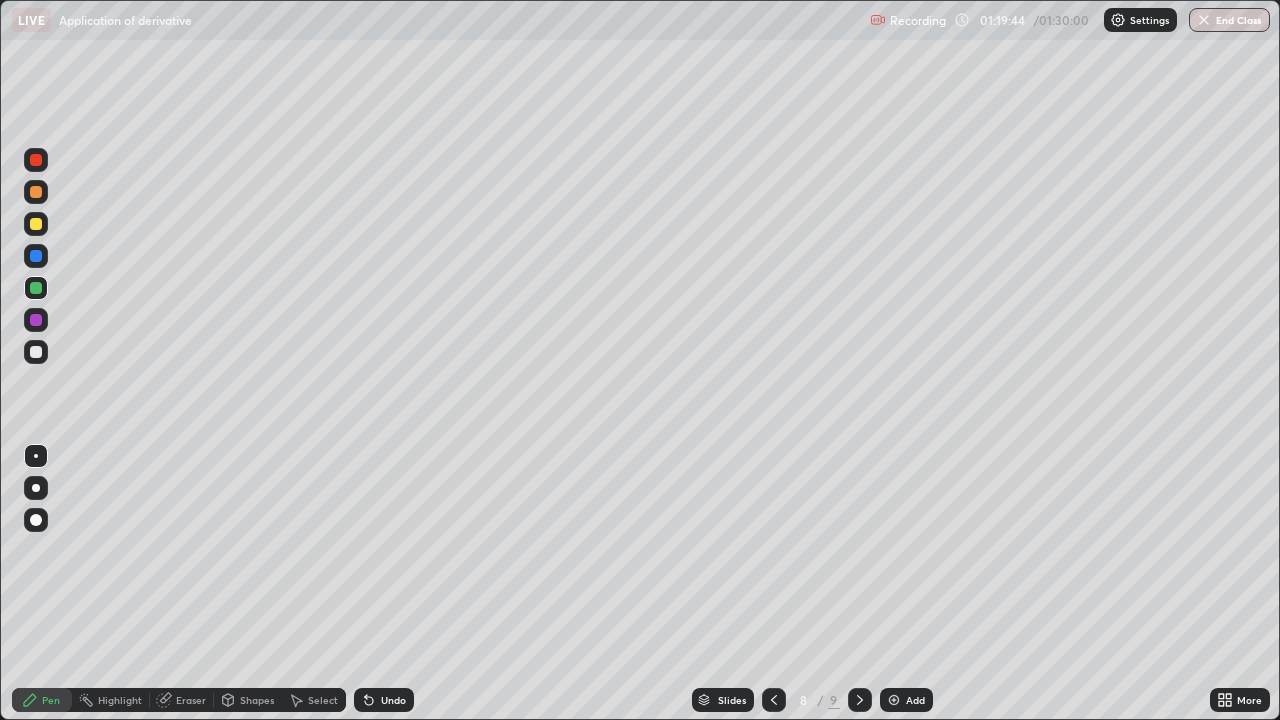 click at bounding box center [860, 700] 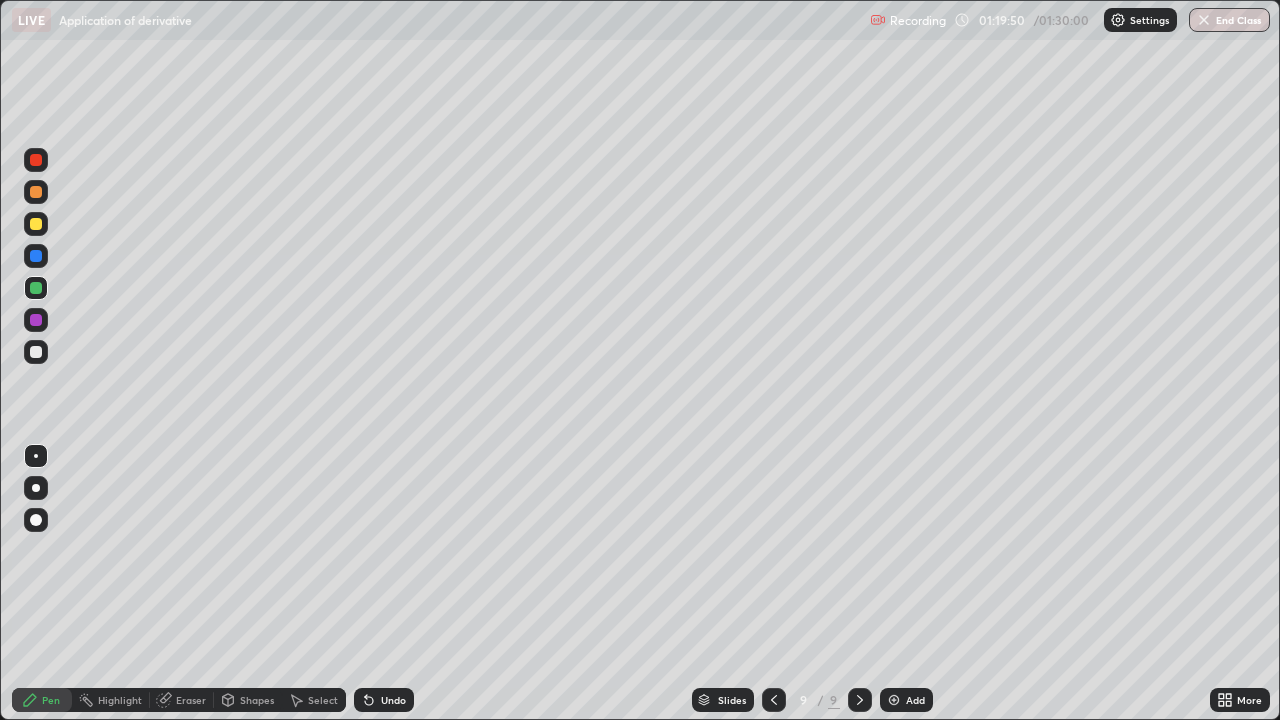 click on "Eraser" at bounding box center [182, 700] 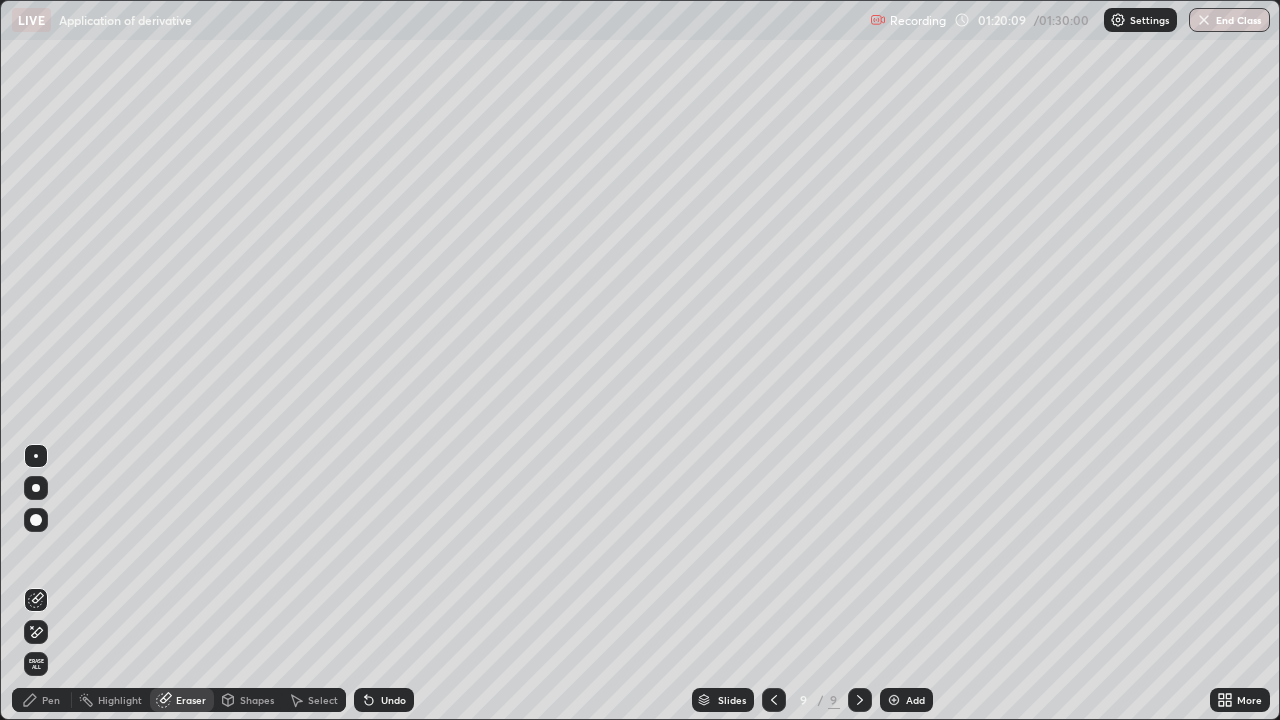 click on "Pen" at bounding box center (42, 700) 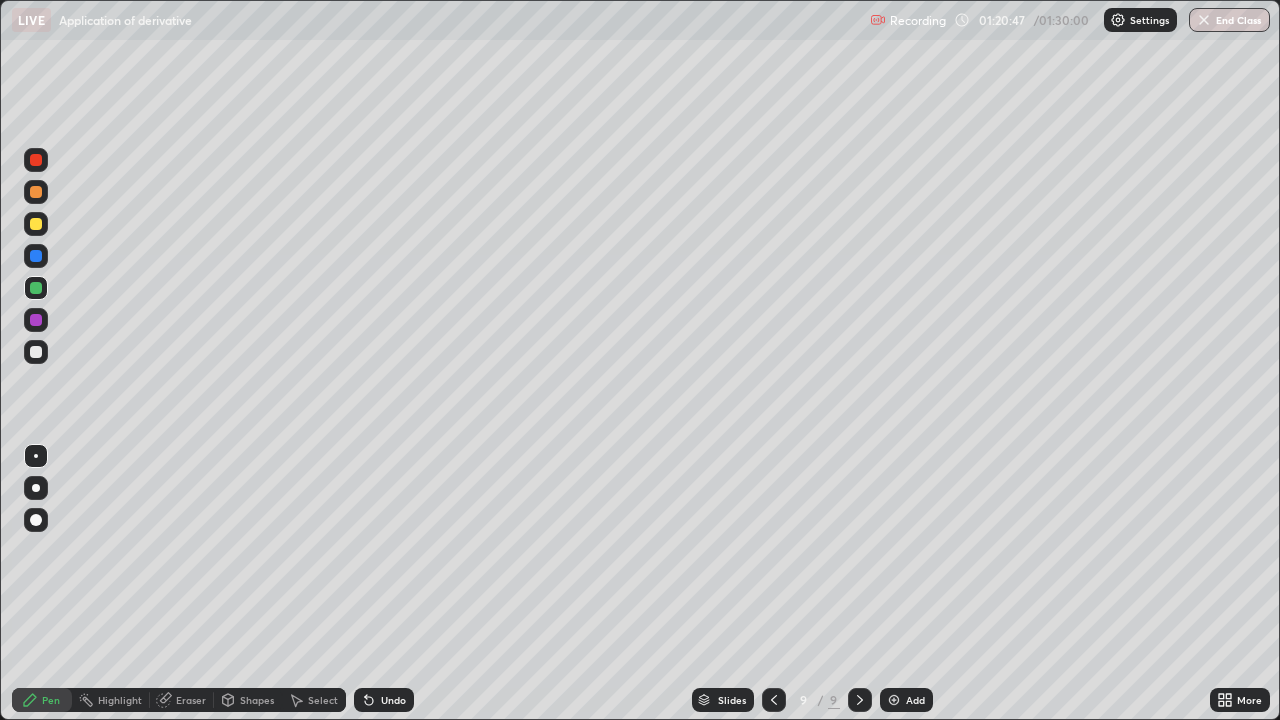 click 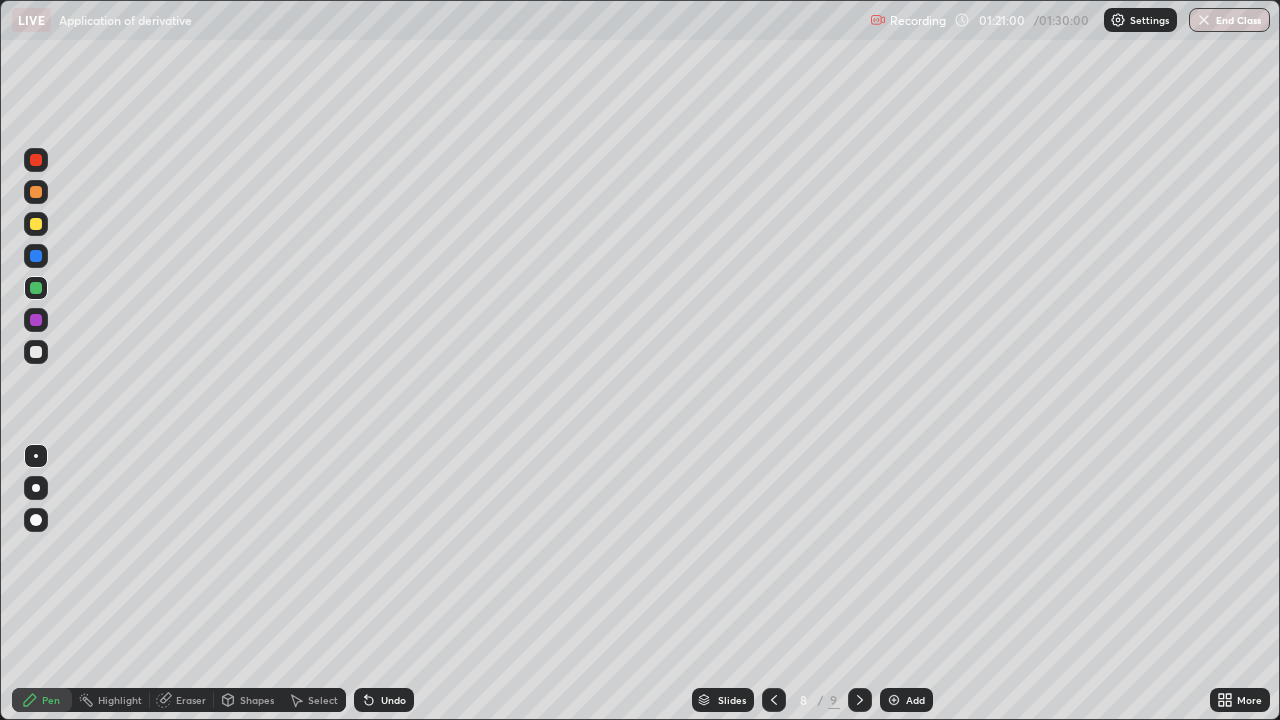 click 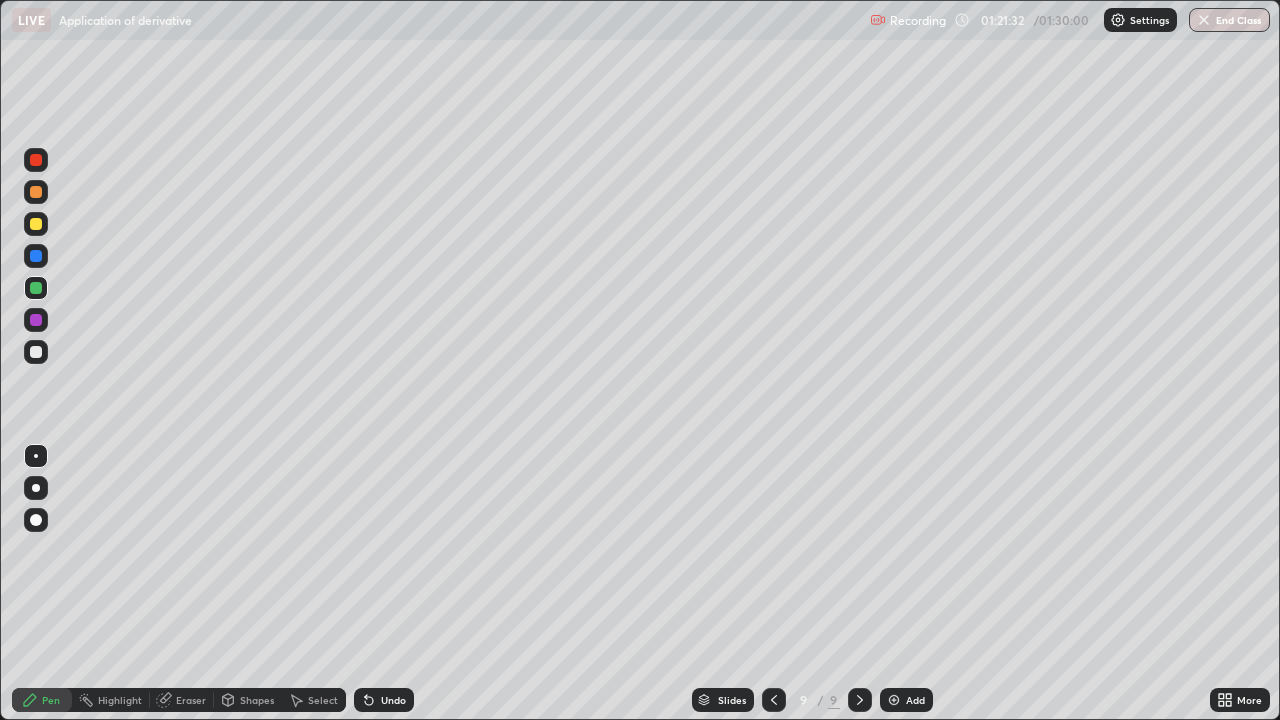 click at bounding box center (36, 352) 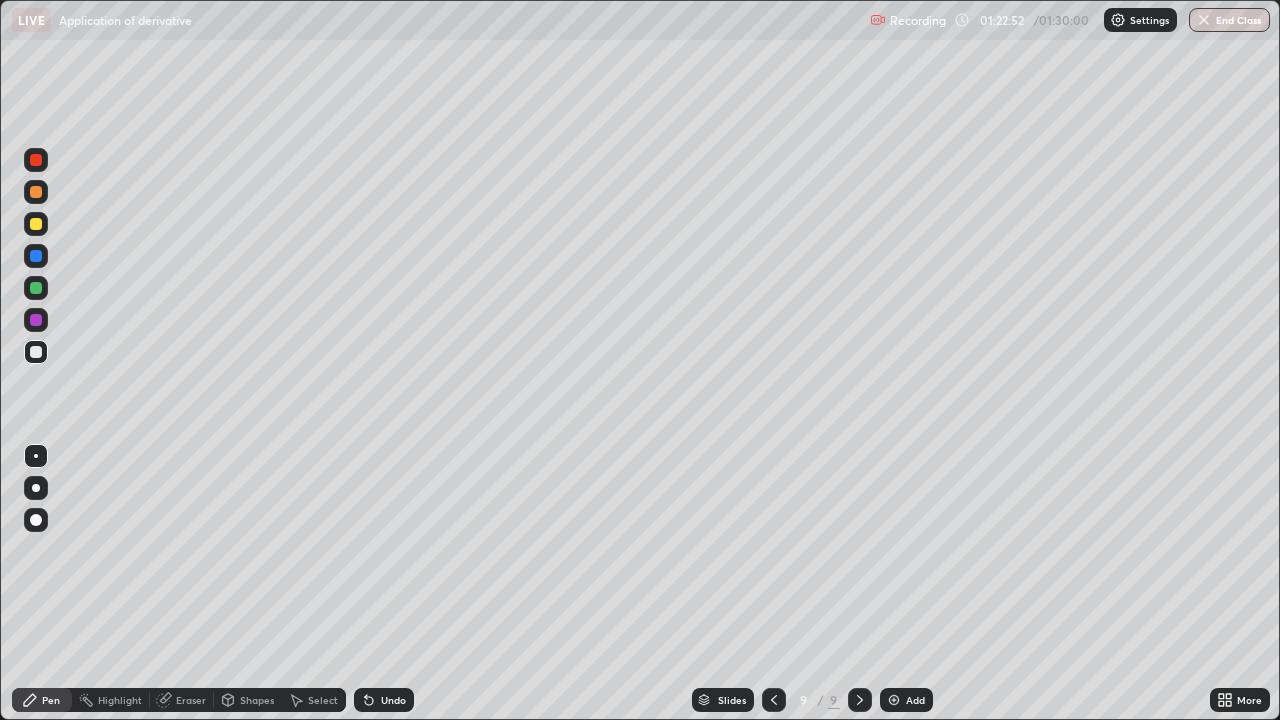 click on "Select" at bounding box center [323, 700] 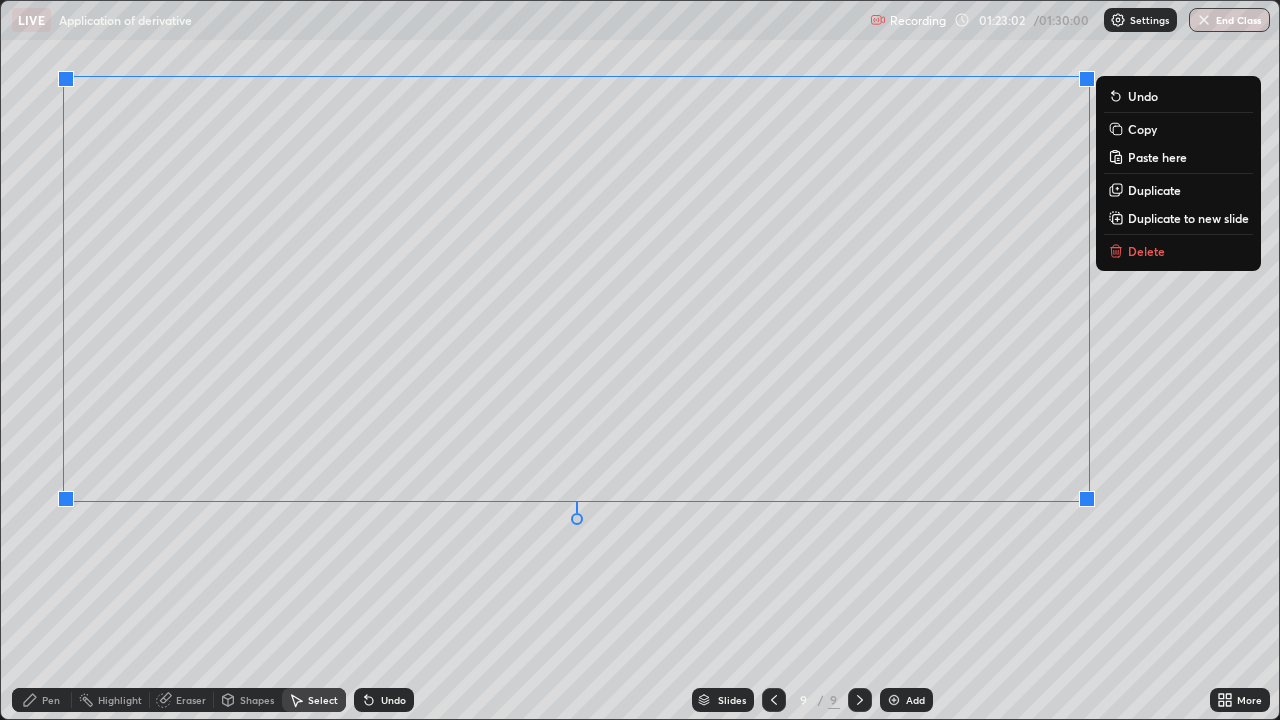 click on "Undo" at bounding box center (393, 700) 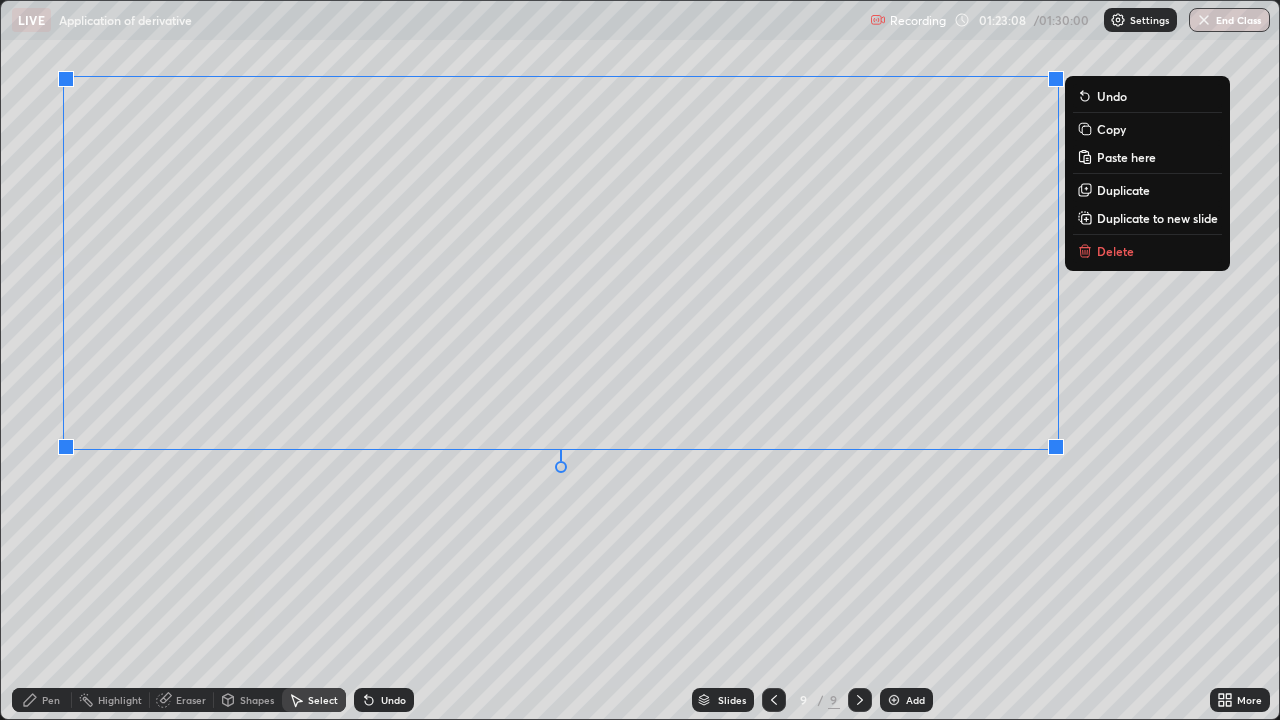 click on "0 ° Undo Copy Paste here Duplicate Duplicate to new slide Delete" at bounding box center [640, 360] 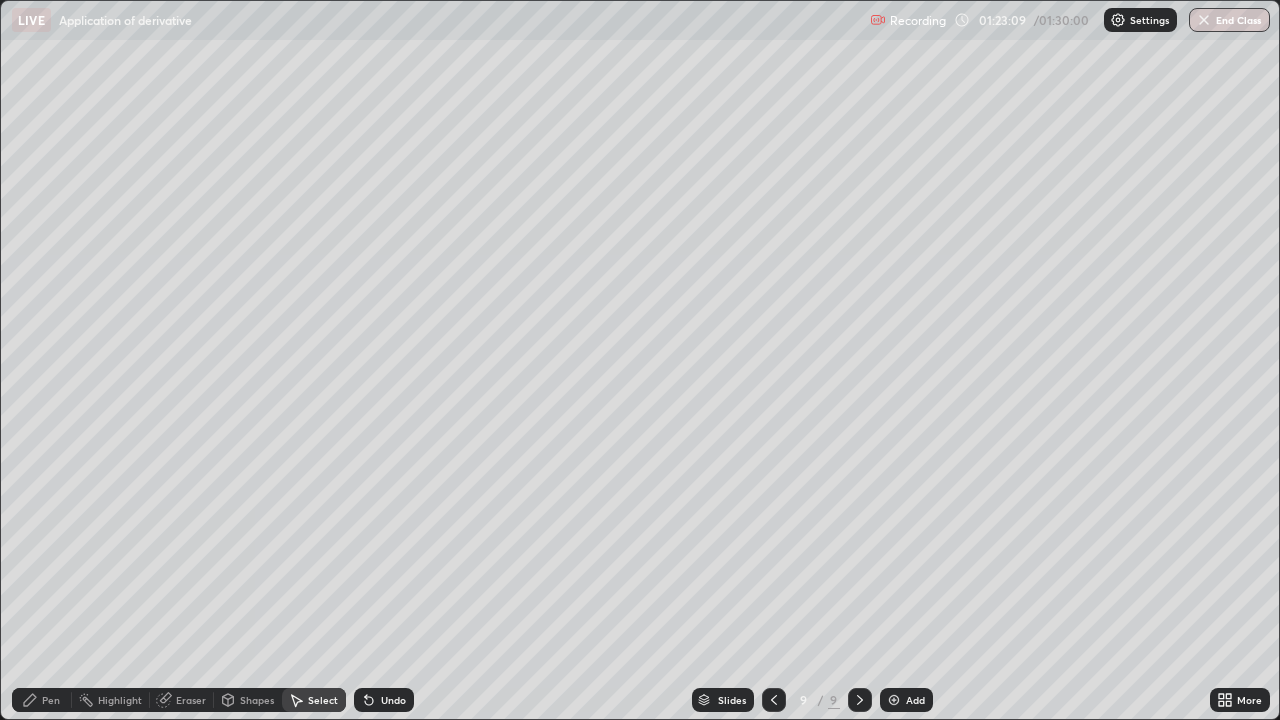 click on "0 ° Undo Copy Paste here Duplicate Duplicate to new slide Delete" at bounding box center [640, 360] 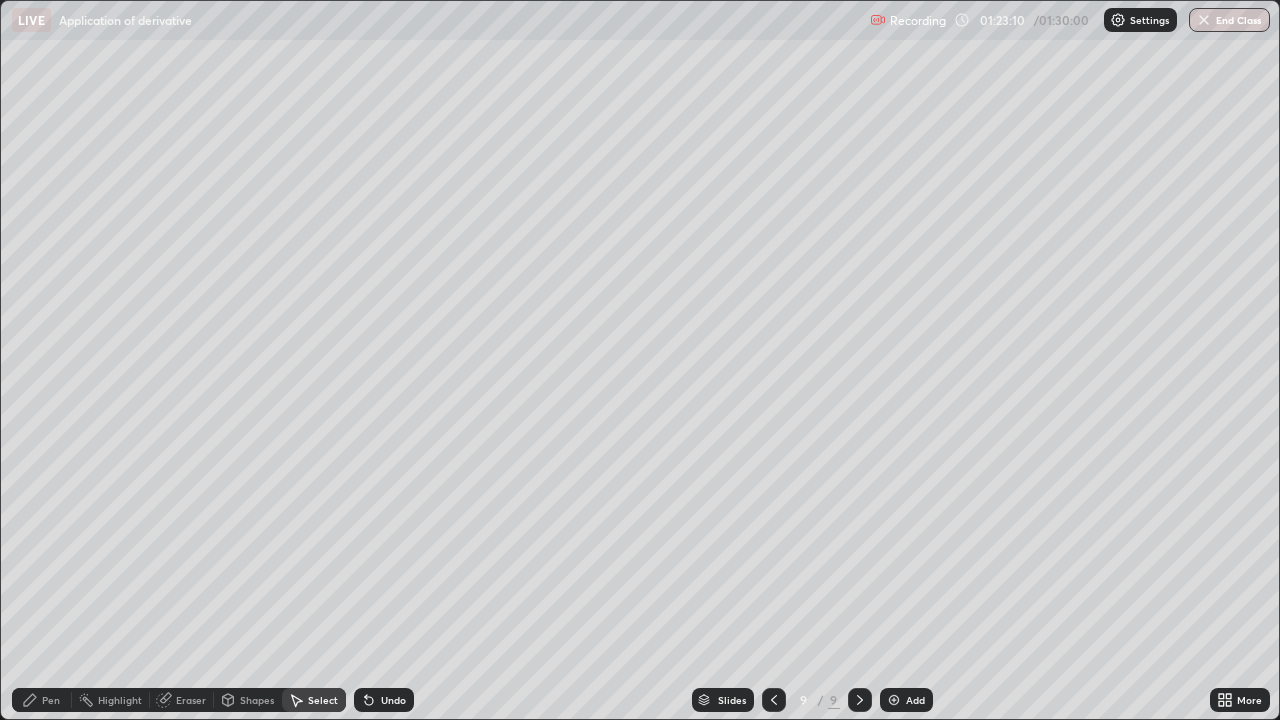 click on "Eraser" at bounding box center (191, 700) 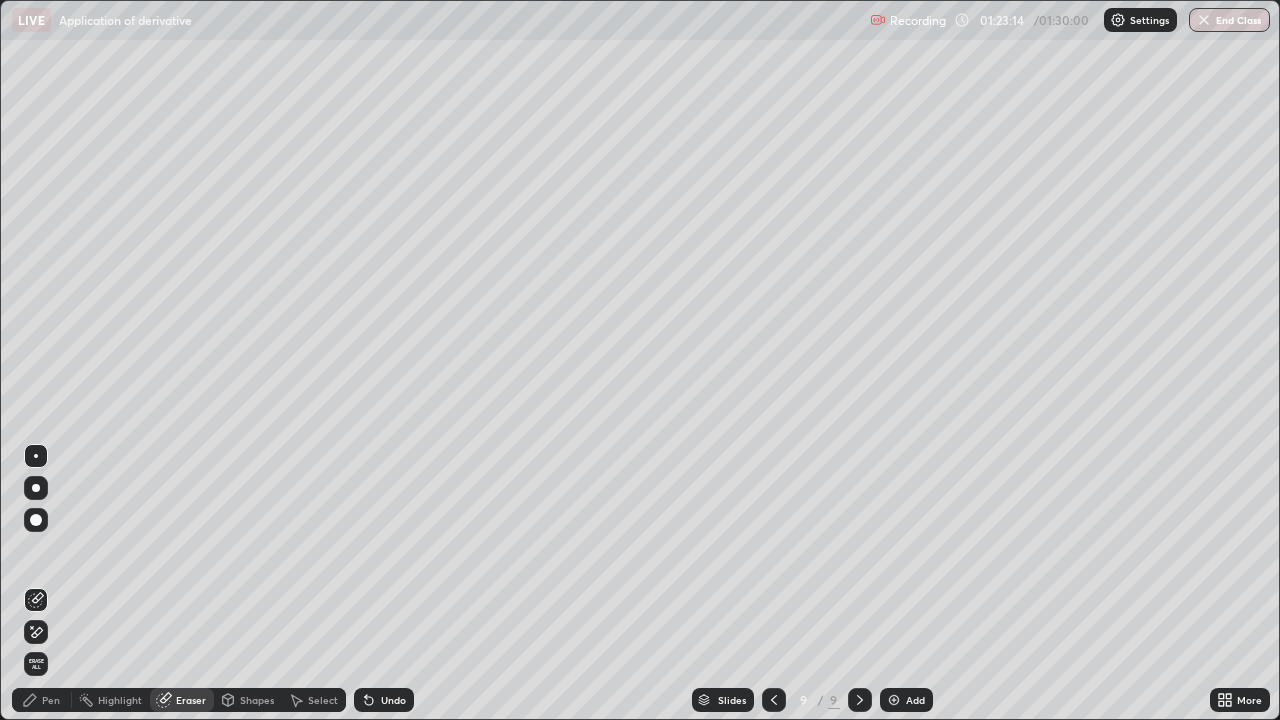 click on "Pen" at bounding box center (42, 700) 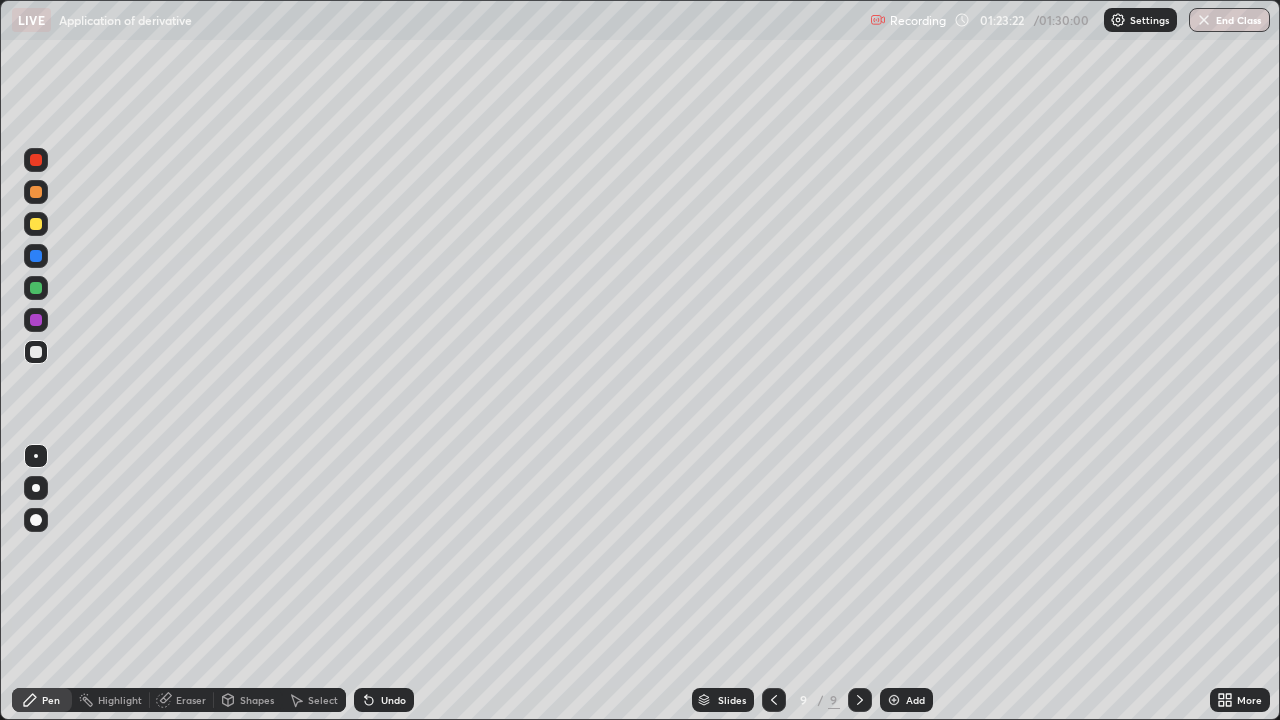 click 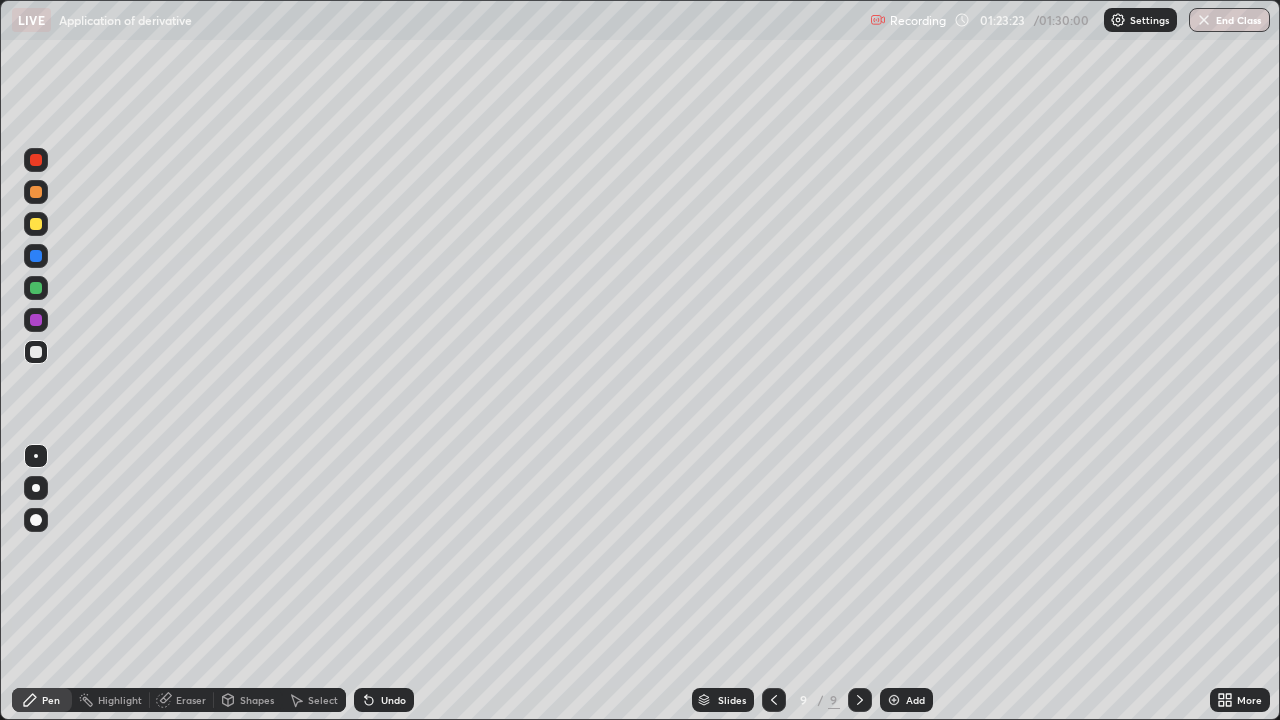 click on "Undo" at bounding box center (384, 700) 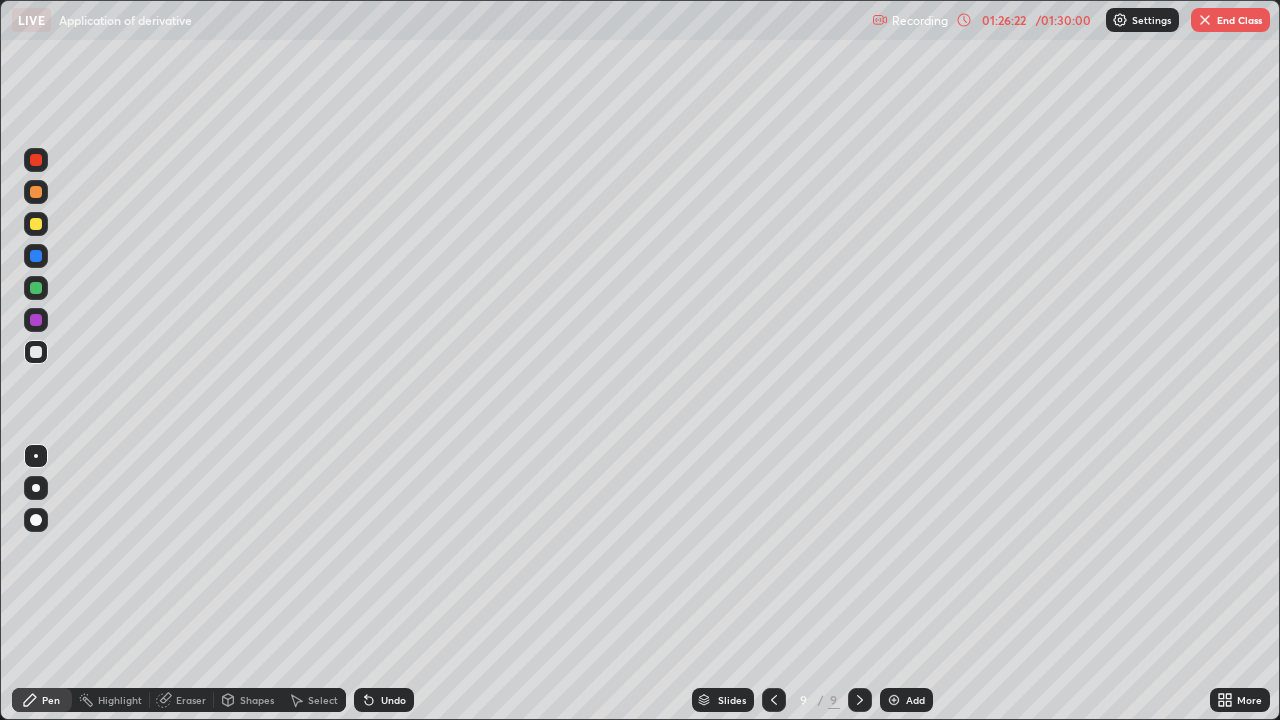 click on "More" at bounding box center (1240, 700) 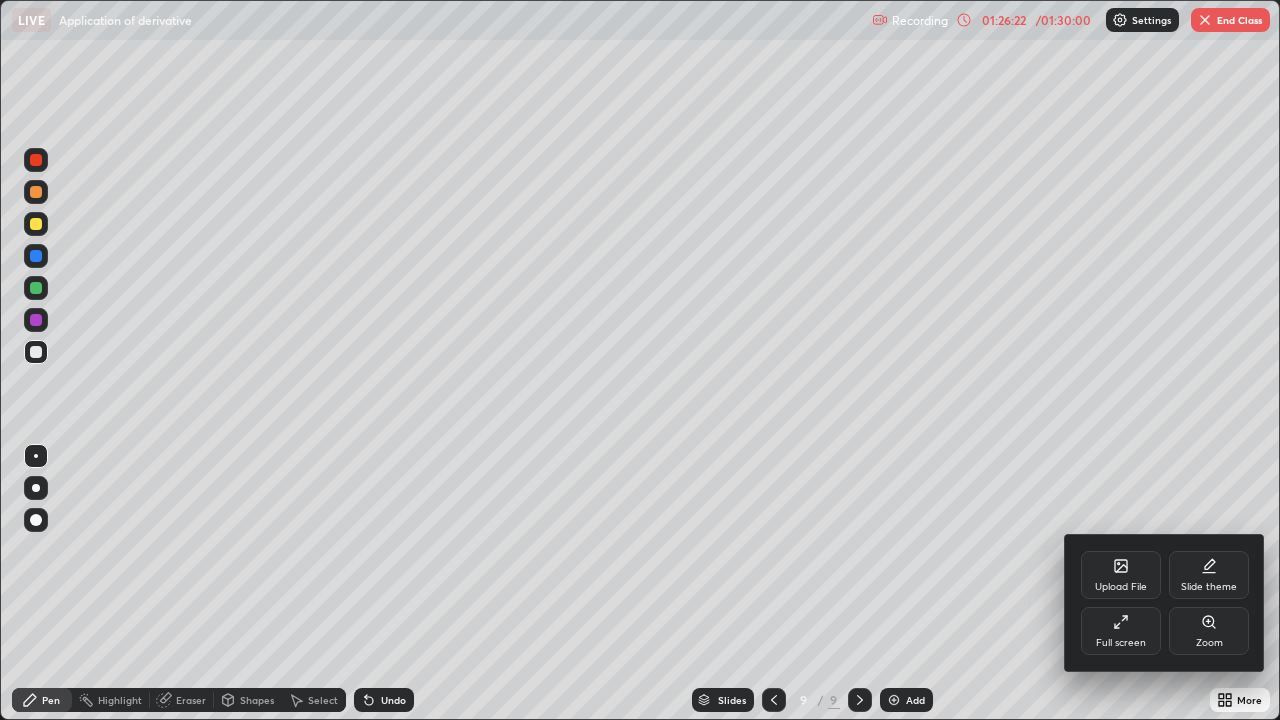 click on "Full screen" at bounding box center (1121, 643) 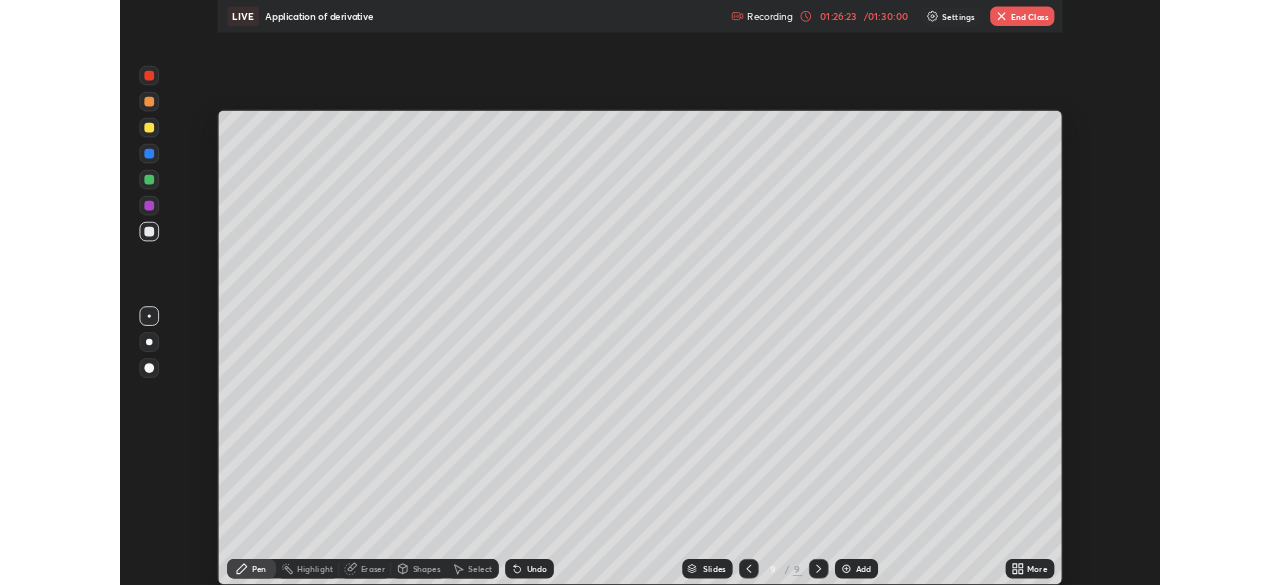 scroll, scrollTop: 585, scrollLeft: 1280, axis: both 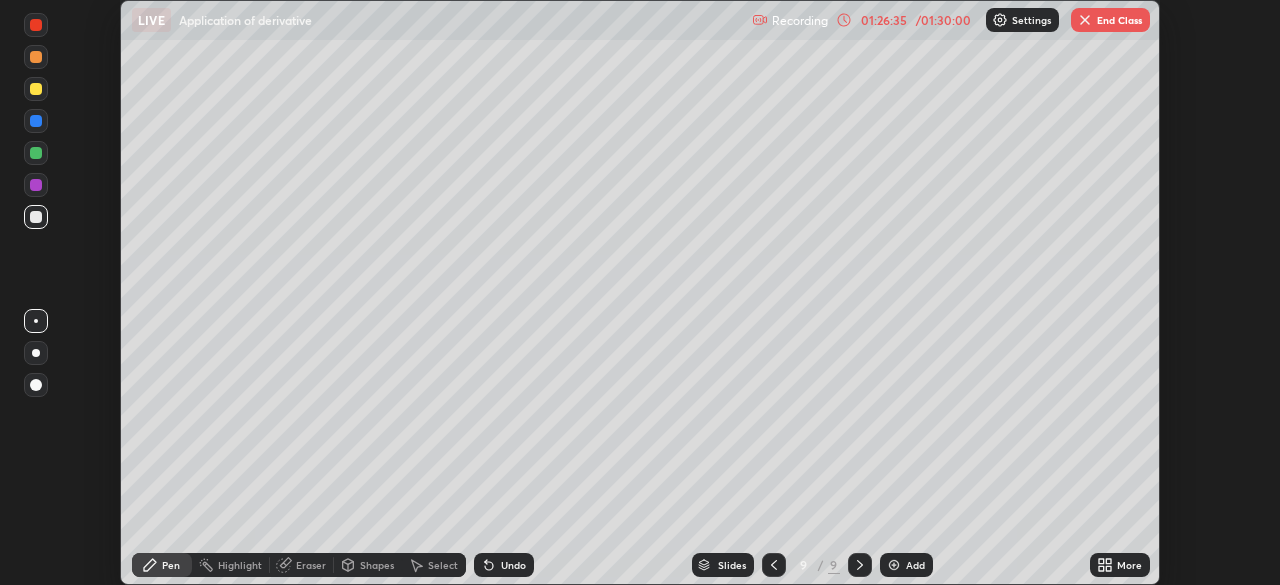 click on "End Class" at bounding box center (1110, 20) 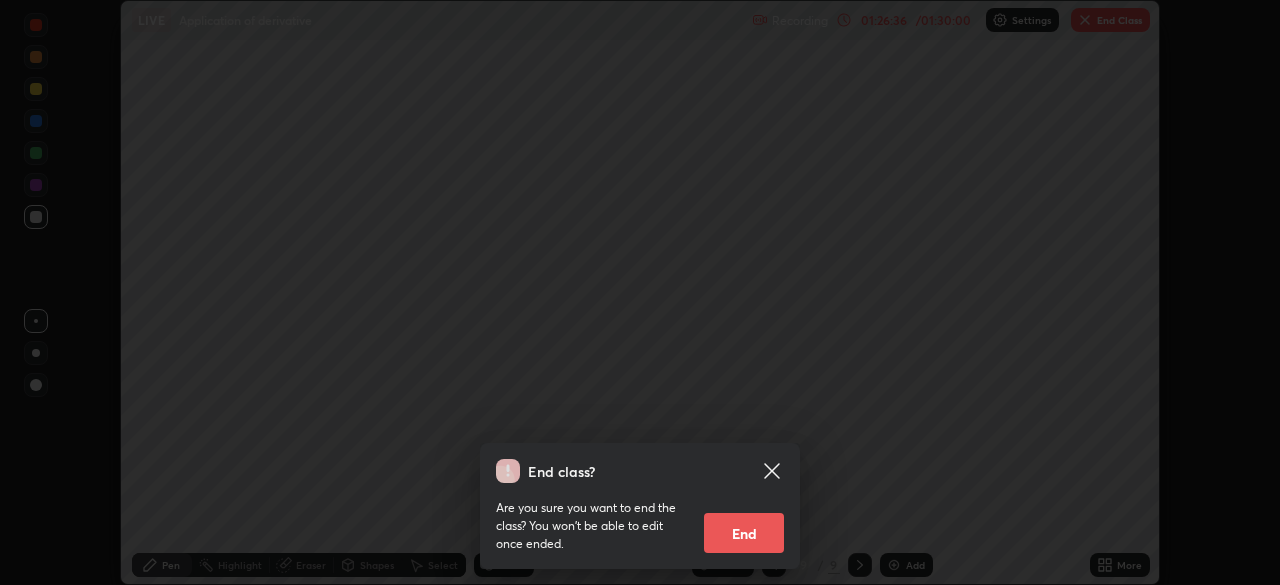 click on "End" at bounding box center (744, 533) 